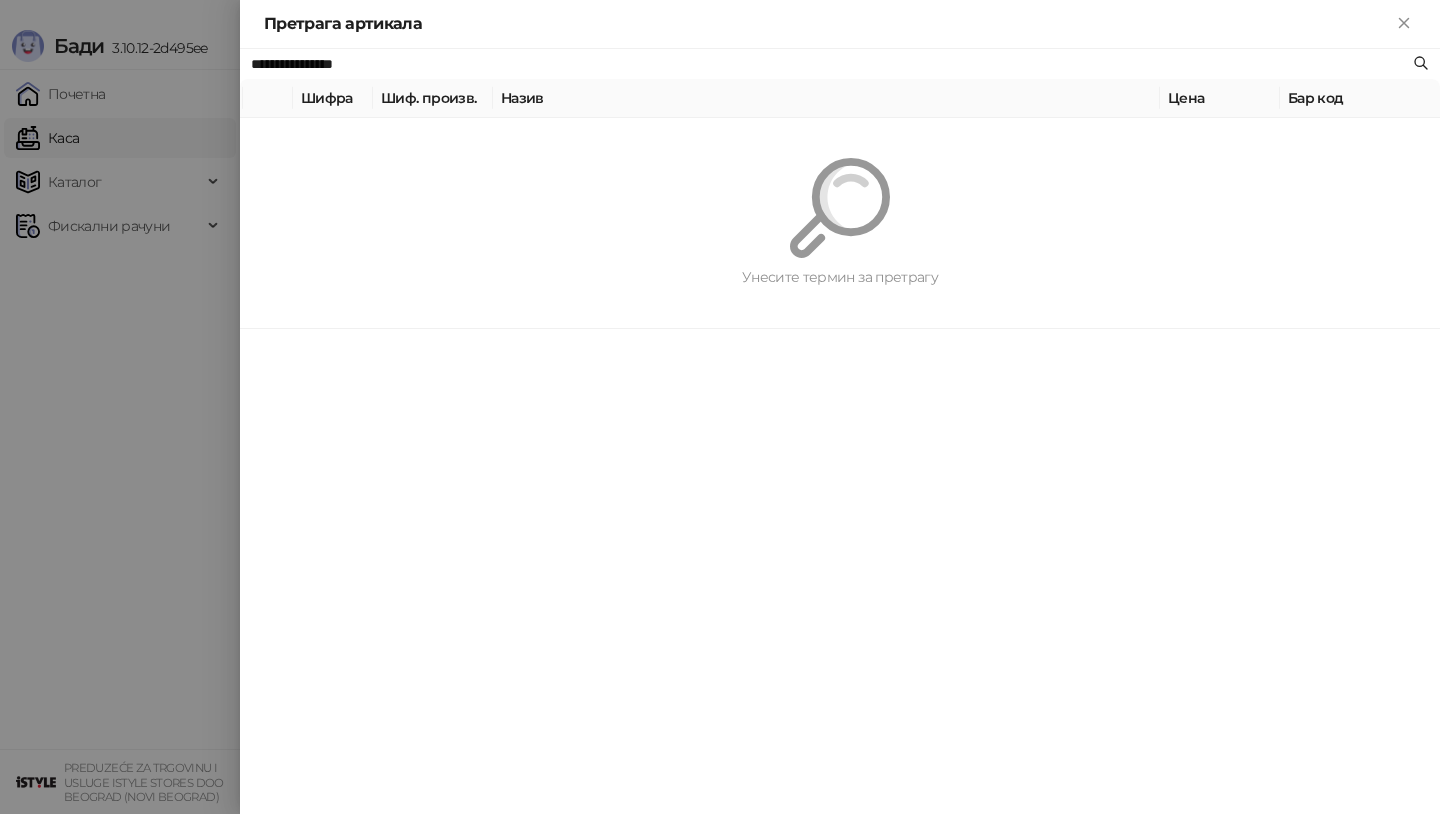scroll, scrollTop: 0, scrollLeft: 0, axis: both 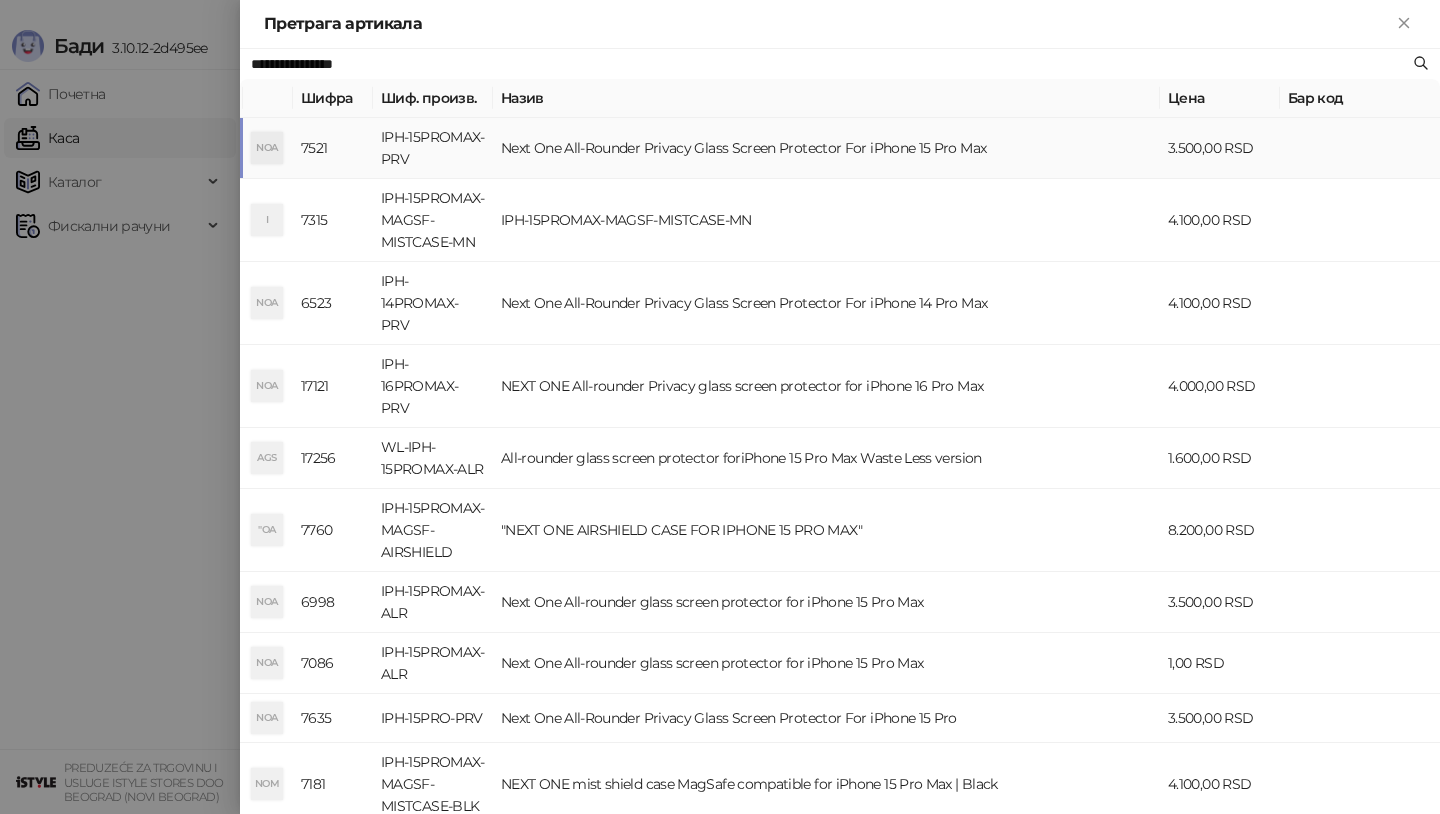 click on "Next One All-Rounder Privacy Glass Screen Protector For iPhone 15 Pro Max" at bounding box center [826, 148] 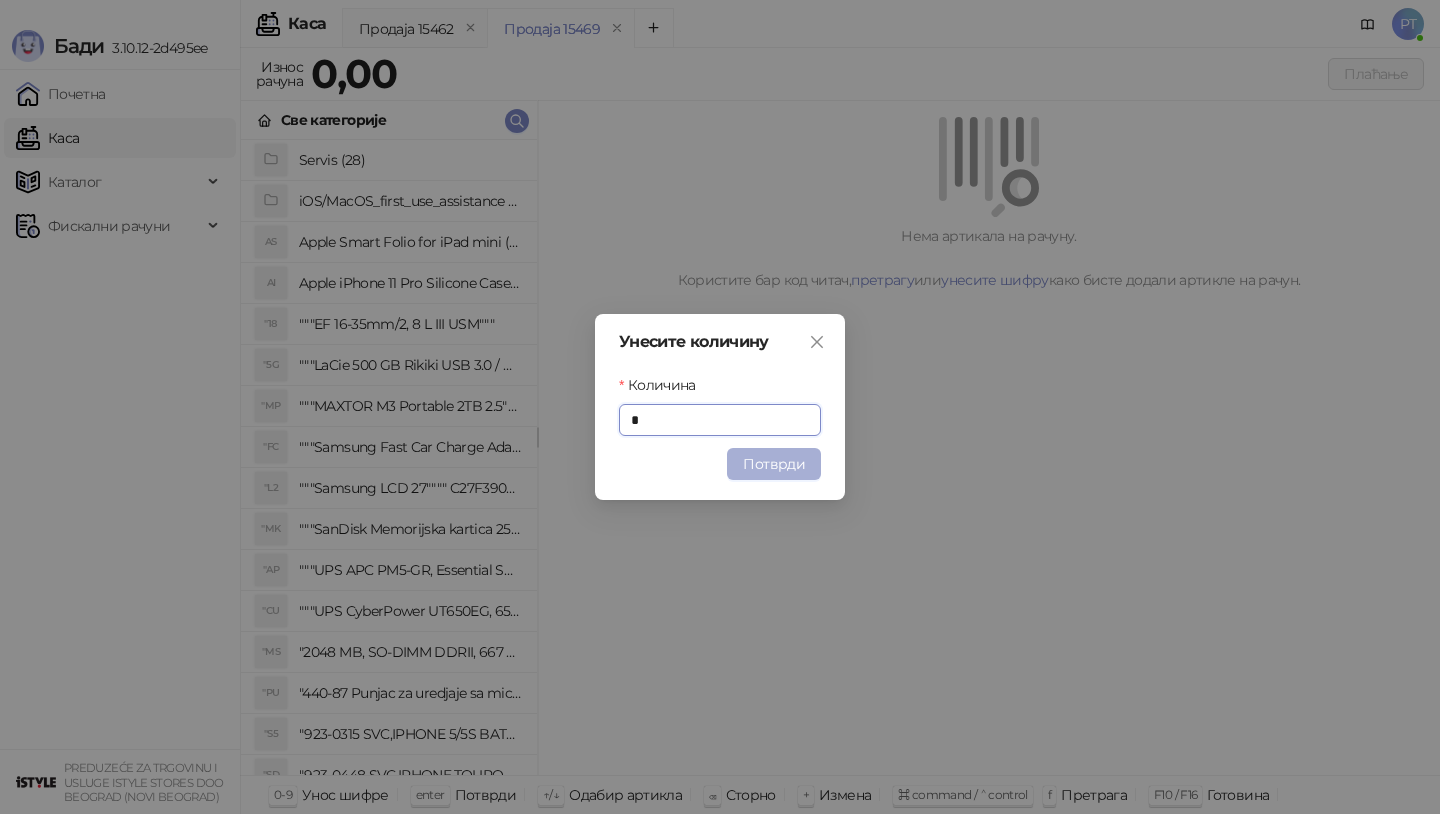 click on "Потврди" at bounding box center [774, 464] 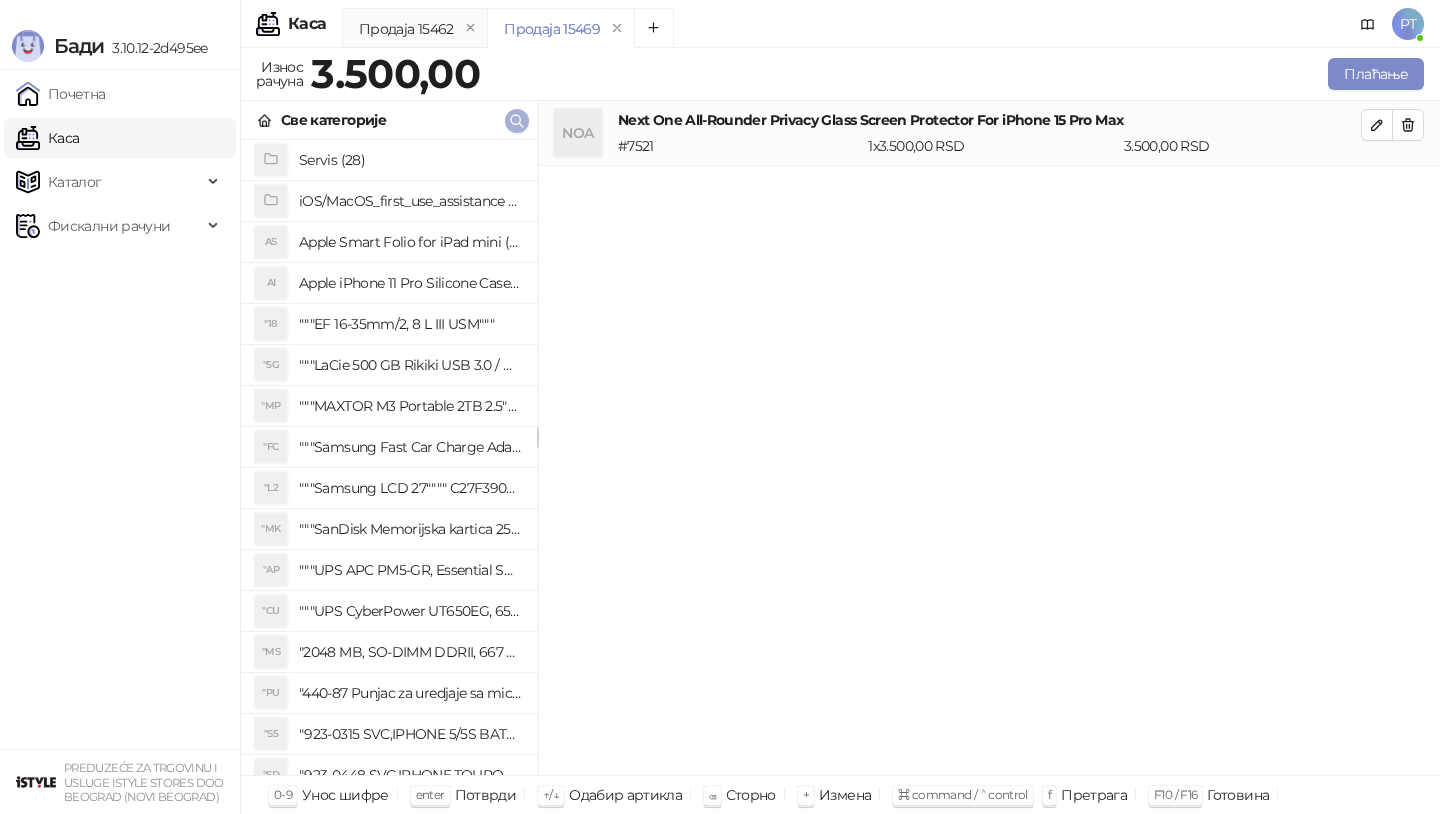 click 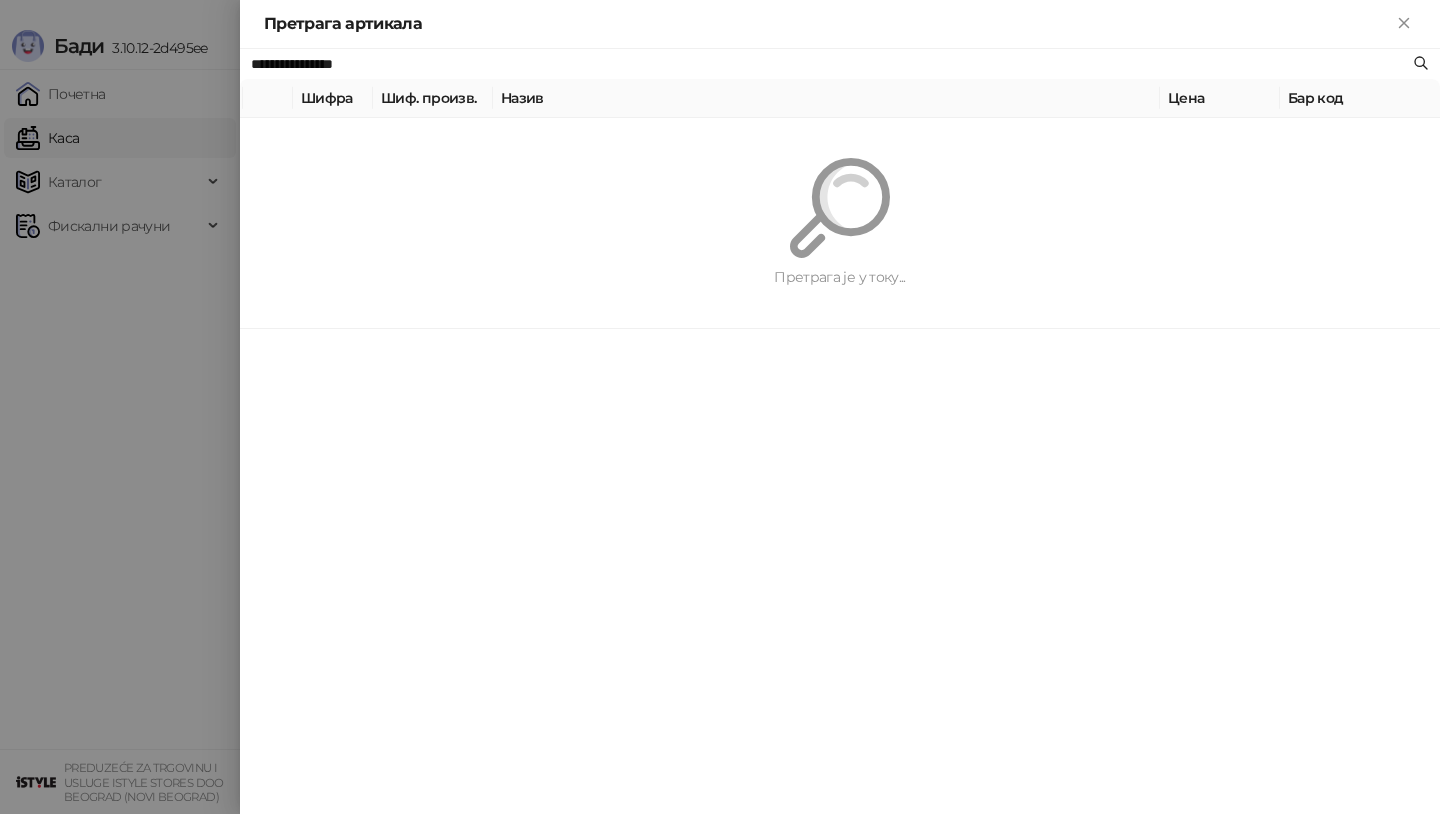 paste on "*********" 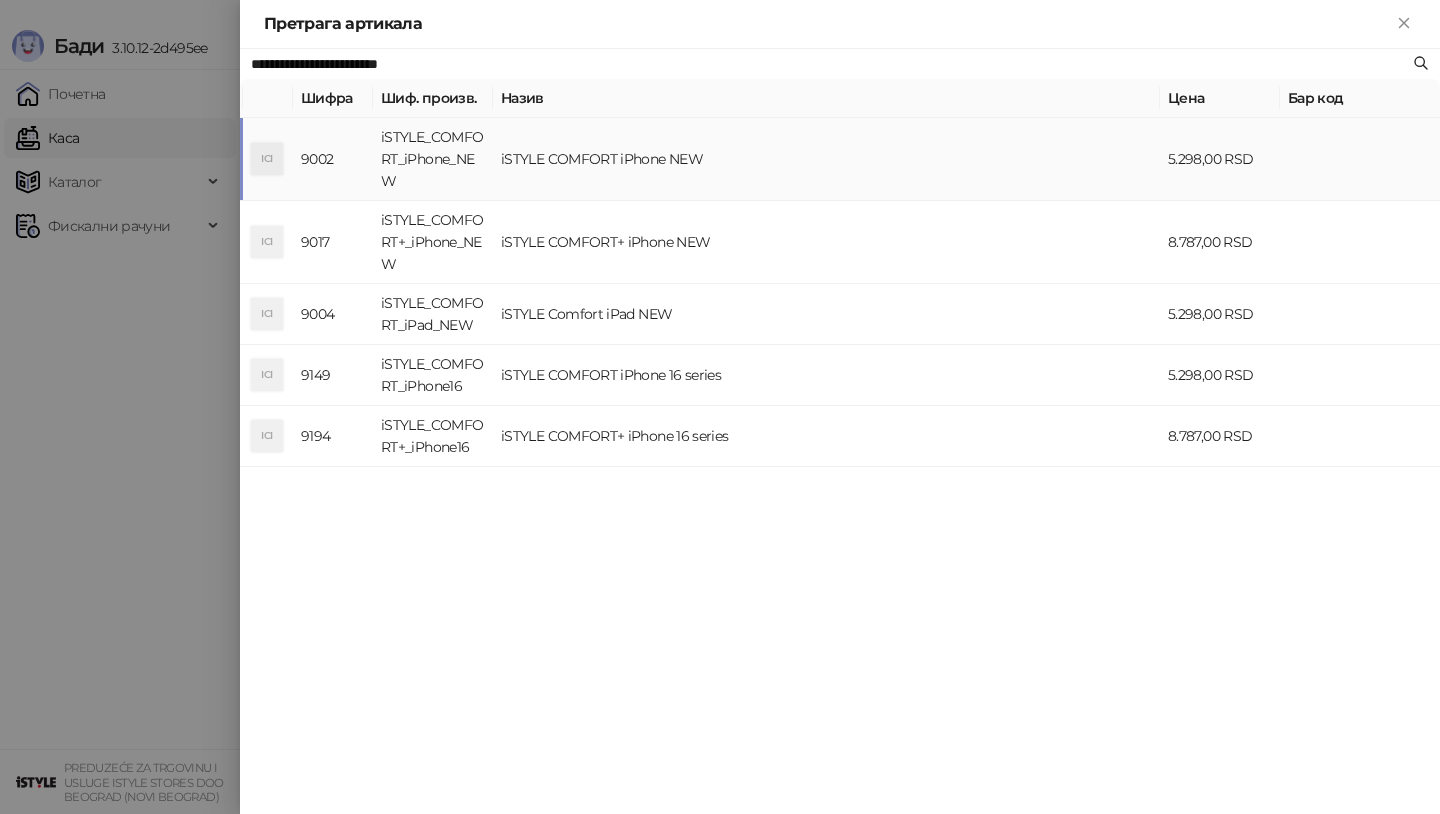 type on "**********" 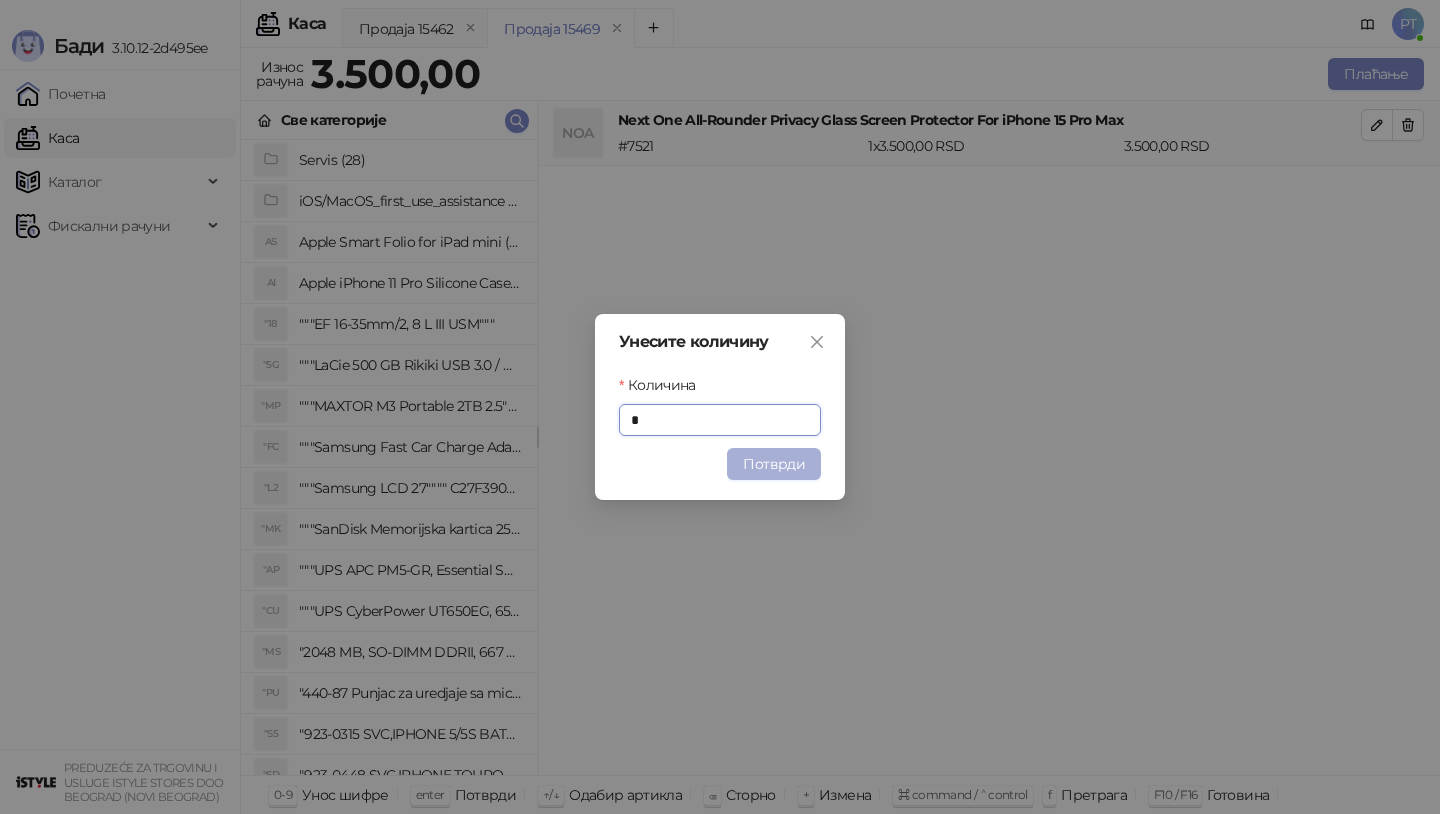 click on "Потврди" at bounding box center (774, 464) 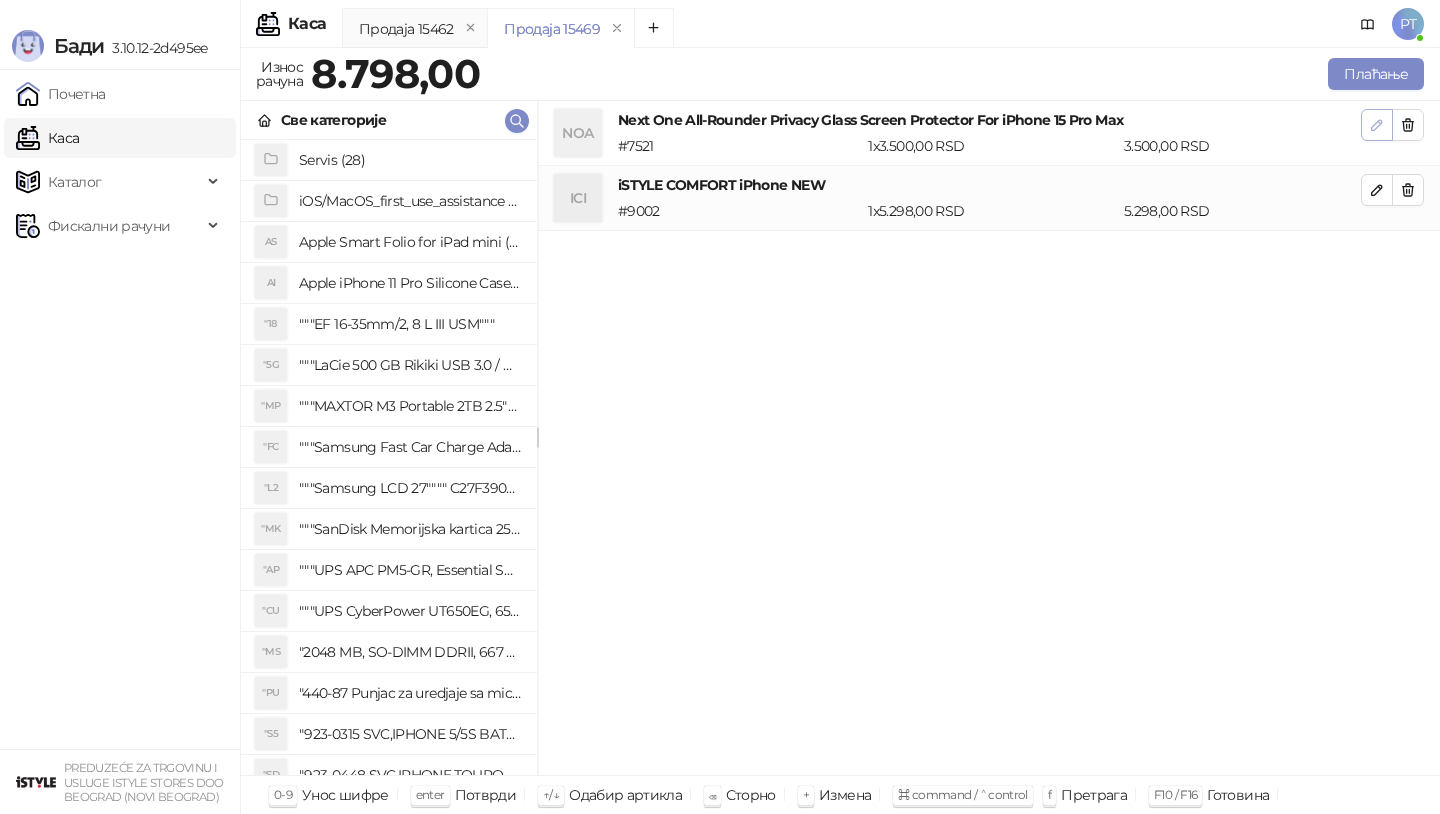 click 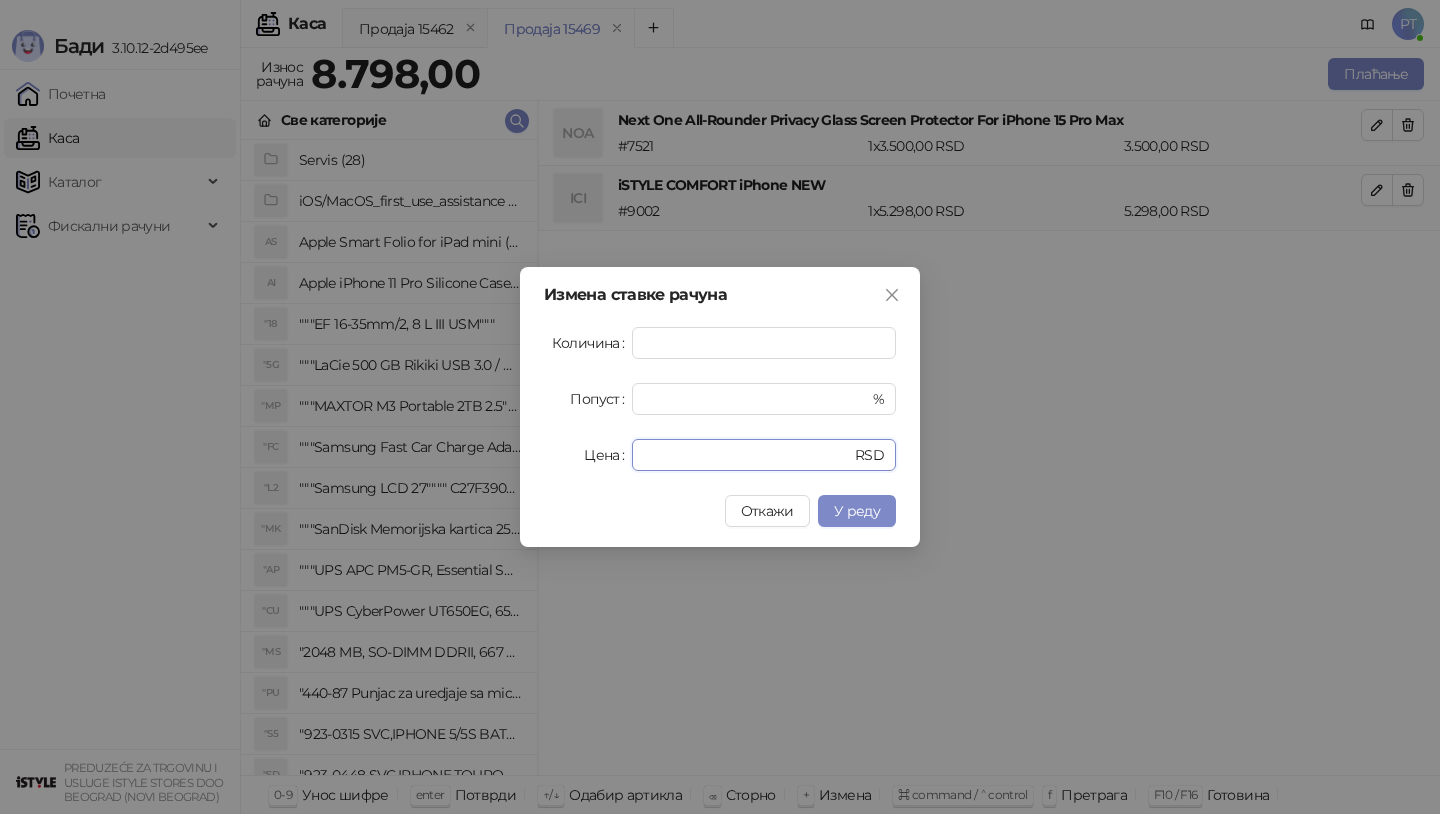 drag, startPoint x: 683, startPoint y: 450, endPoint x: 297, endPoint y: 448, distance: 386.0052 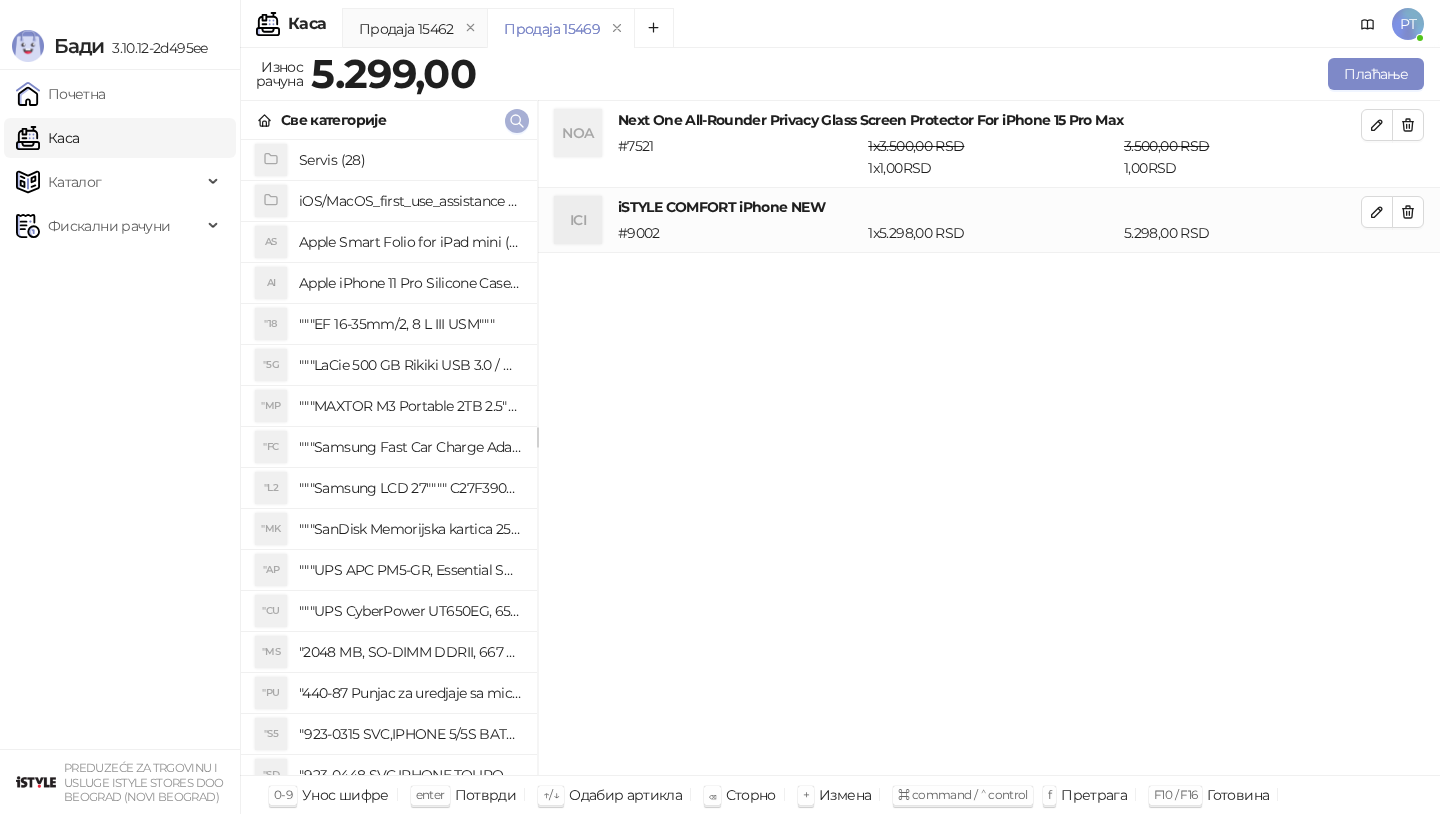 click 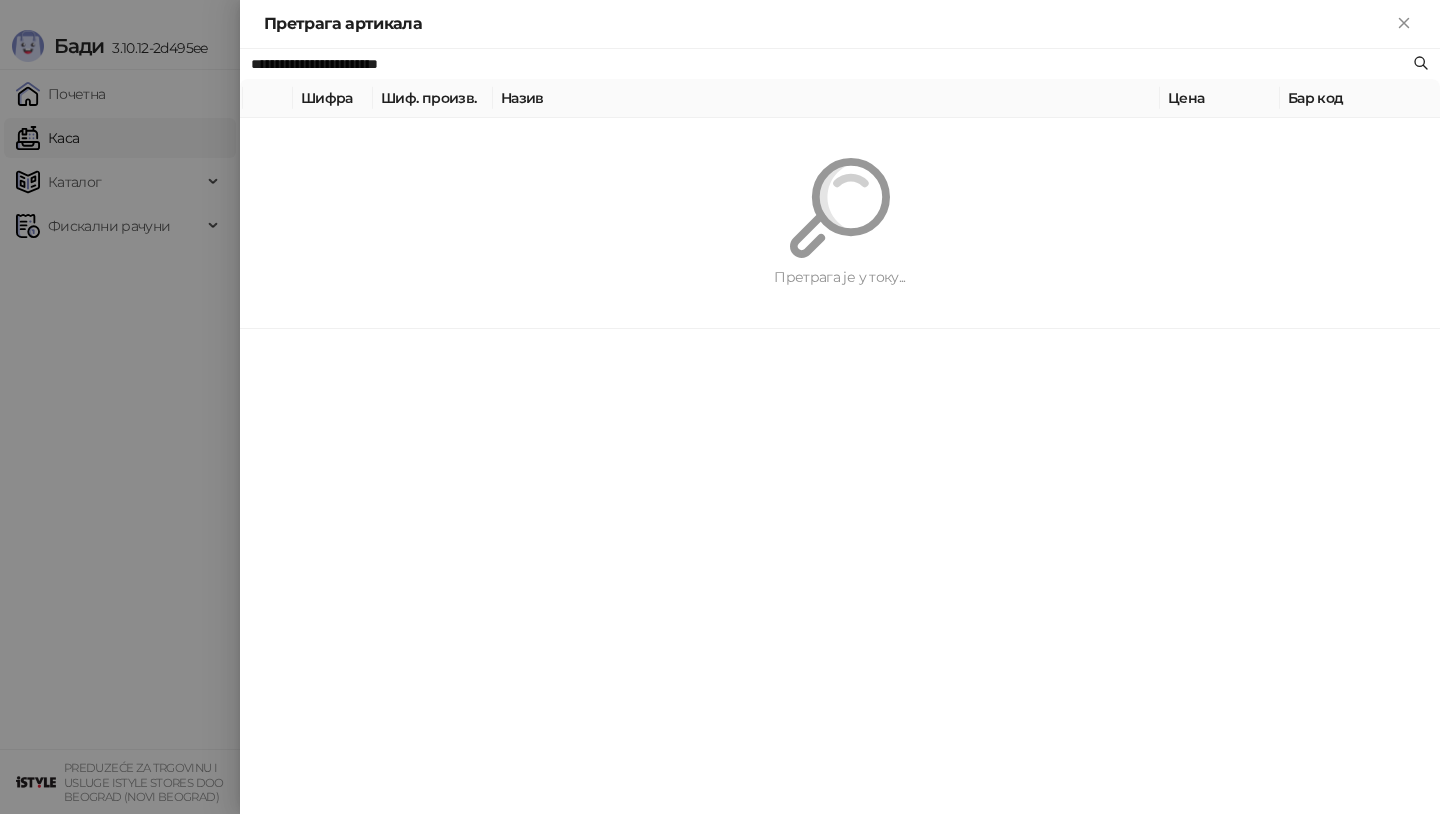 paste 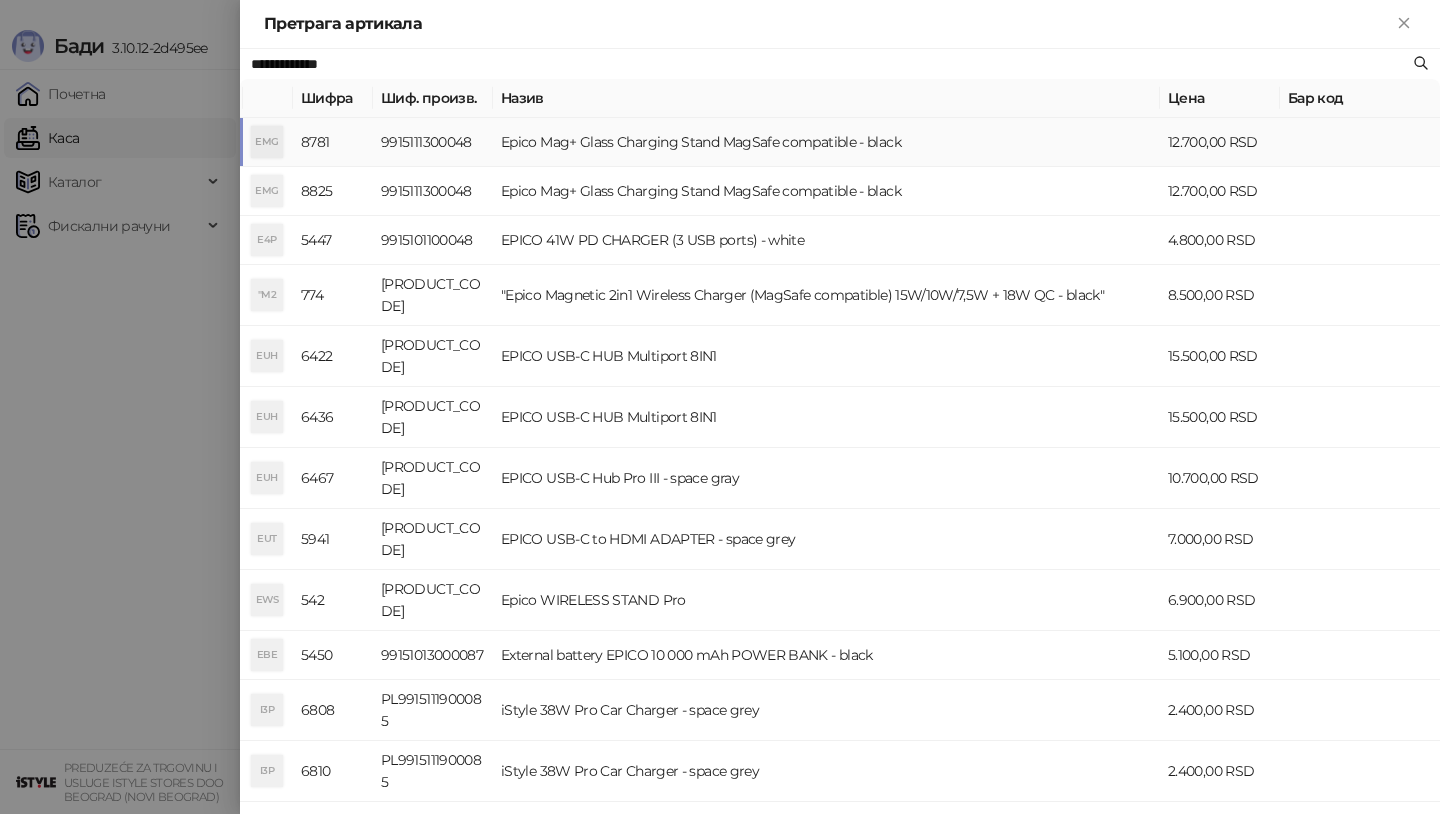 click on "Epico Mag+ Glass Charging Stand MagSafe compatible - black" at bounding box center [826, 142] 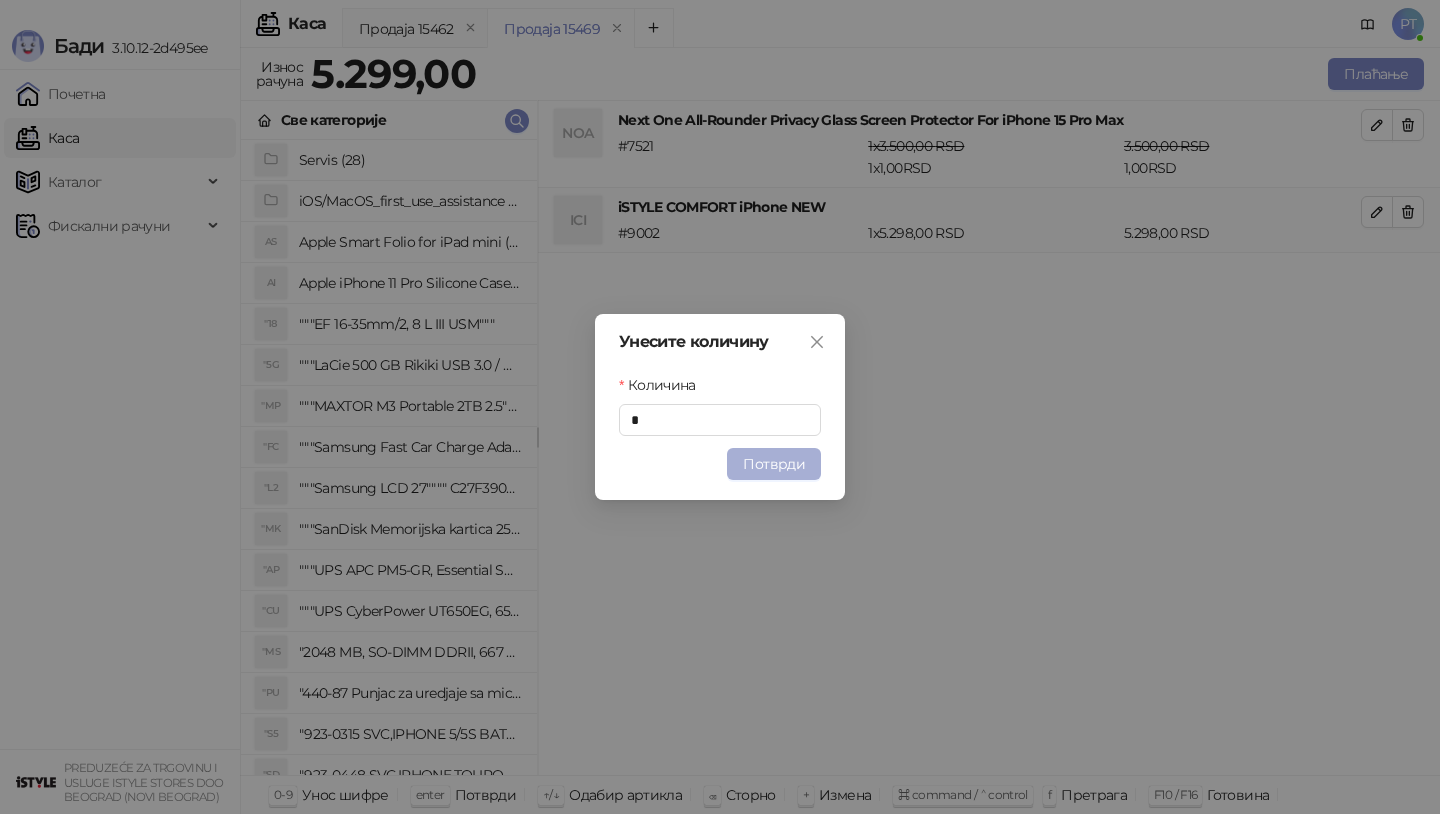 click on "Потврди" at bounding box center (774, 464) 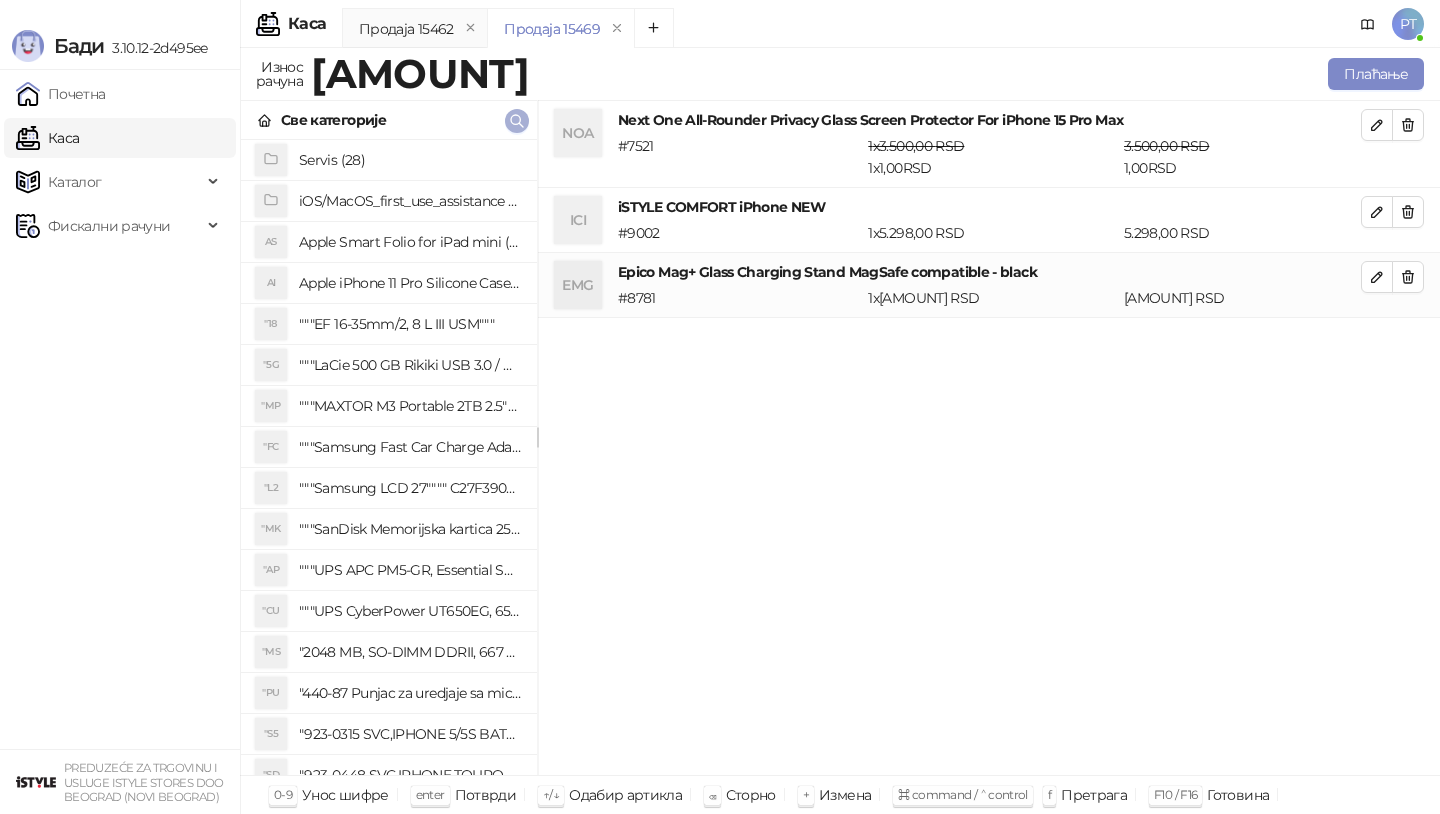 click 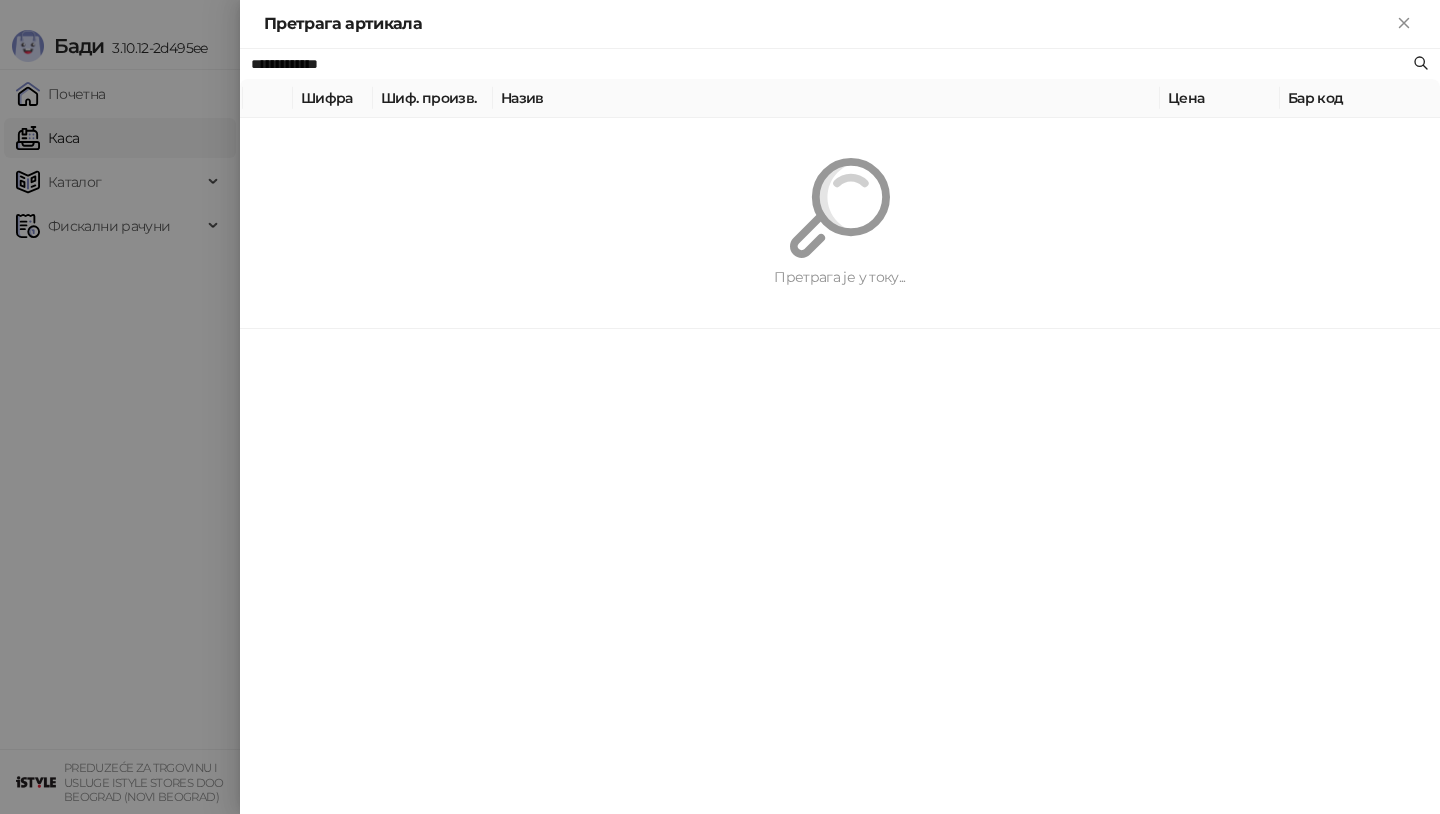 paste 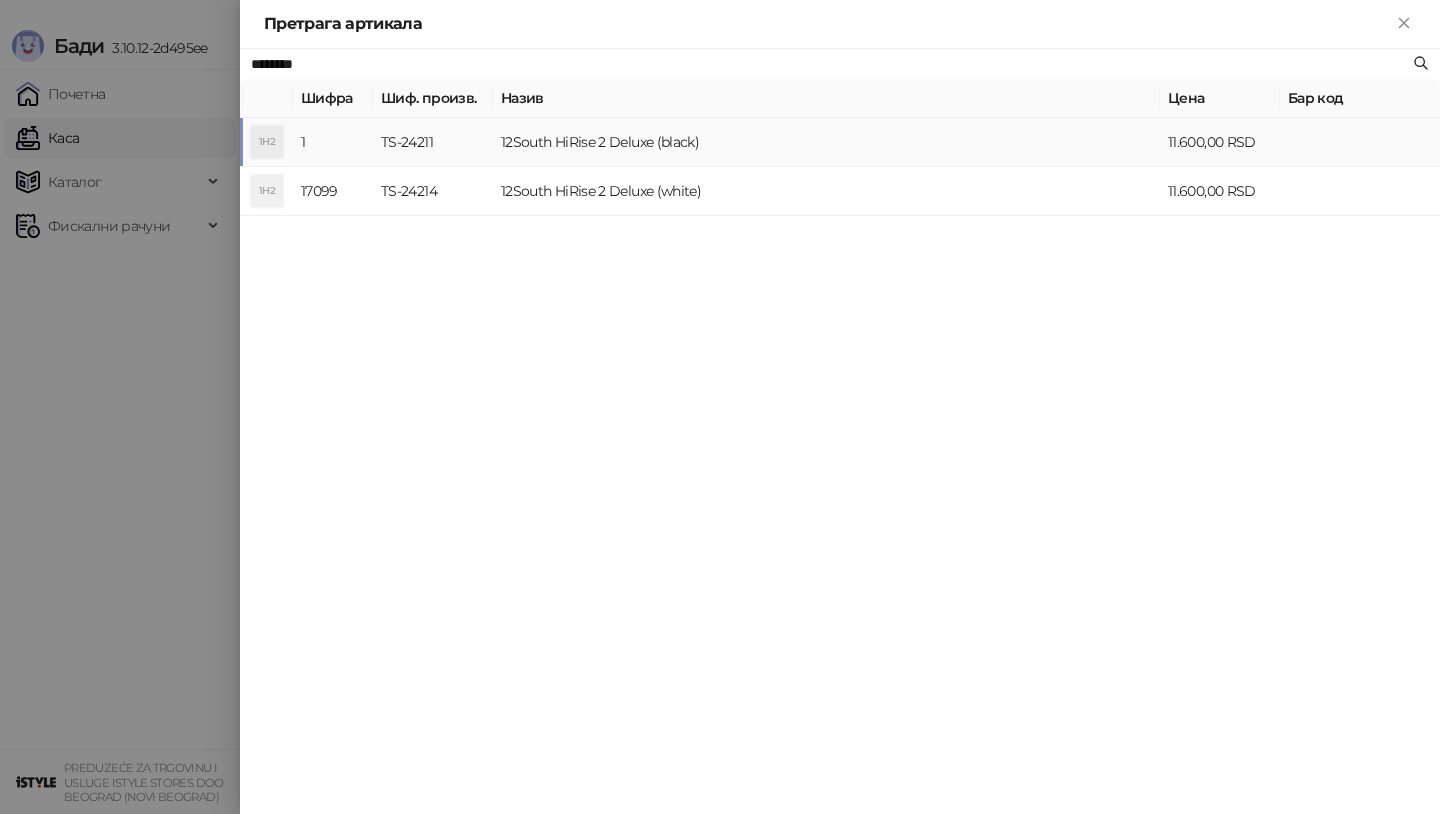 click on "12South HiRise 2 Deluxe (black)" at bounding box center (826, 142) 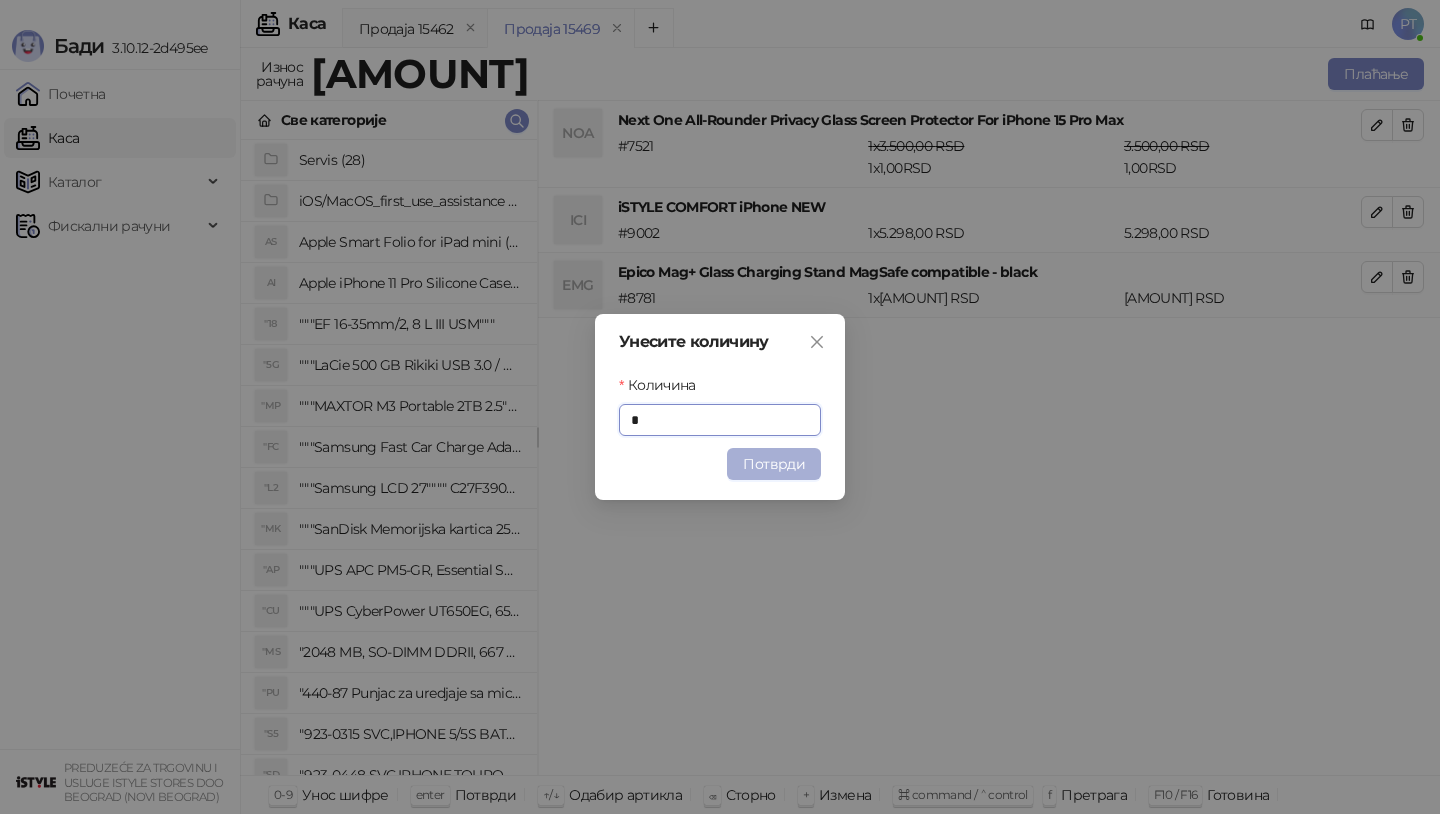 click on "Потврди" at bounding box center [774, 464] 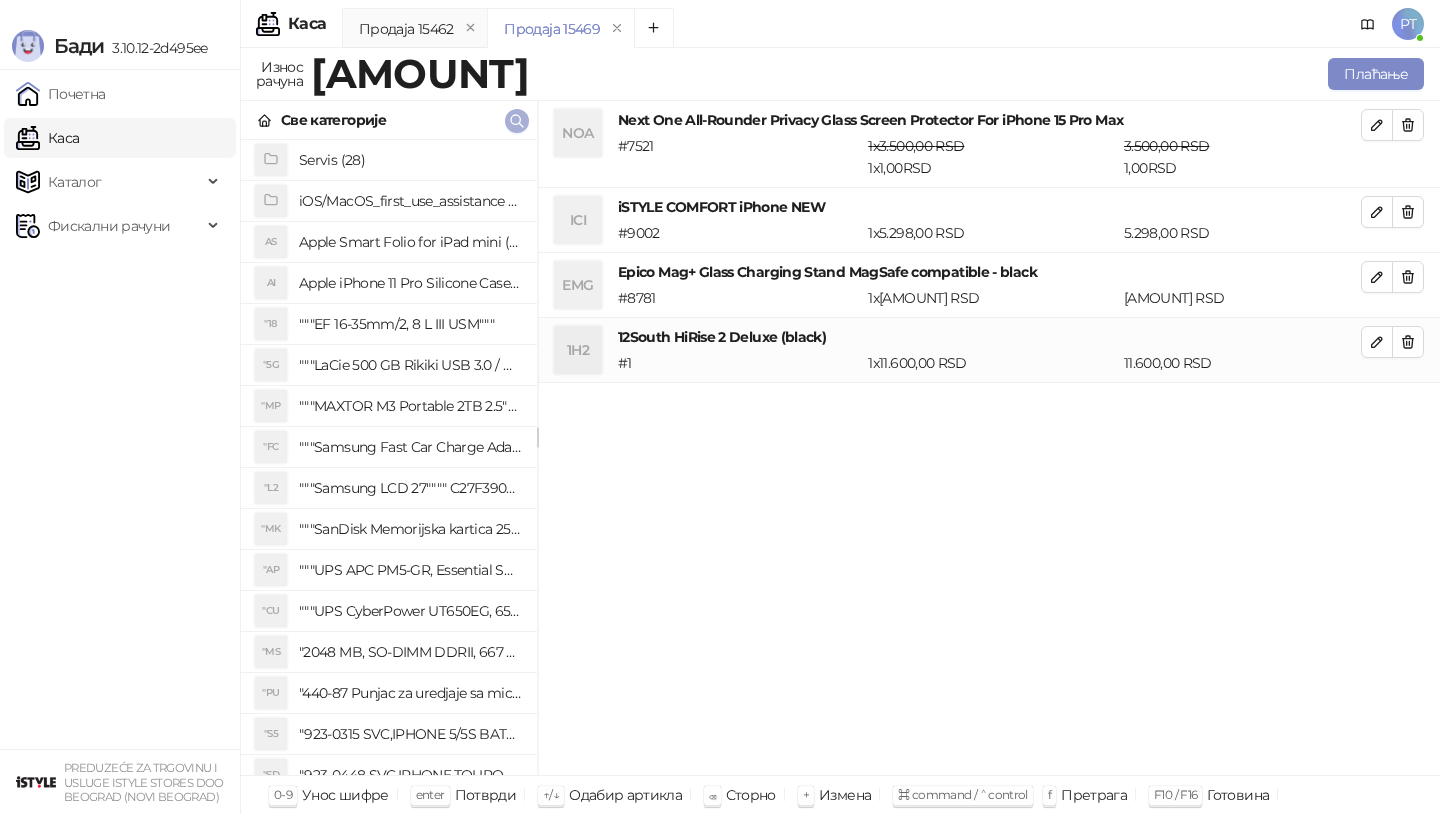 click 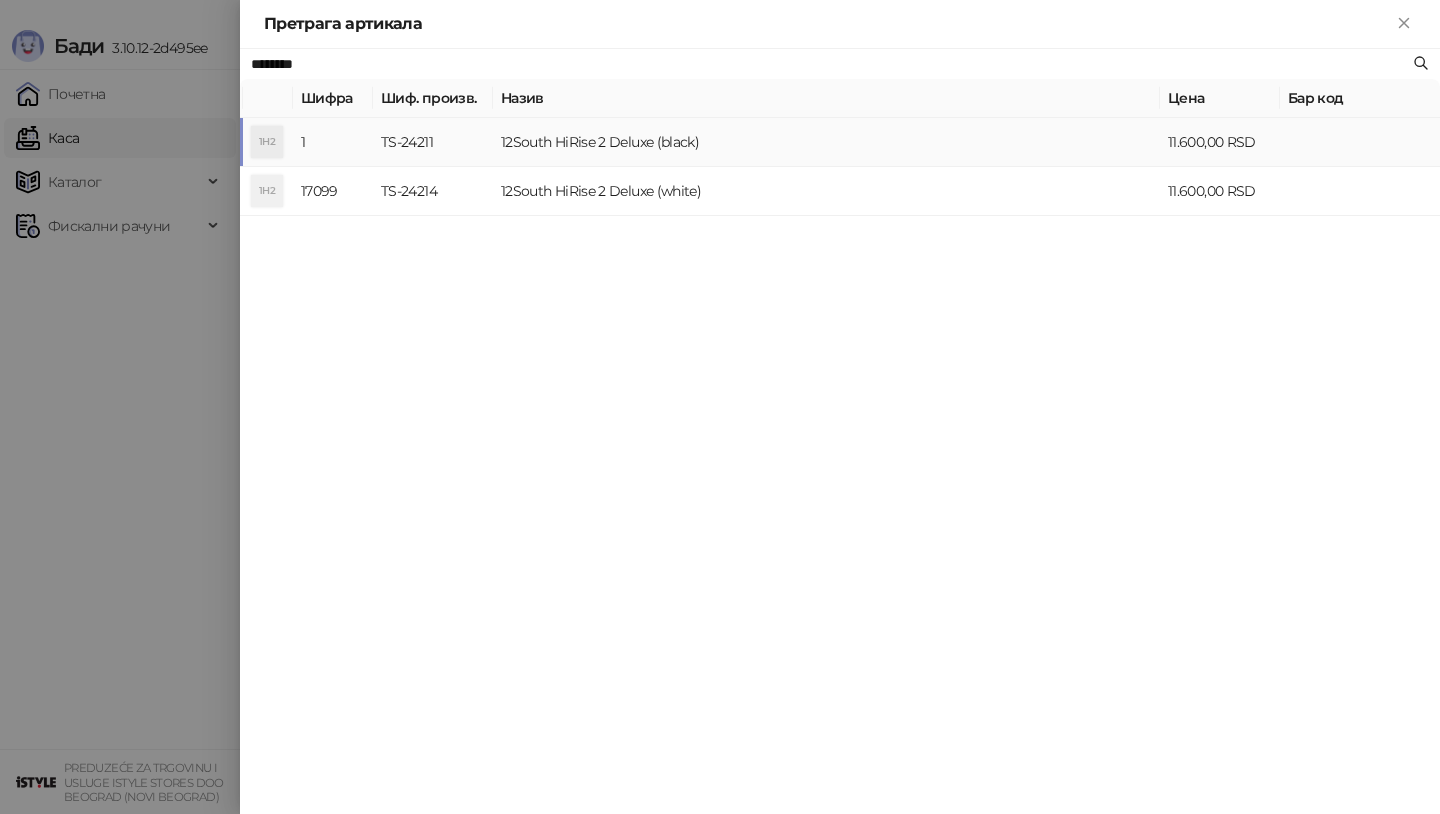 paste on "*" 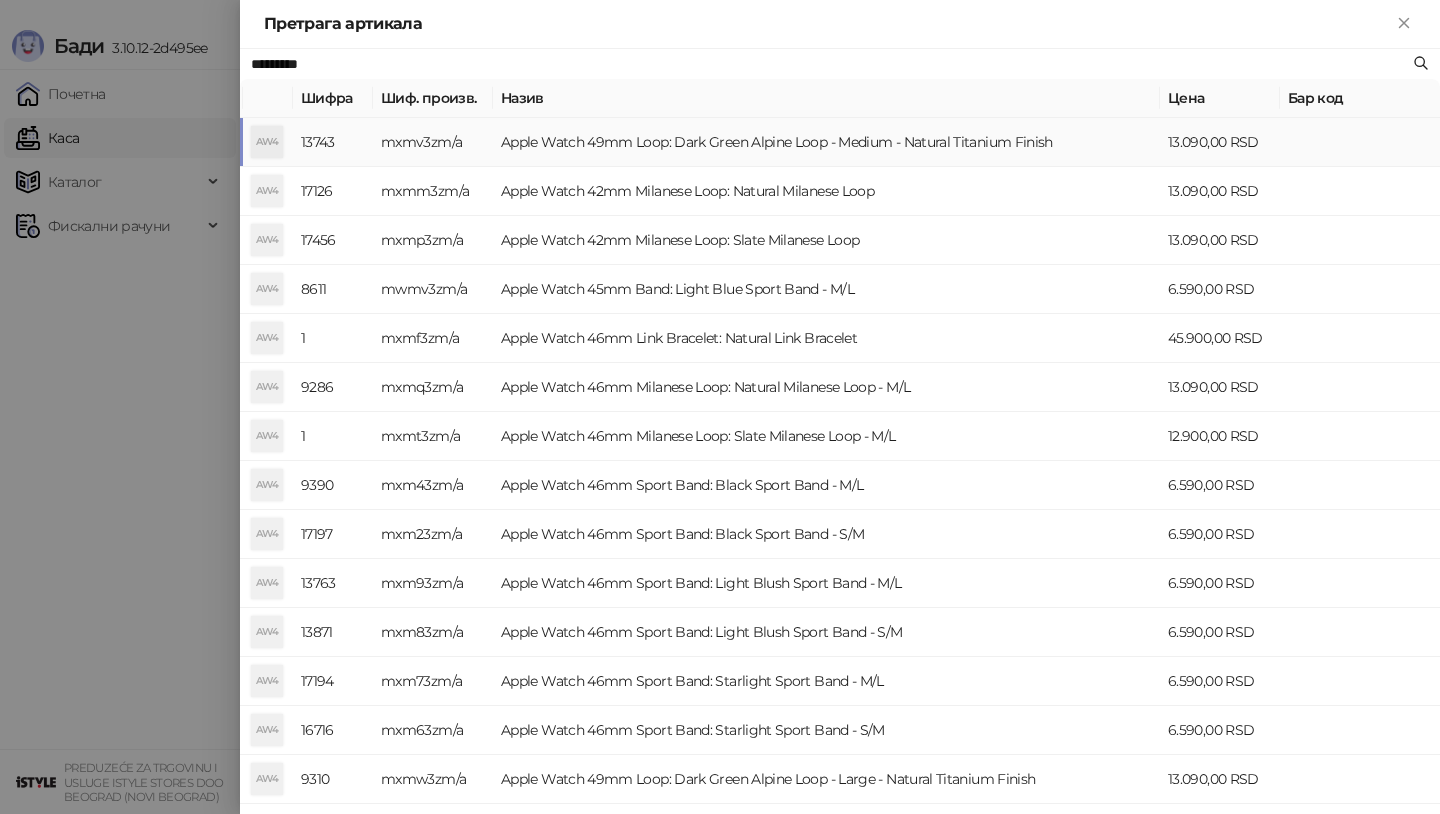 type on "*********" 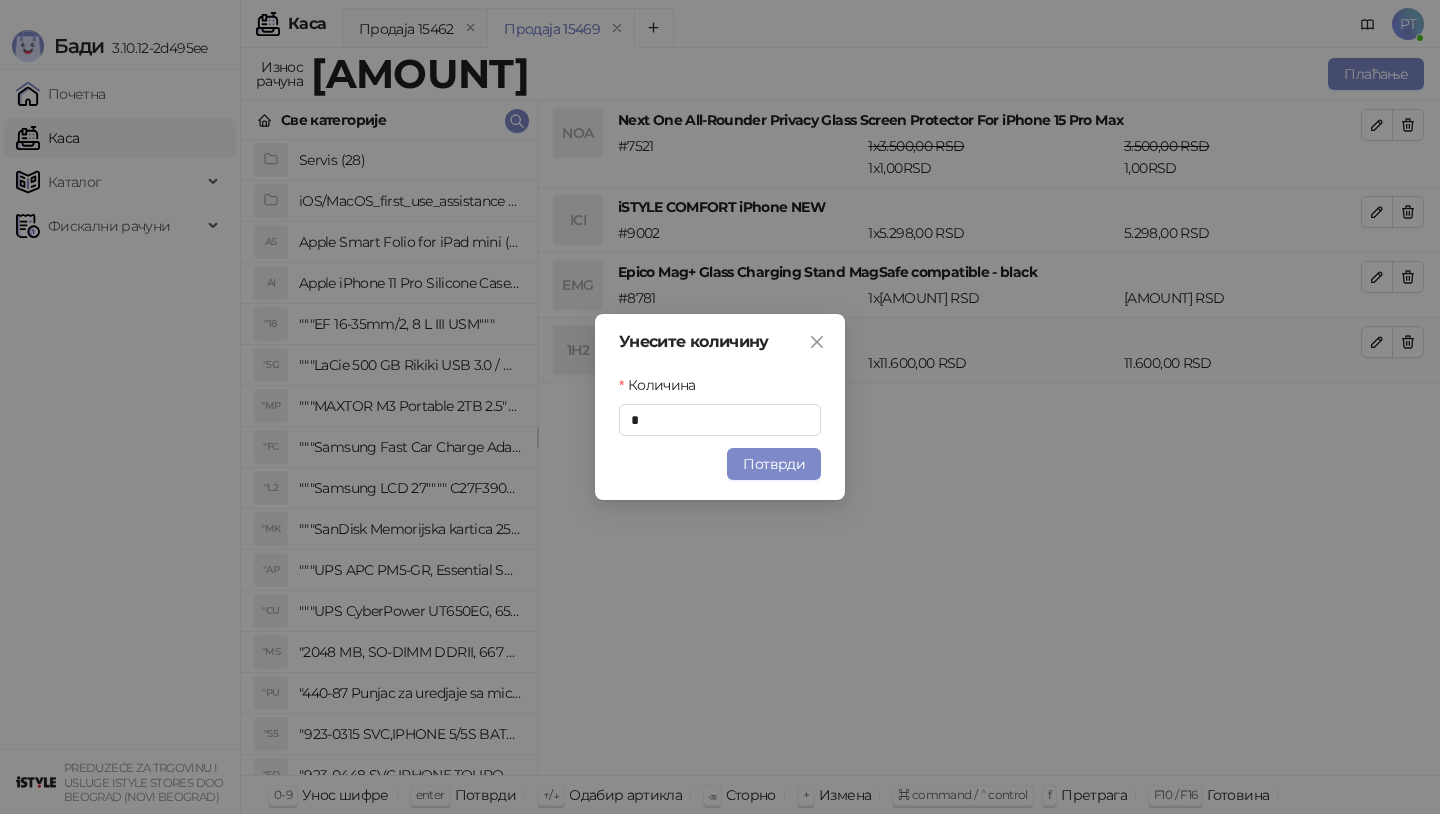 click on "Потврди" at bounding box center (774, 464) 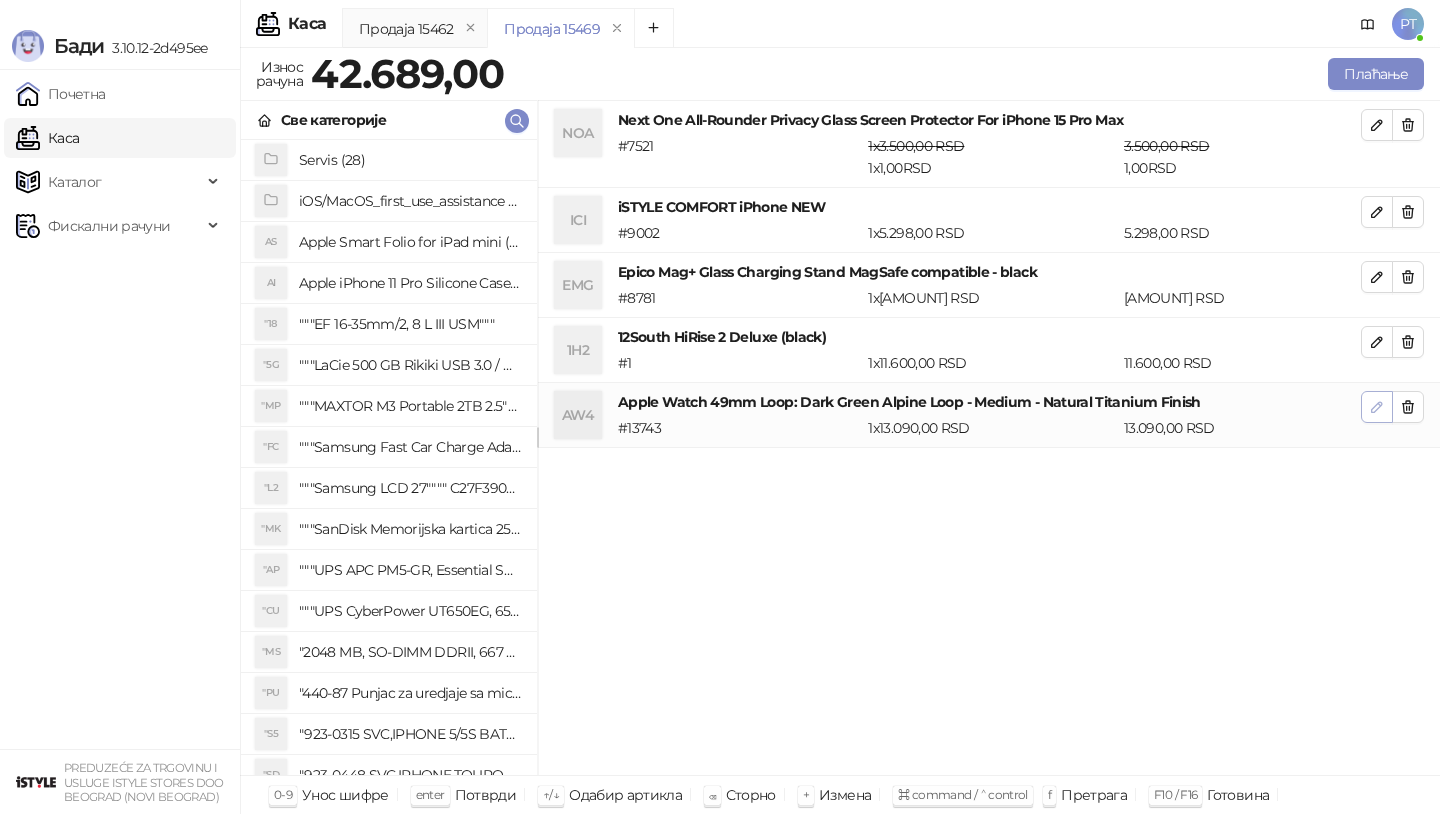 click 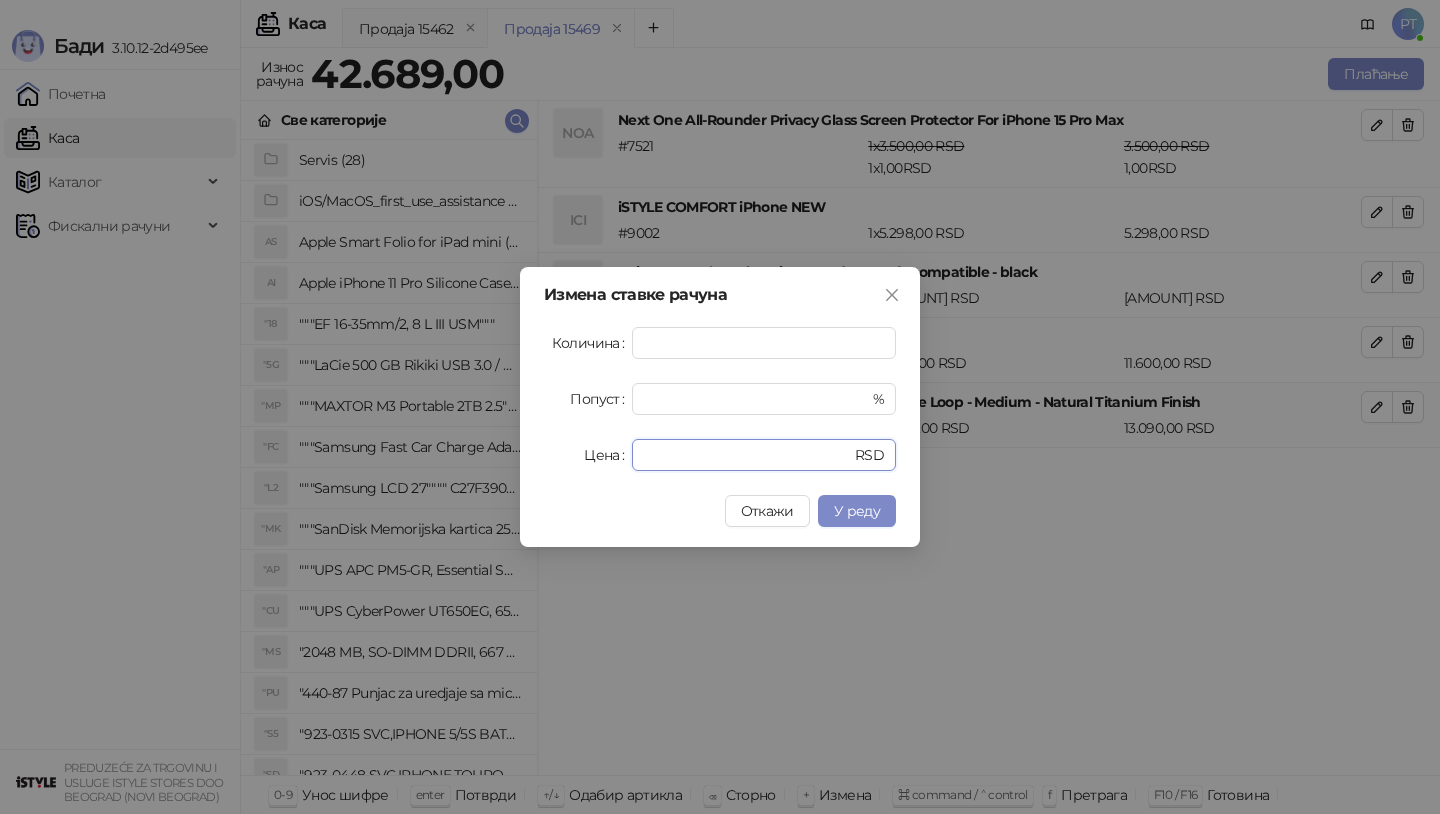 drag, startPoint x: 716, startPoint y: 454, endPoint x: 344, endPoint y: 454, distance: 372 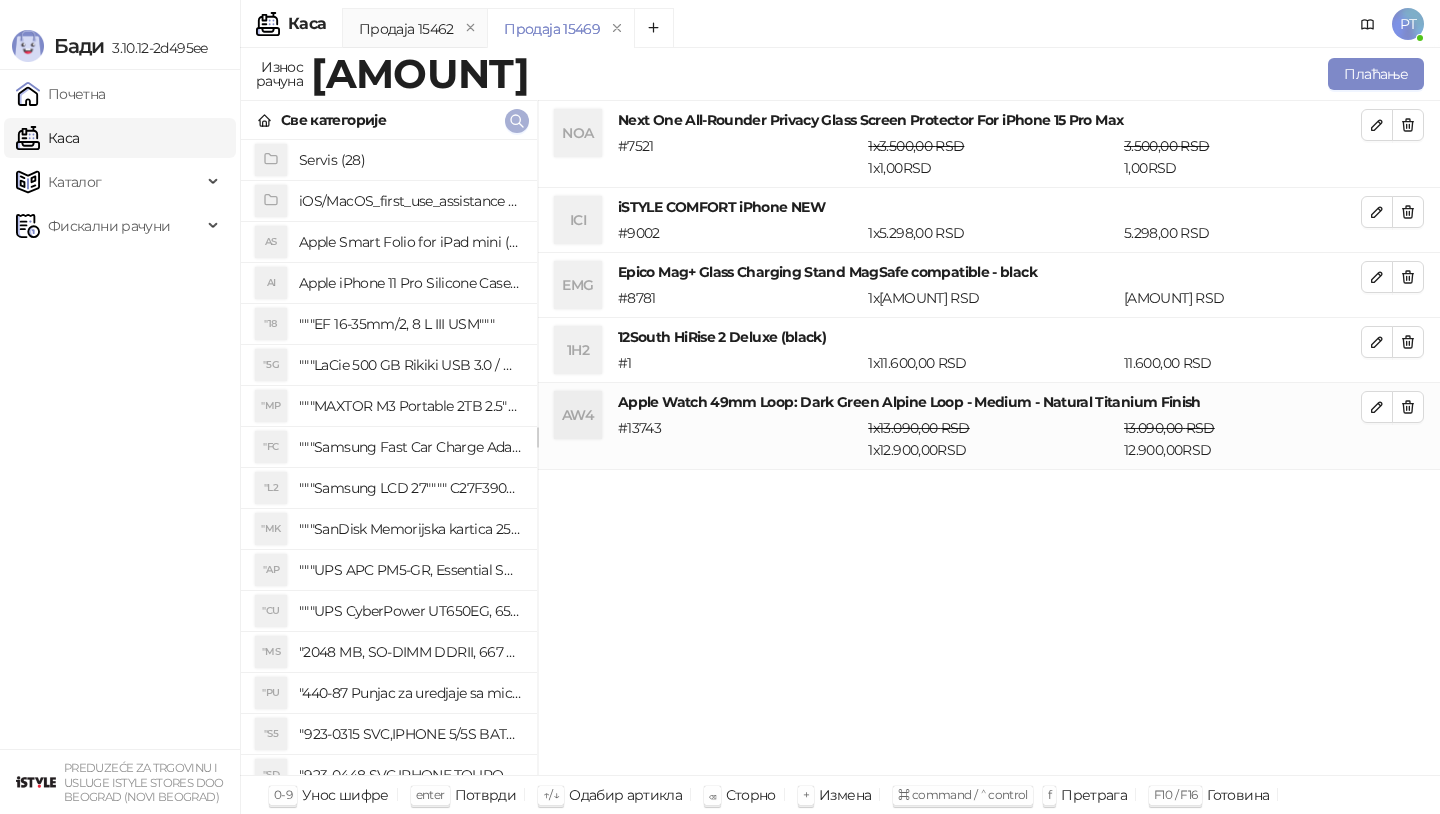 click 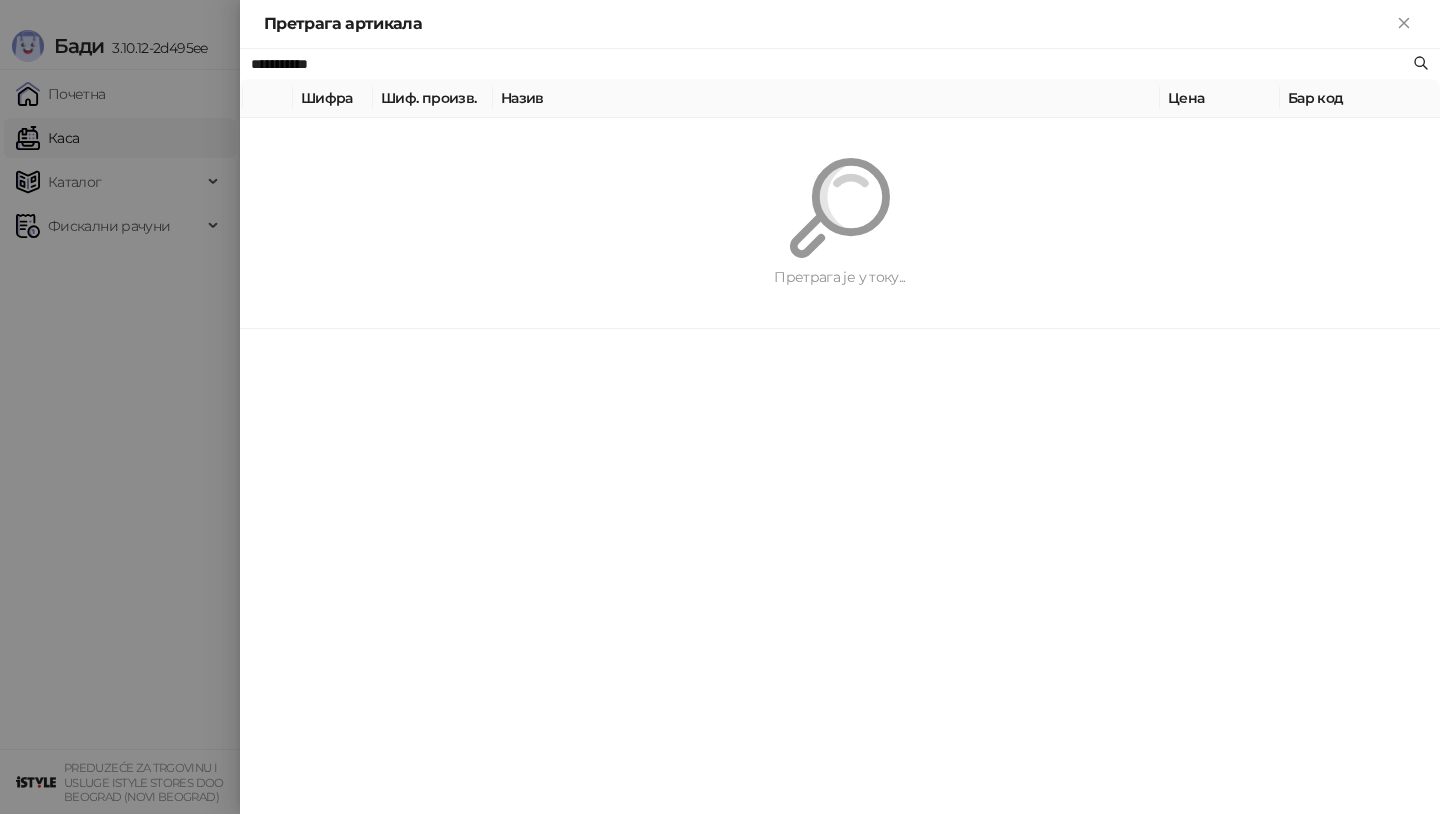 type on "**********" 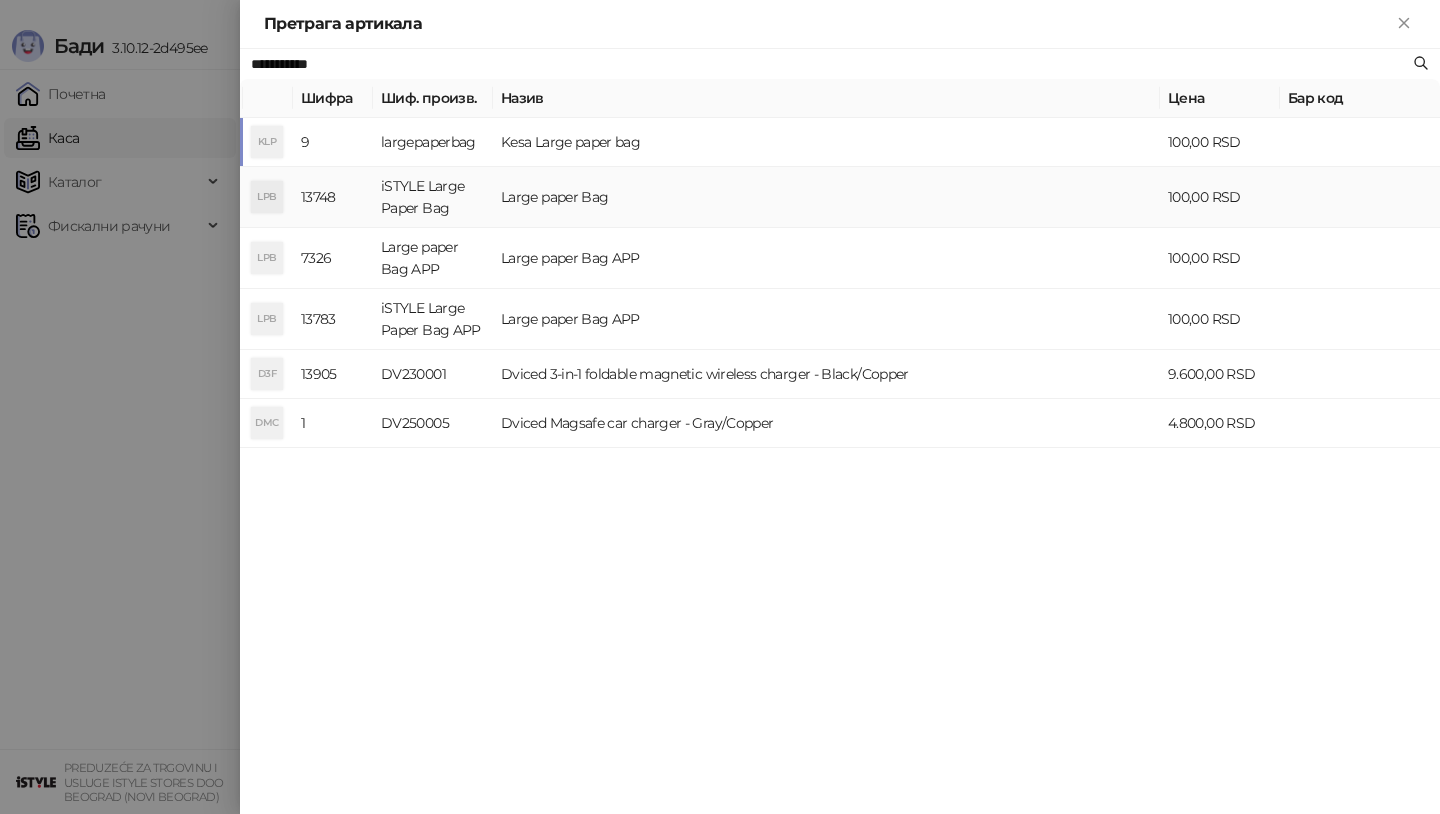 click on "Large paper Bag" at bounding box center (826, 197) 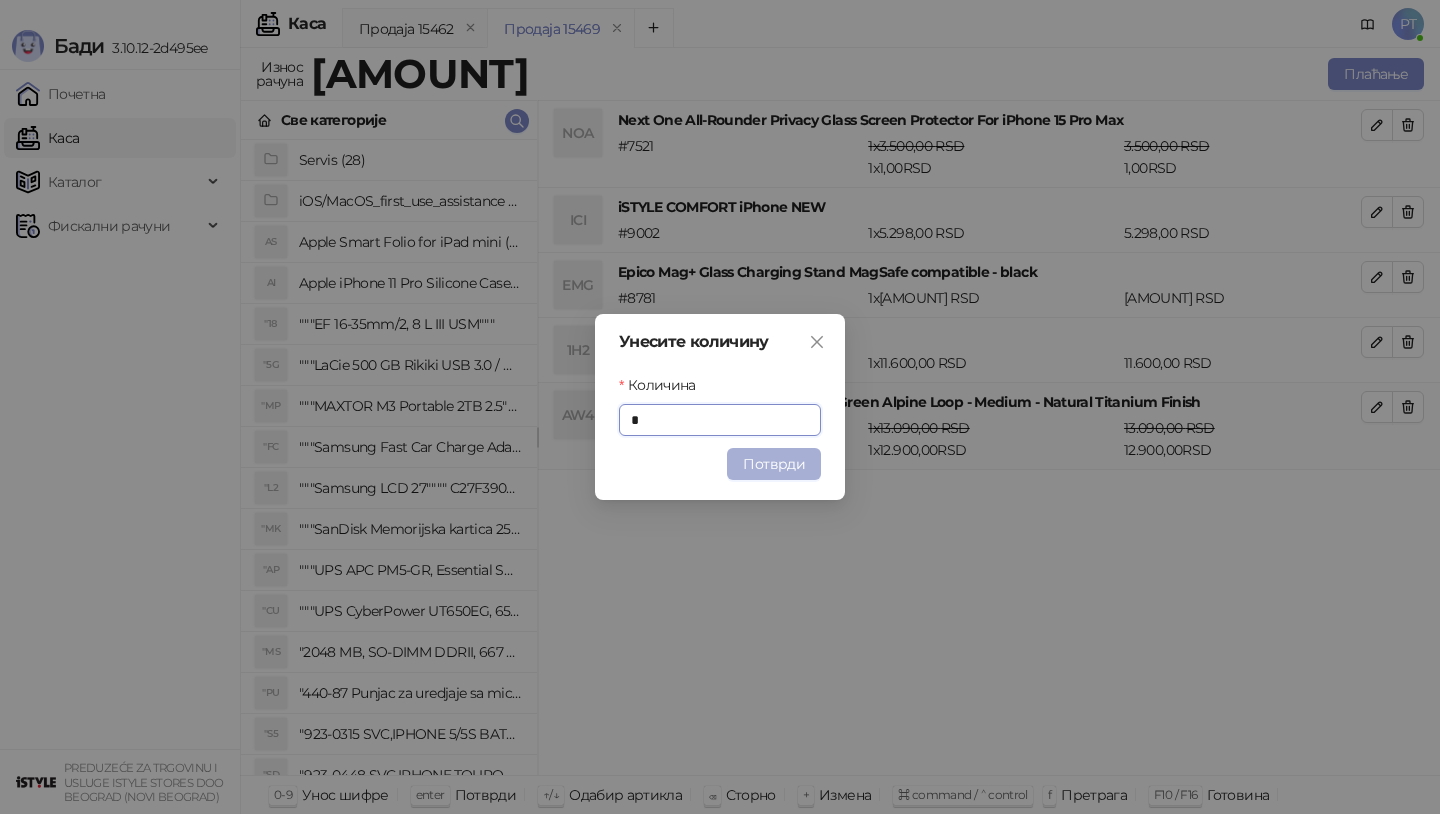 click on "Потврди" at bounding box center [774, 464] 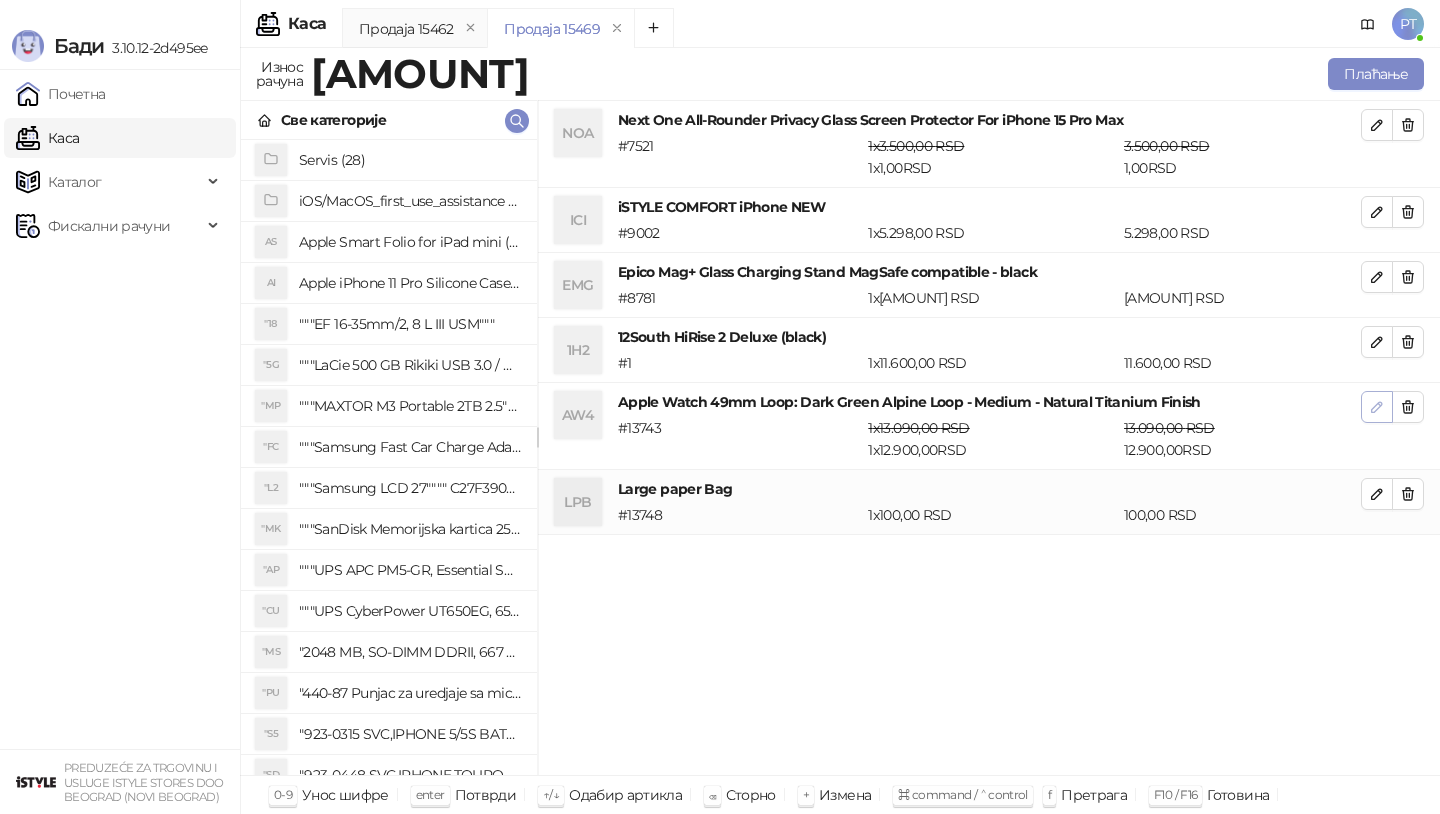 click 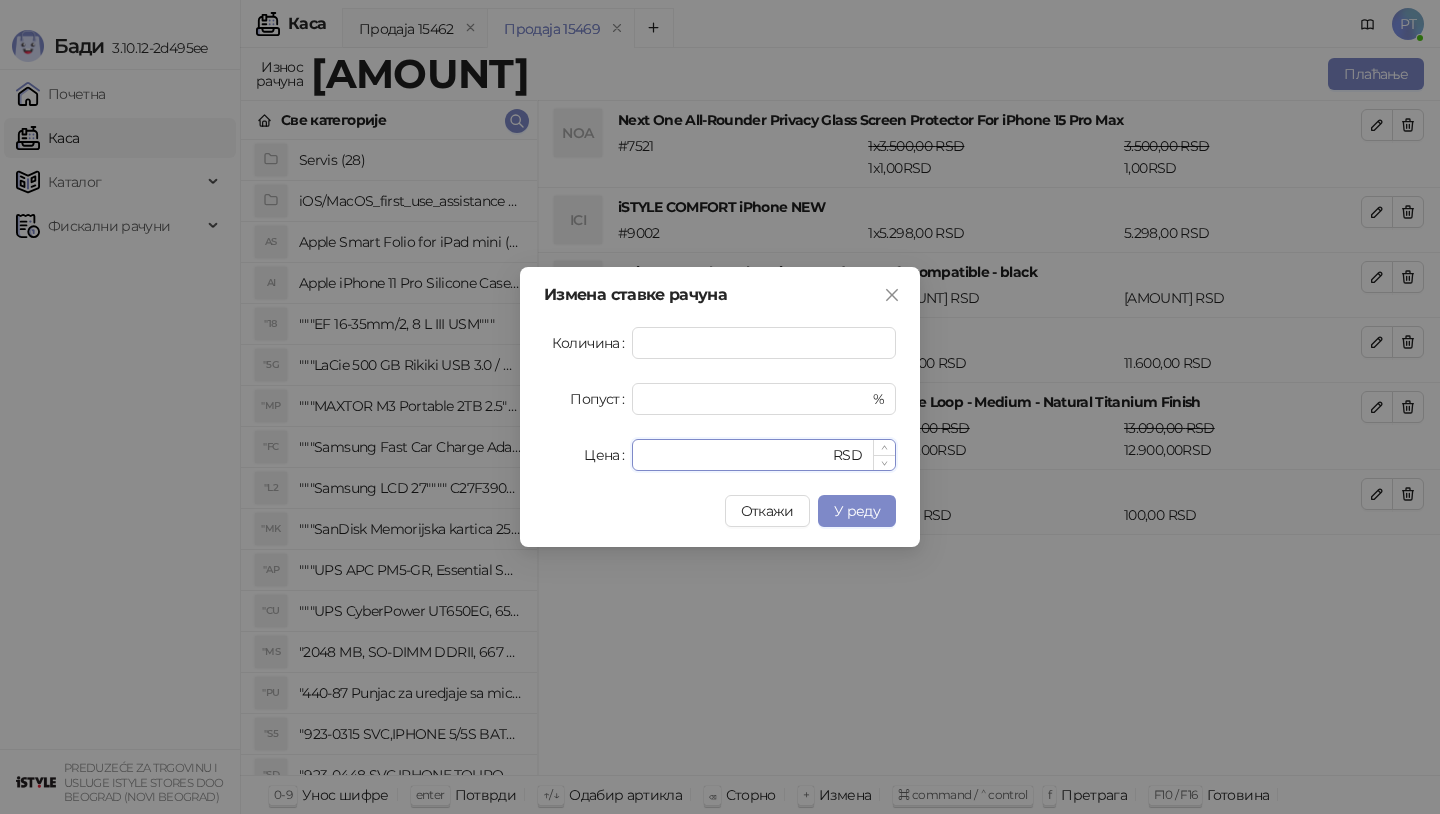 drag, startPoint x: 662, startPoint y: 454, endPoint x: 700, endPoint y: 453, distance: 38.013157 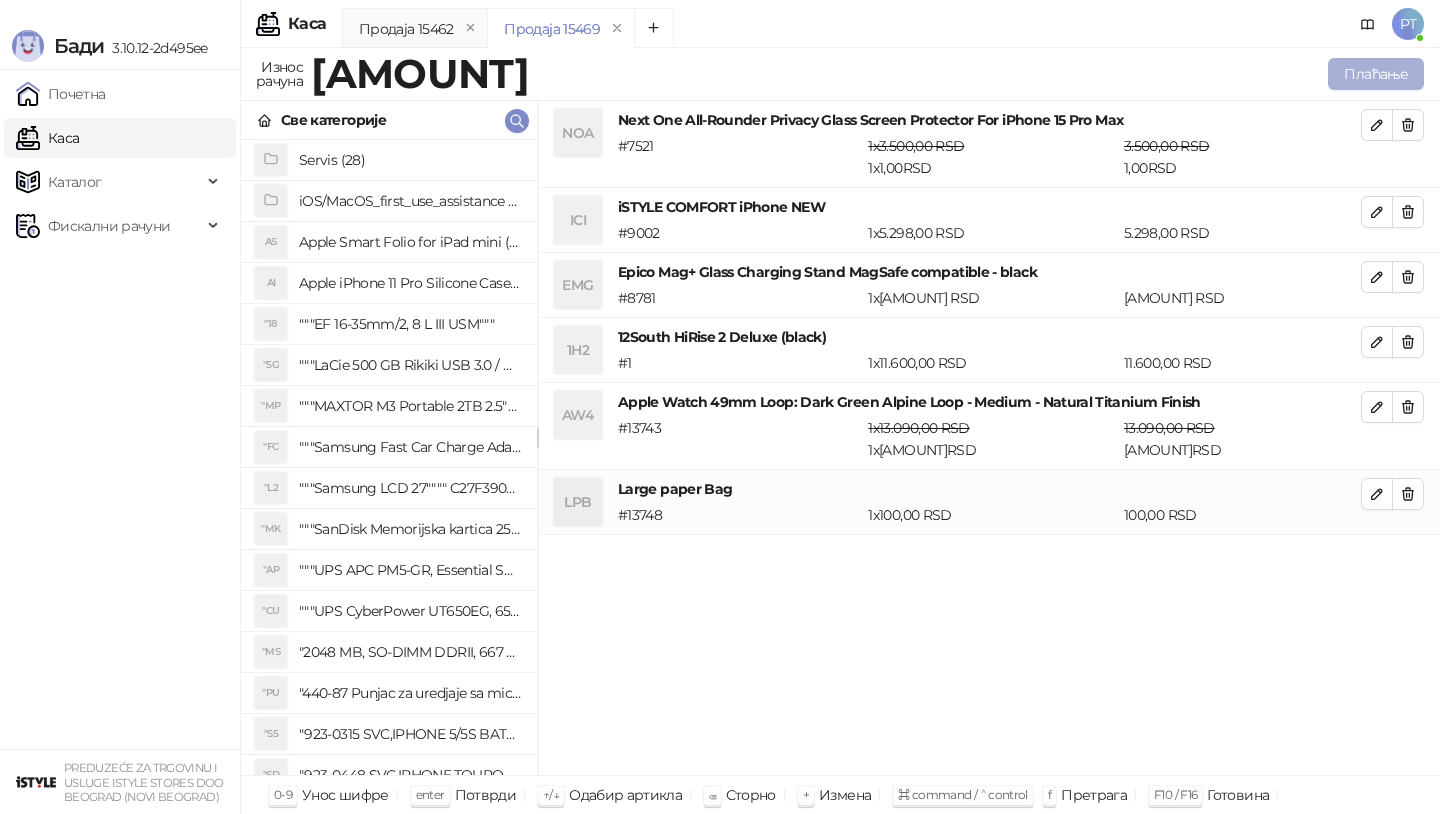 click on "Плаћање" at bounding box center [1376, 74] 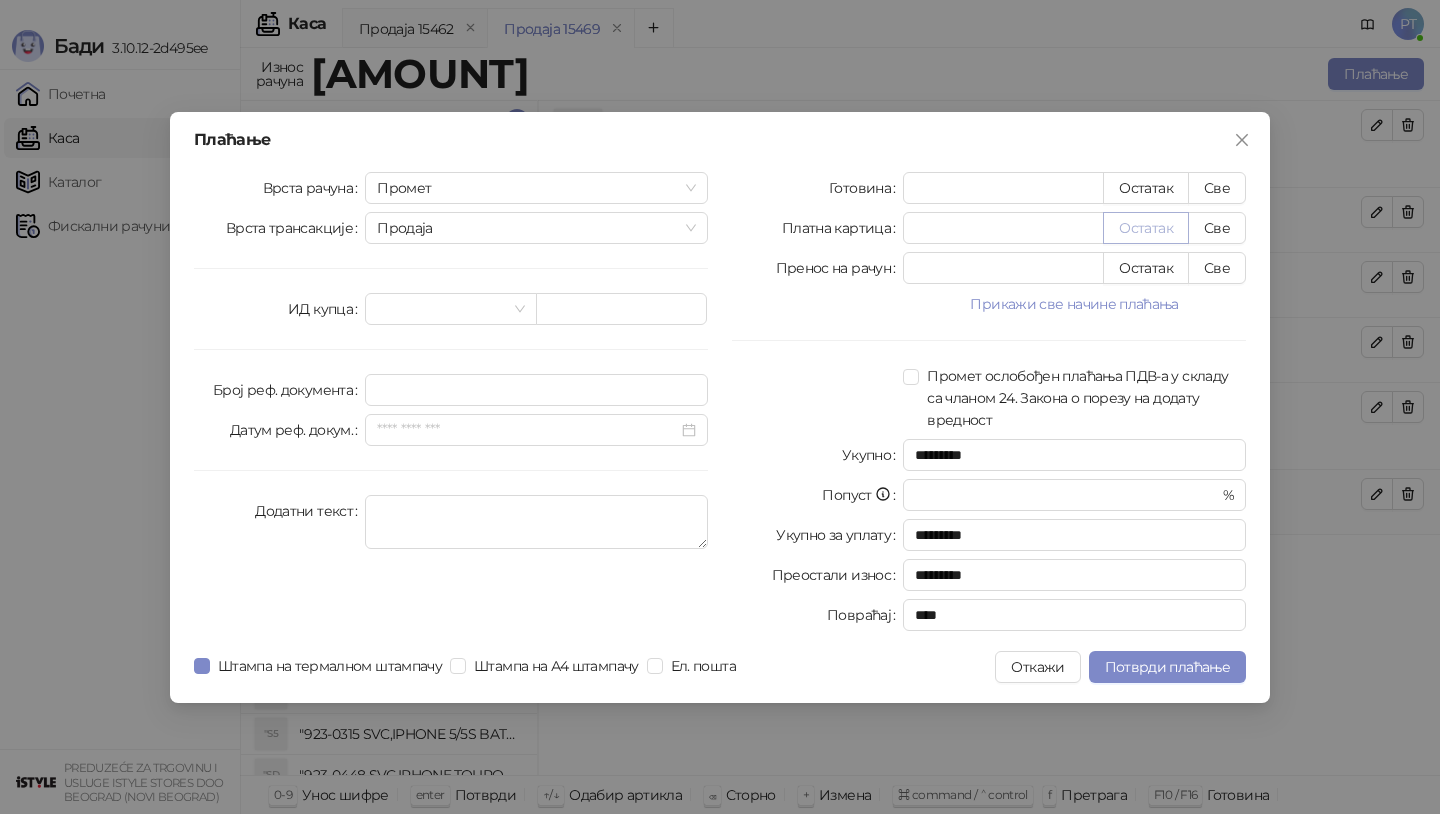 click on "Остатак" at bounding box center (1146, 228) 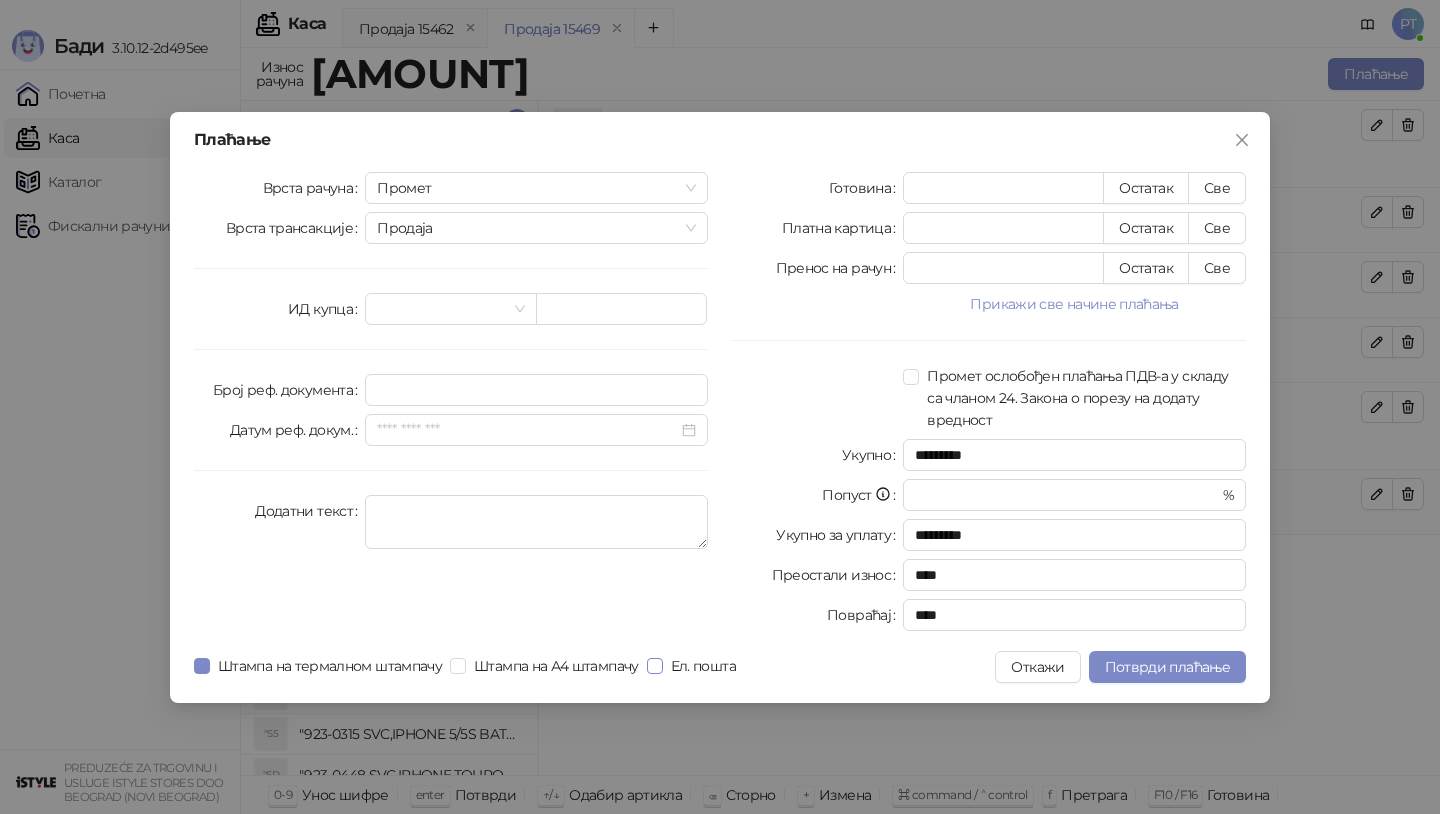 click on "Ел. пошта" at bounding box center [703, 666] 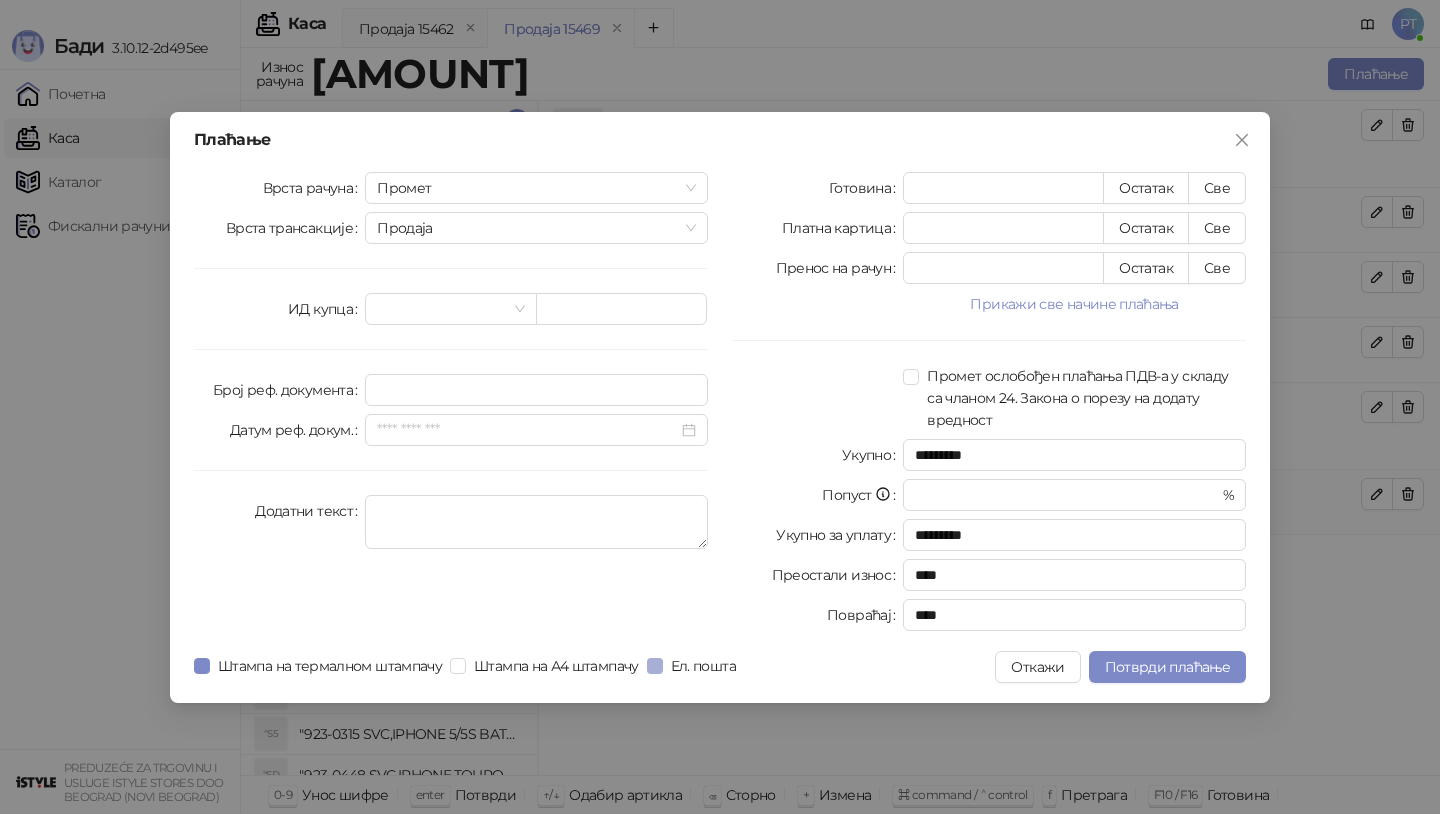 click on "Ел. пошта" at bounding box center [703, 666] 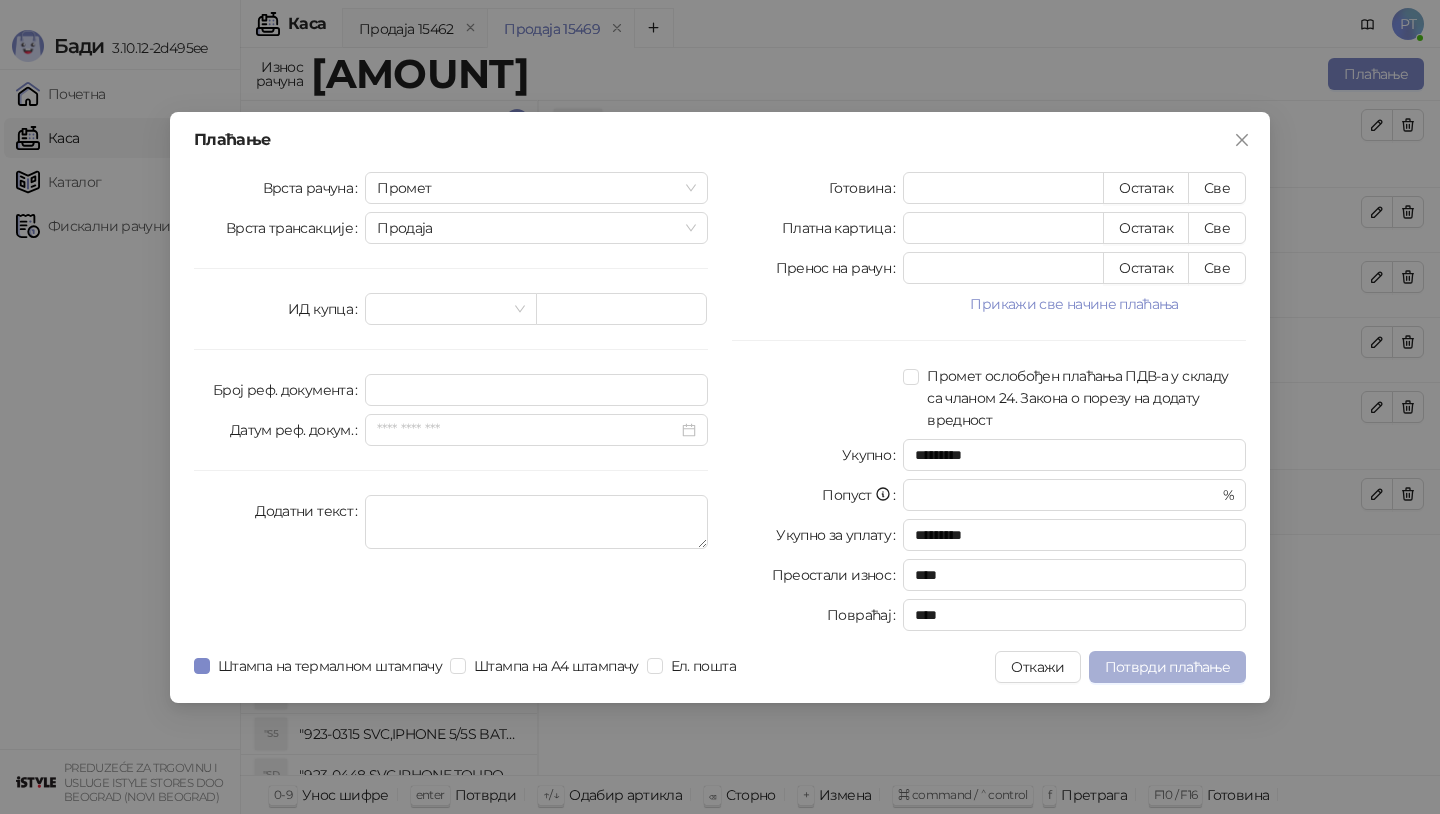 click on "Потврди плаћање" at bounding box center (1167, 667) 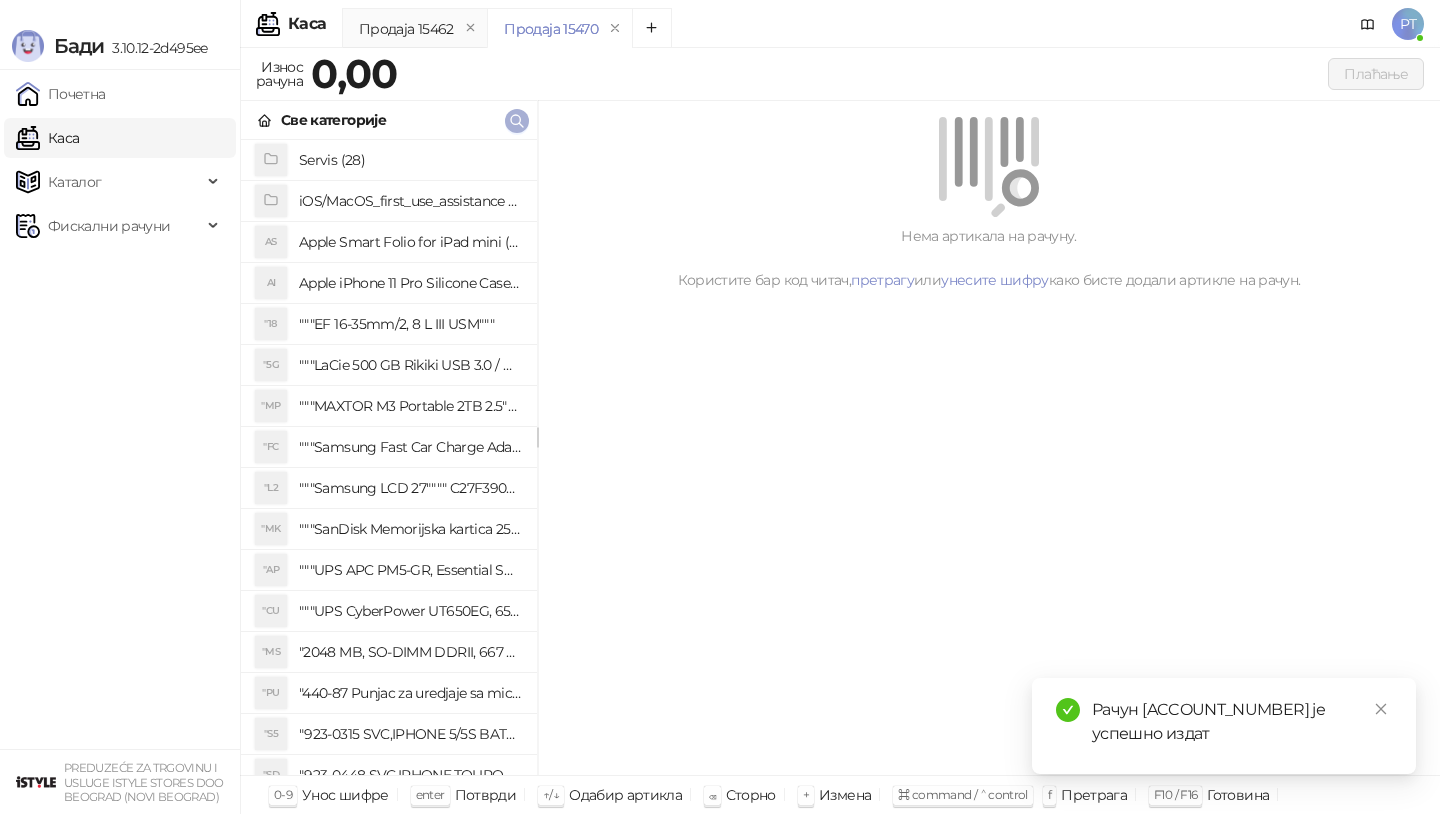 click 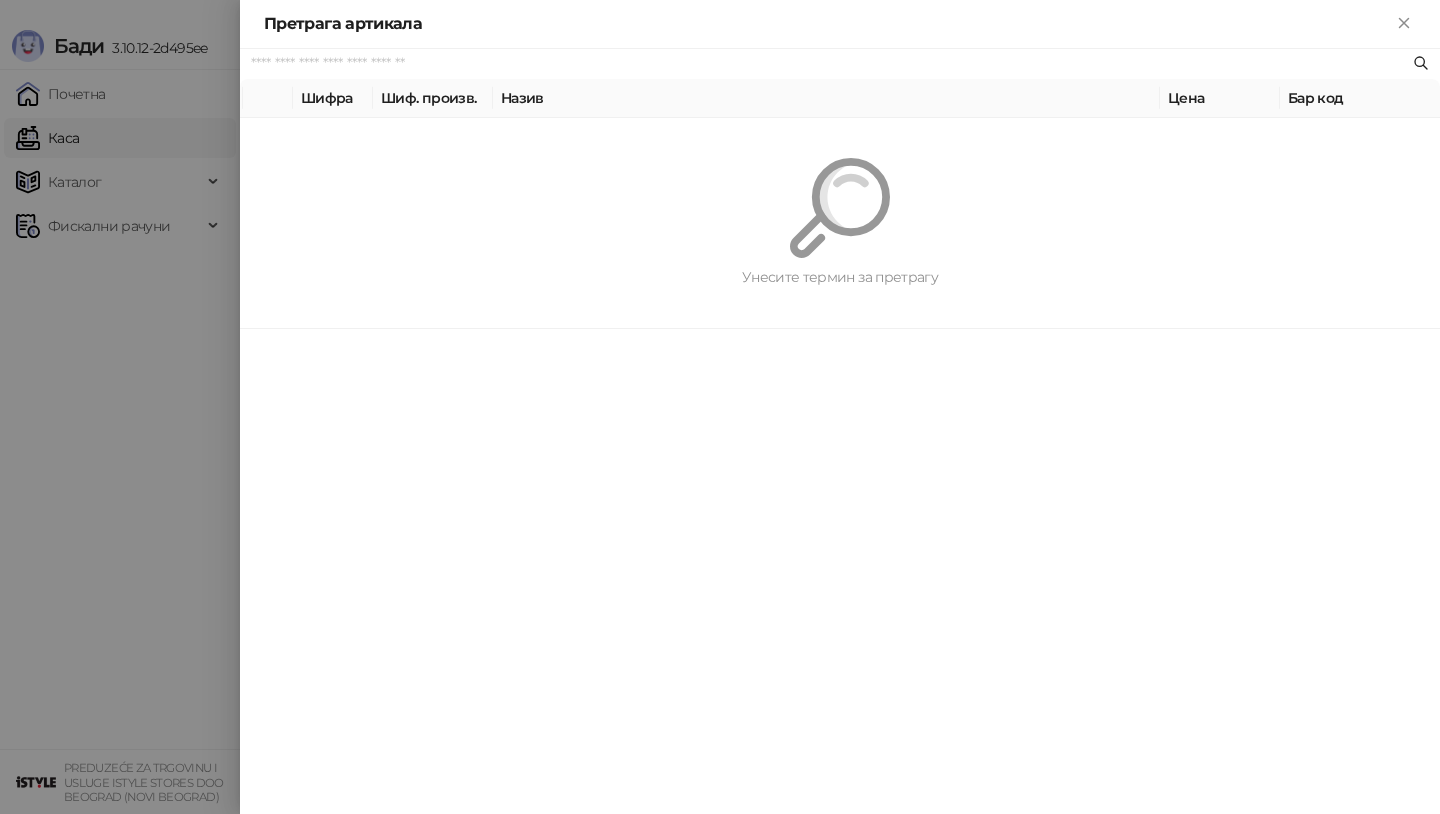 paste on "*********" 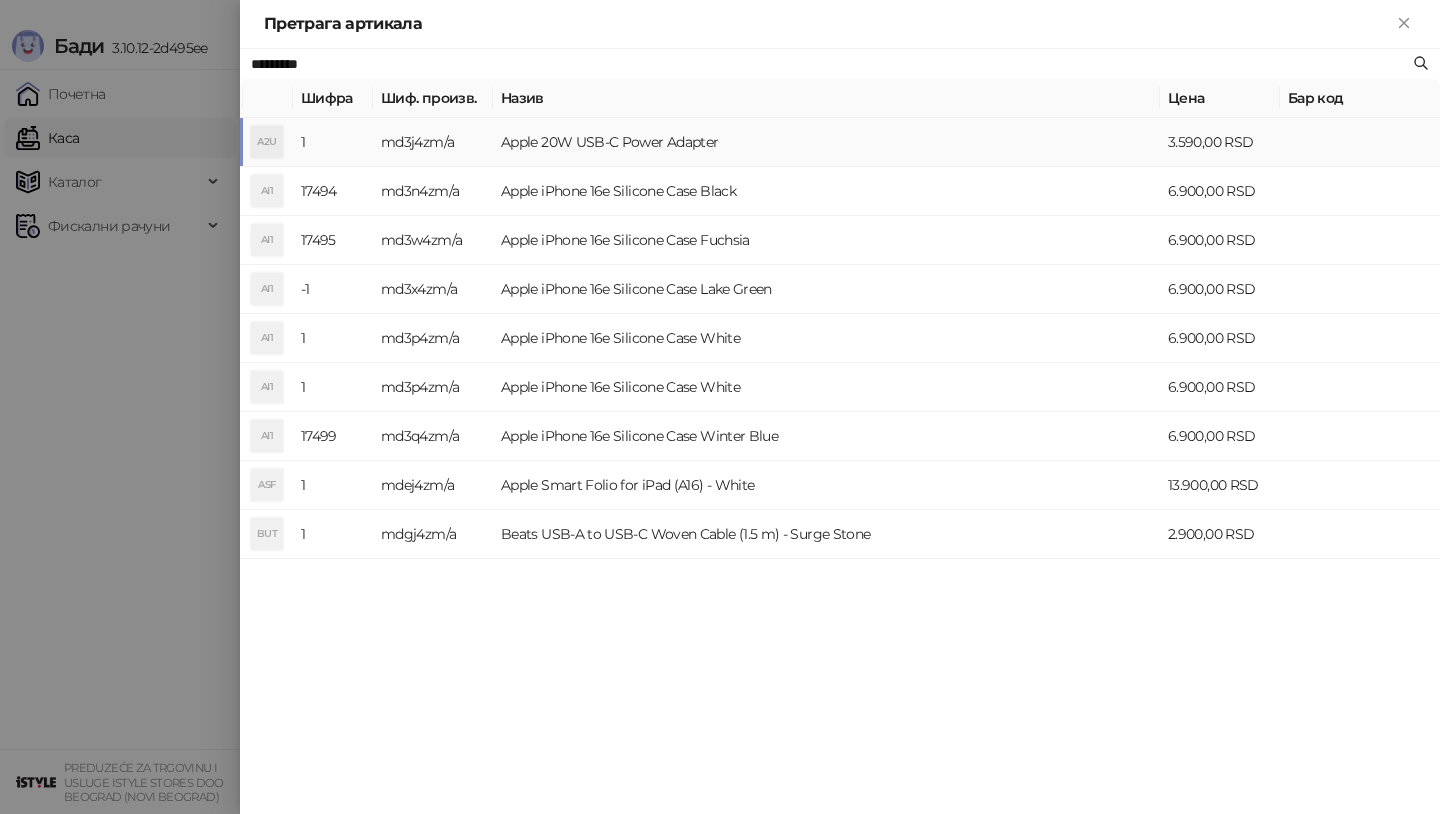 click on "Apple 20W USB-C Power Adapter" at bounding box center [826, 142] 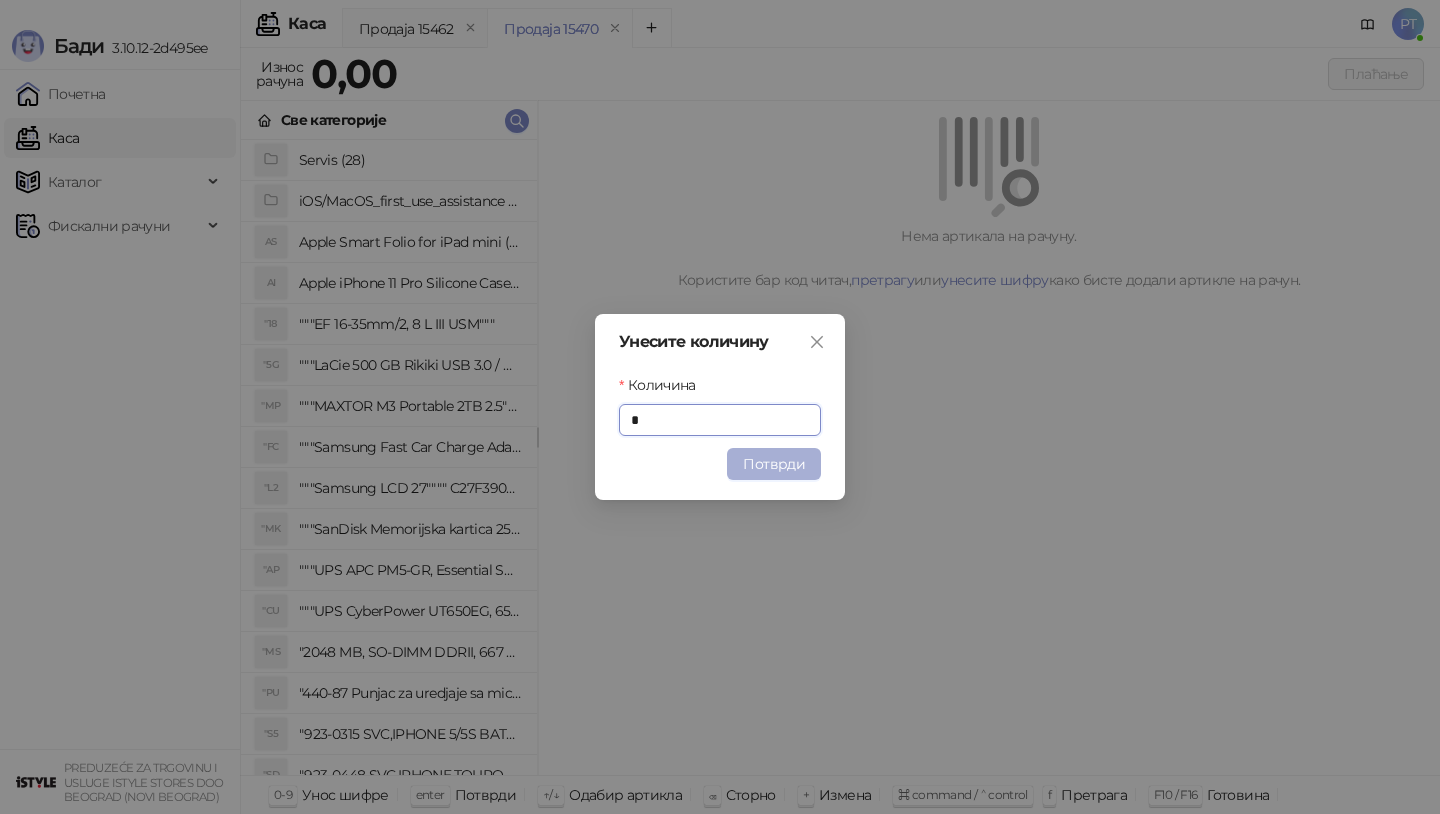 click on "Потврди" at bounding box center (774, 464) 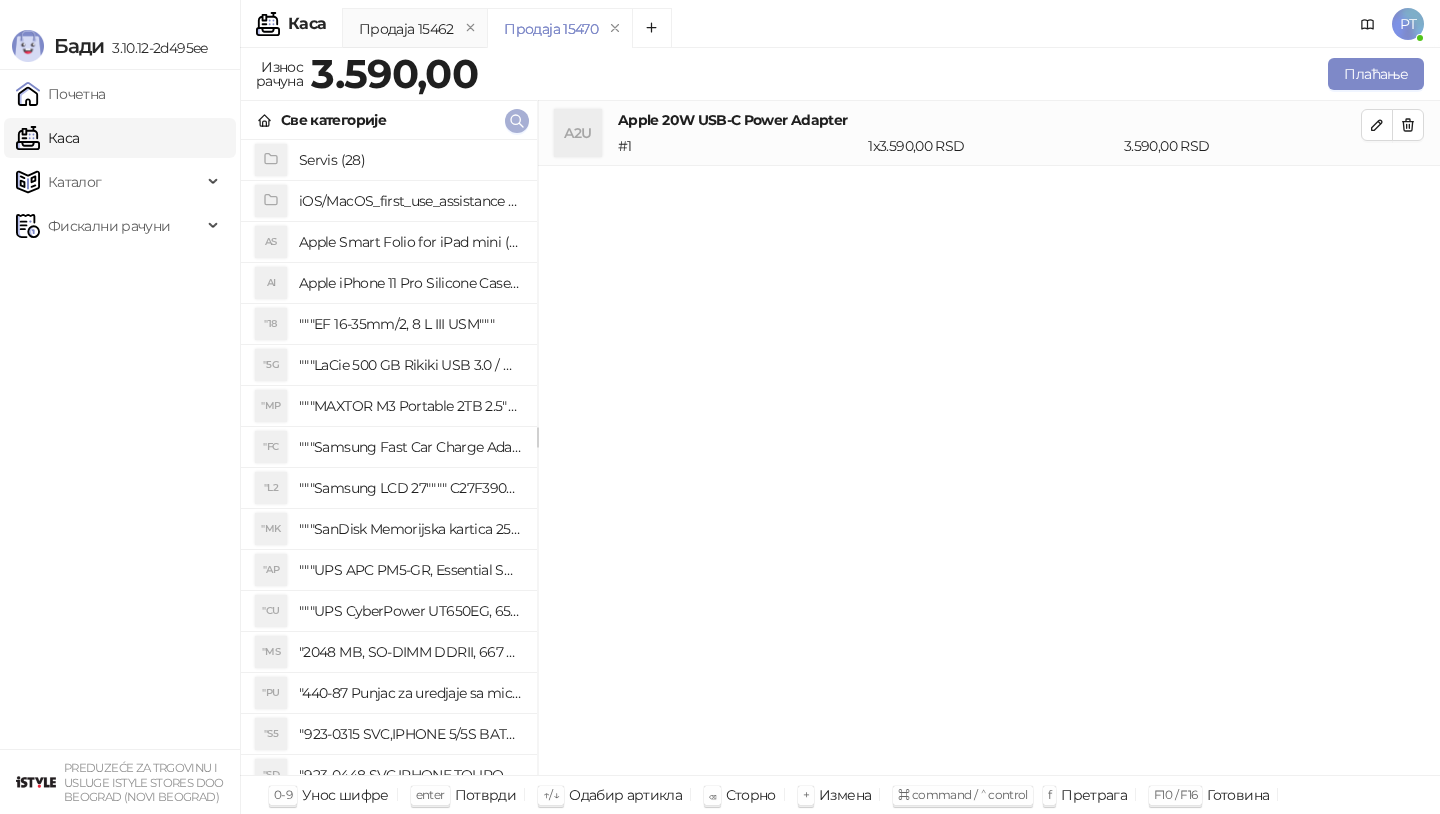 click 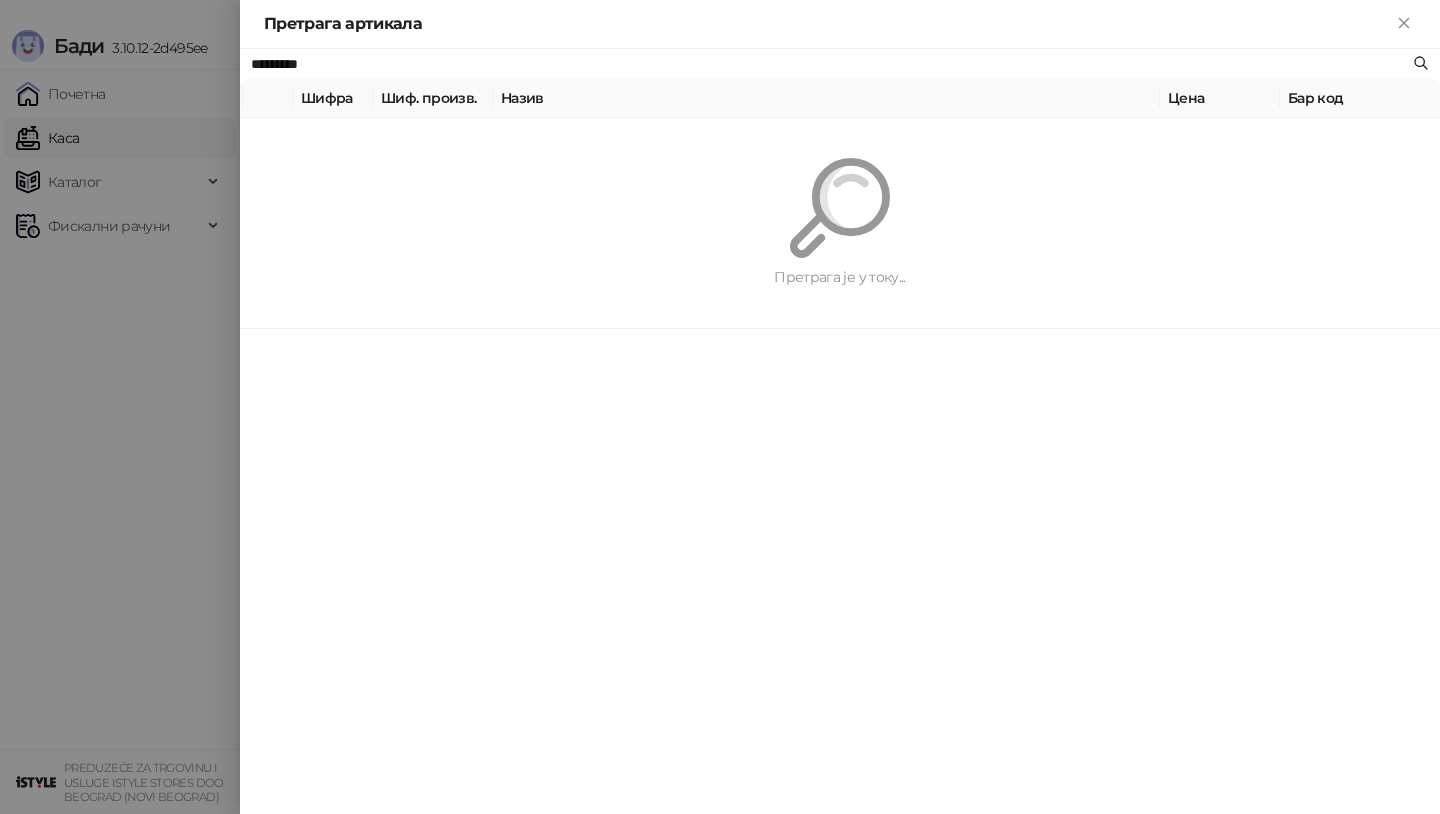 paste 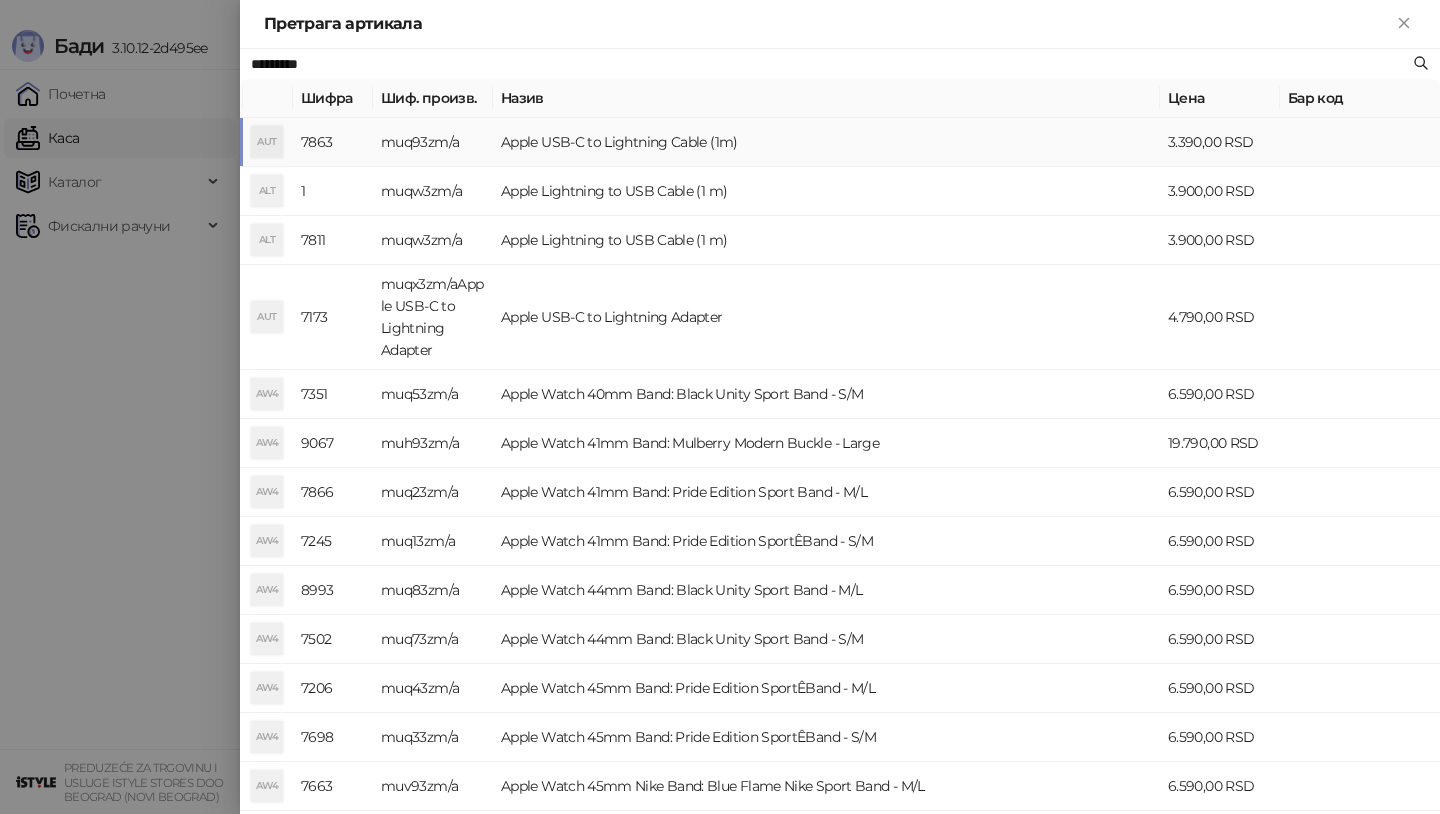 click on "Apple USB-C to Lightning Cable (1m)" at bounding box center (826, 142) 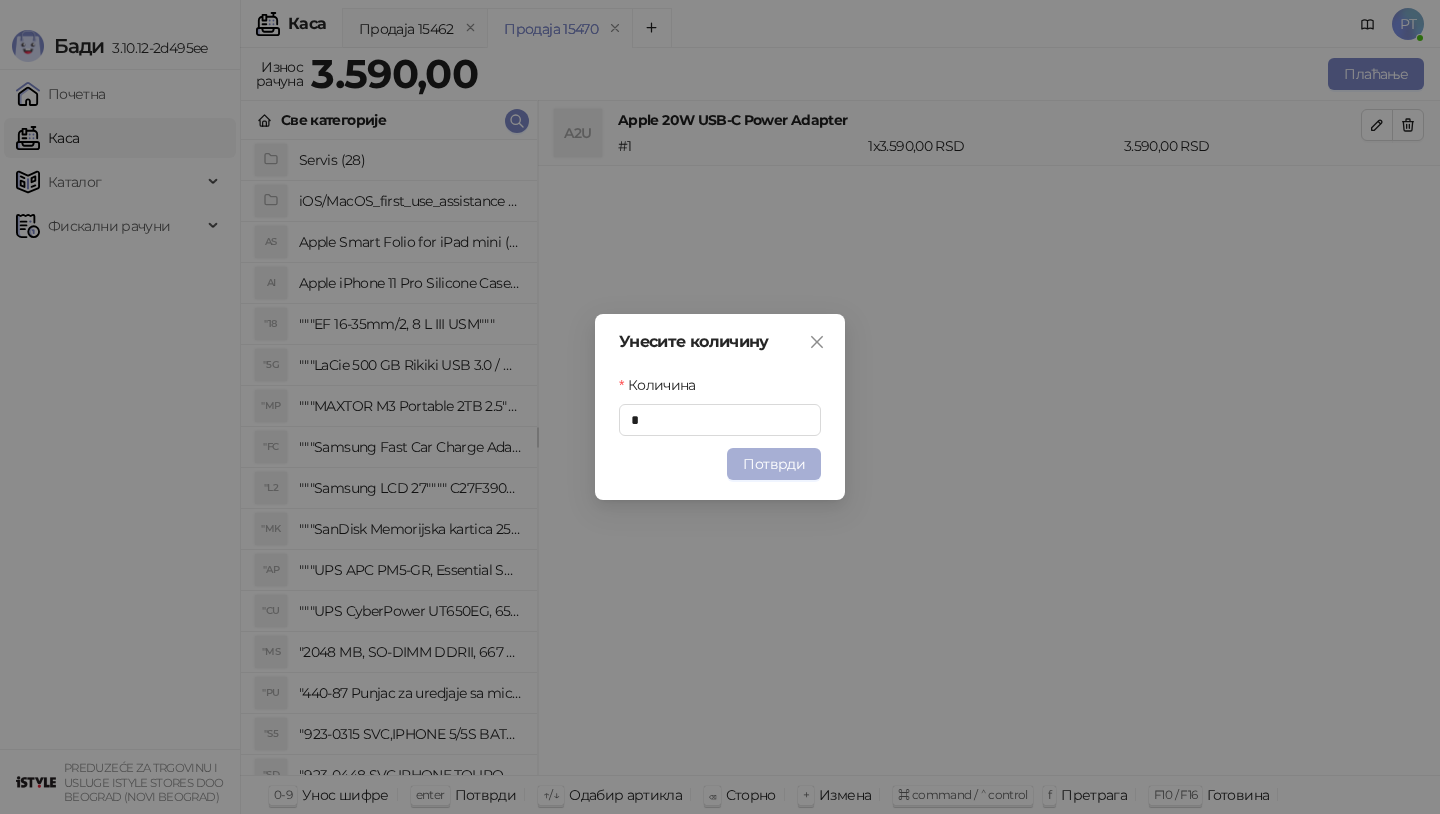 click on "Потврди" at bounding box center [774, 464] 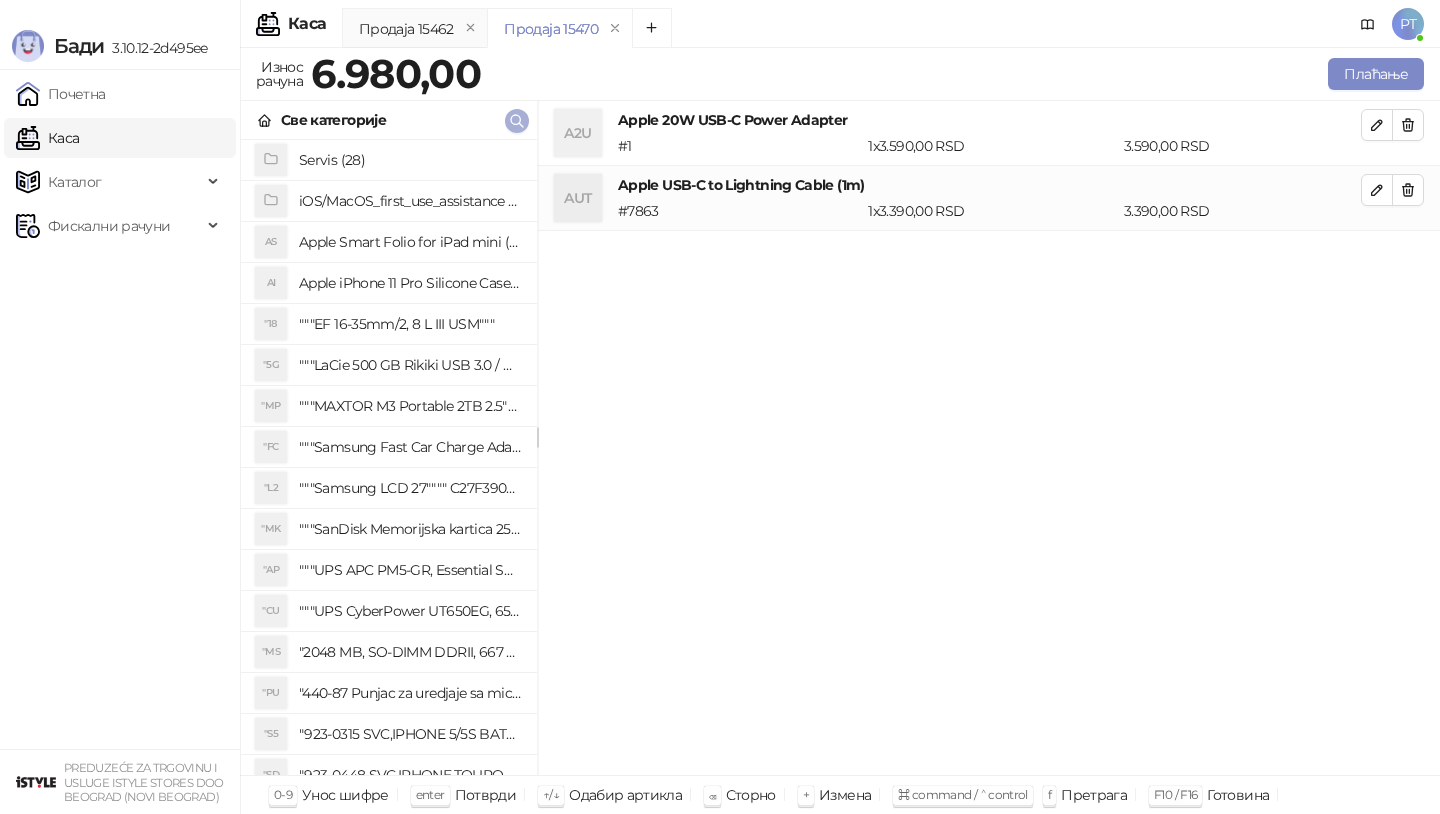 click 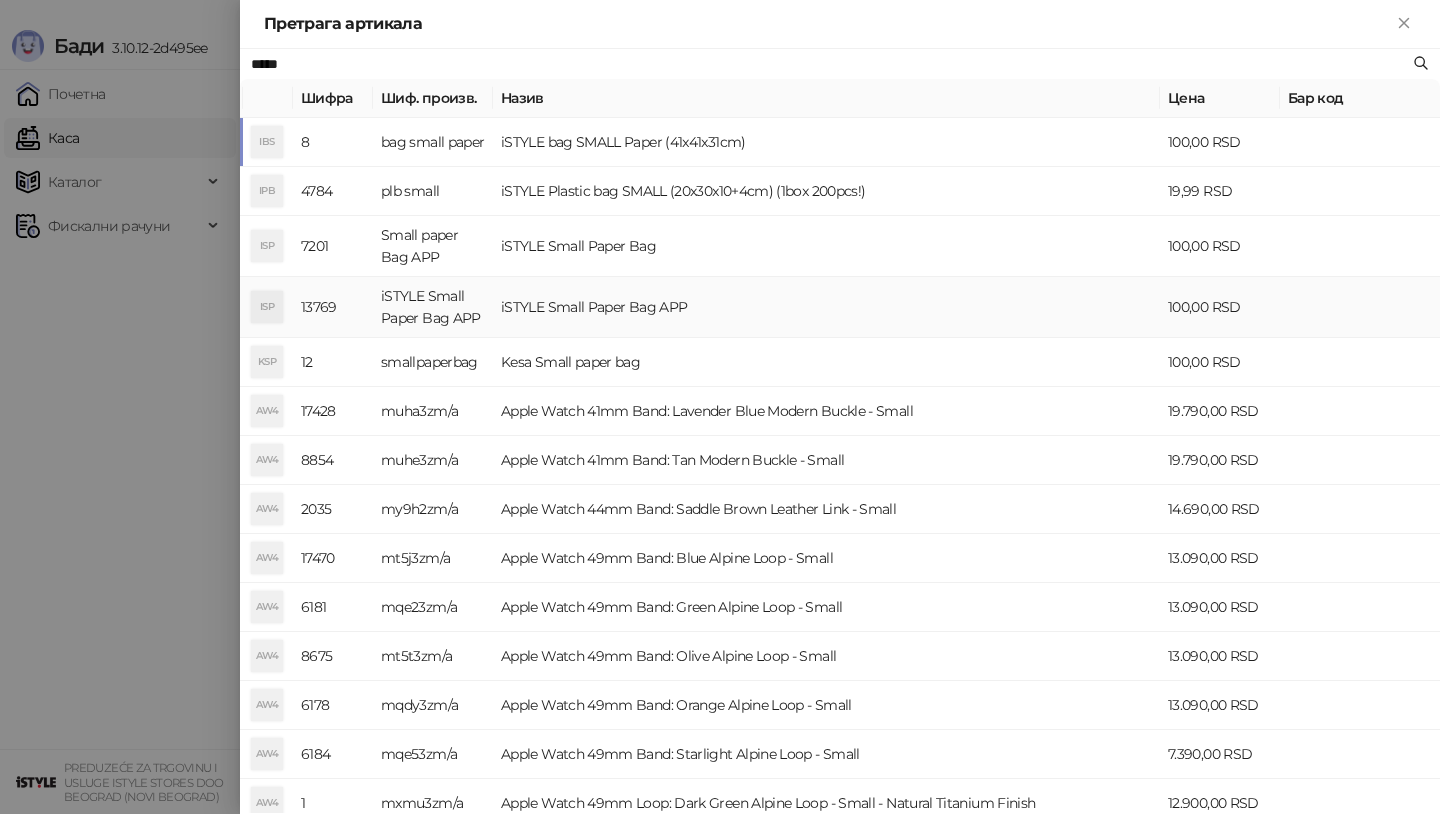 type on "*****" 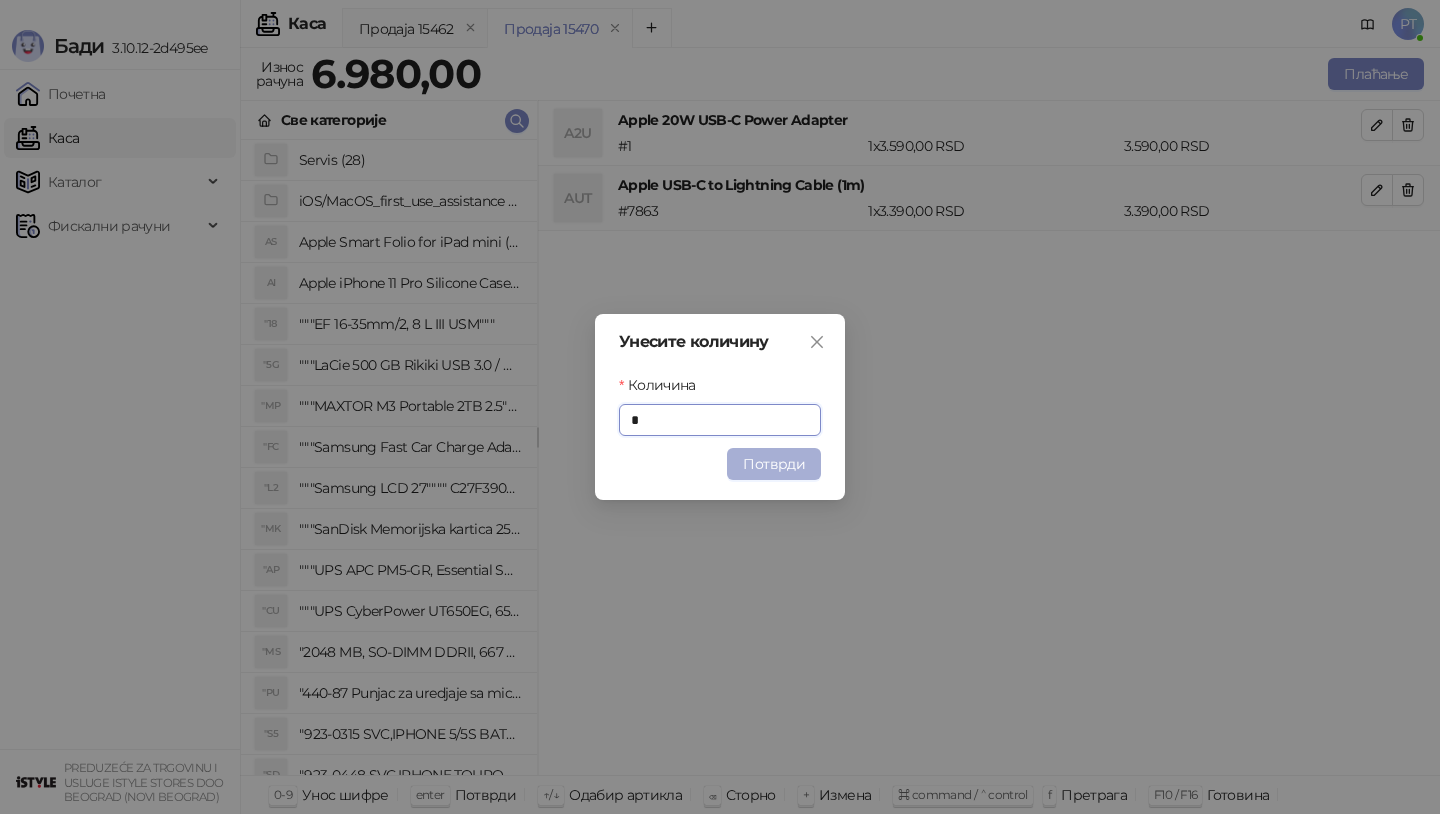 click on "Потврди" at bounding box center [774, 464] 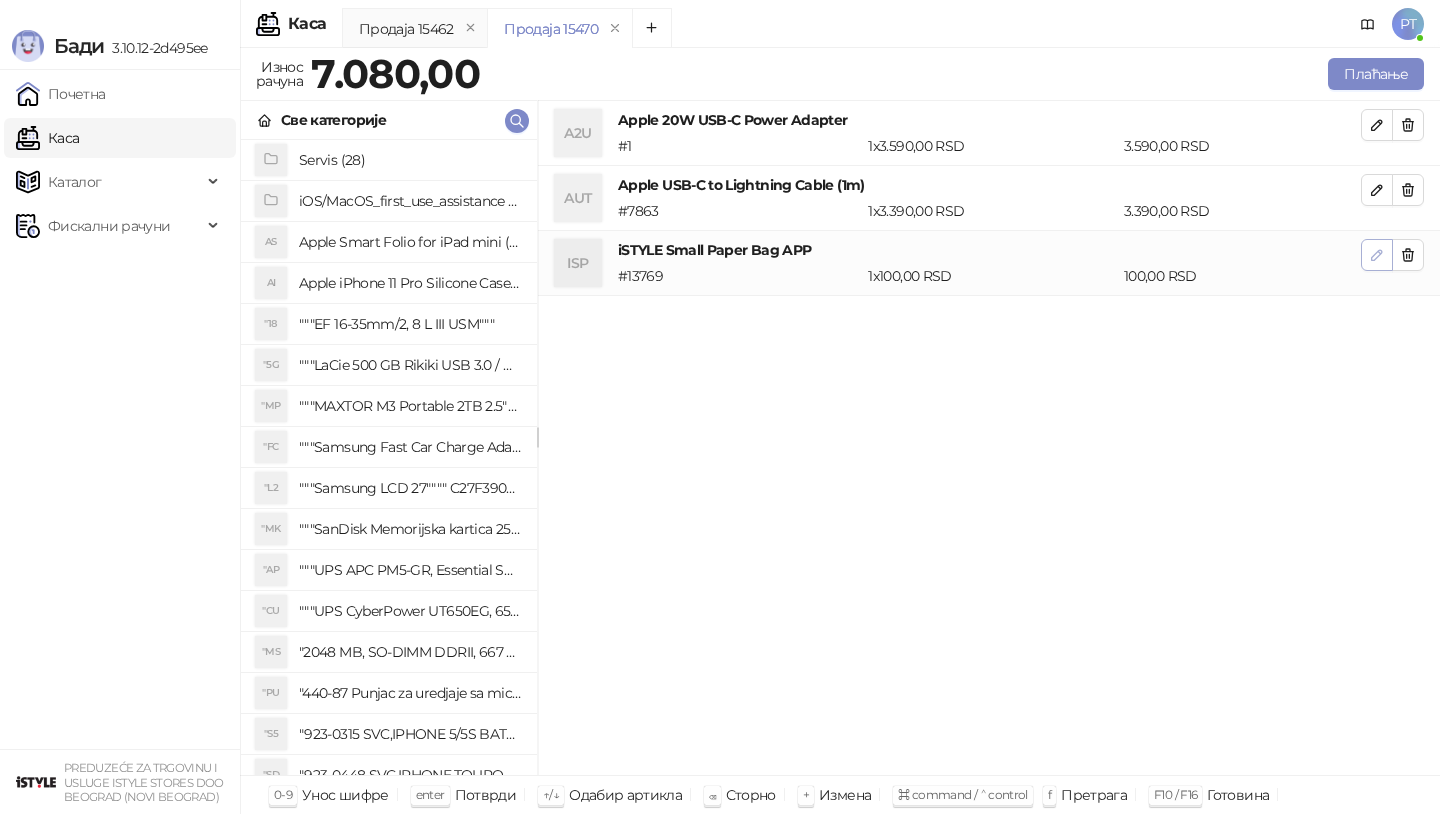 click 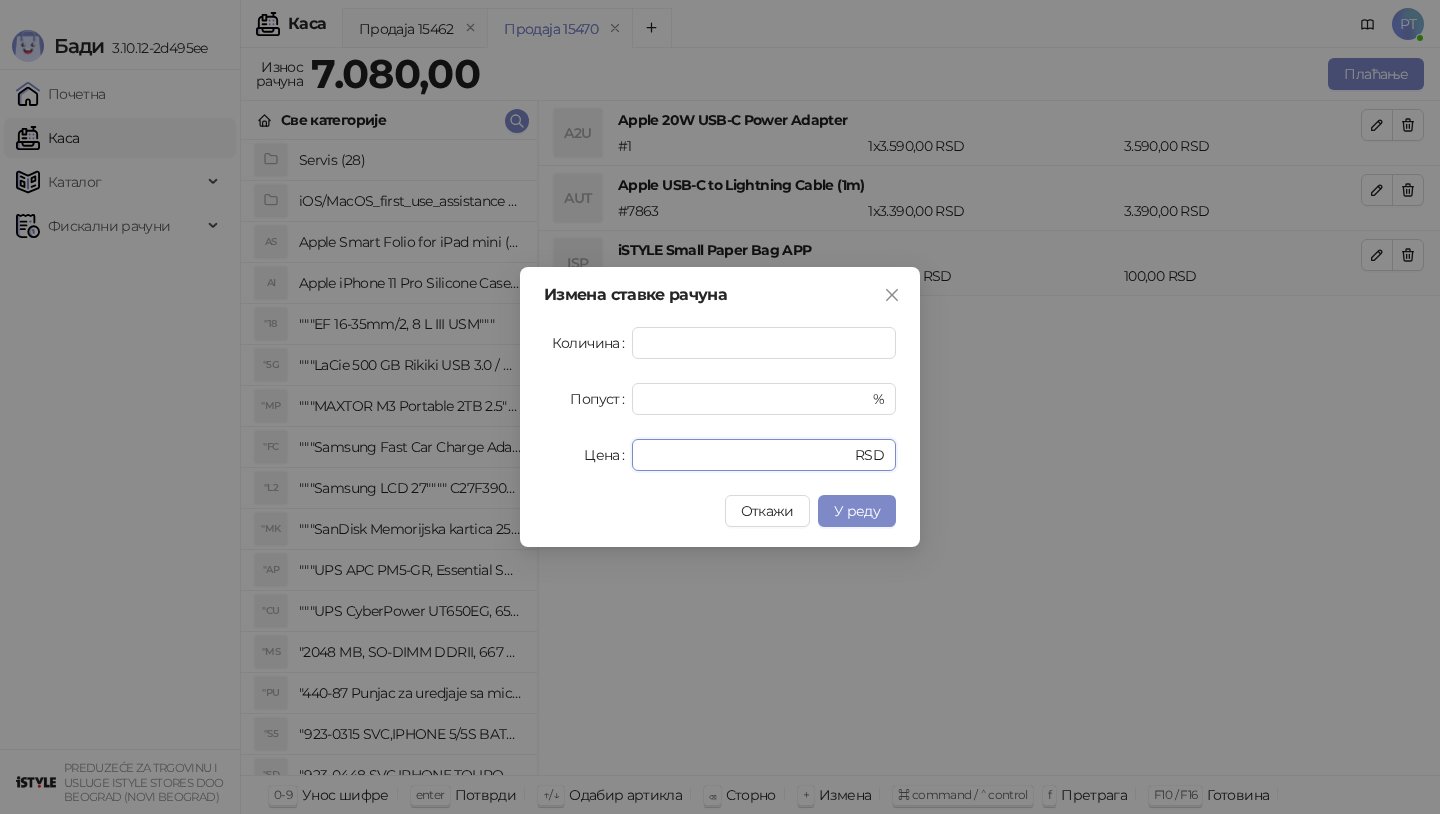 drag, startPoint x: 699, startPoint y: 462, endPoint x: 402, endPoint y: 462, distance: 297 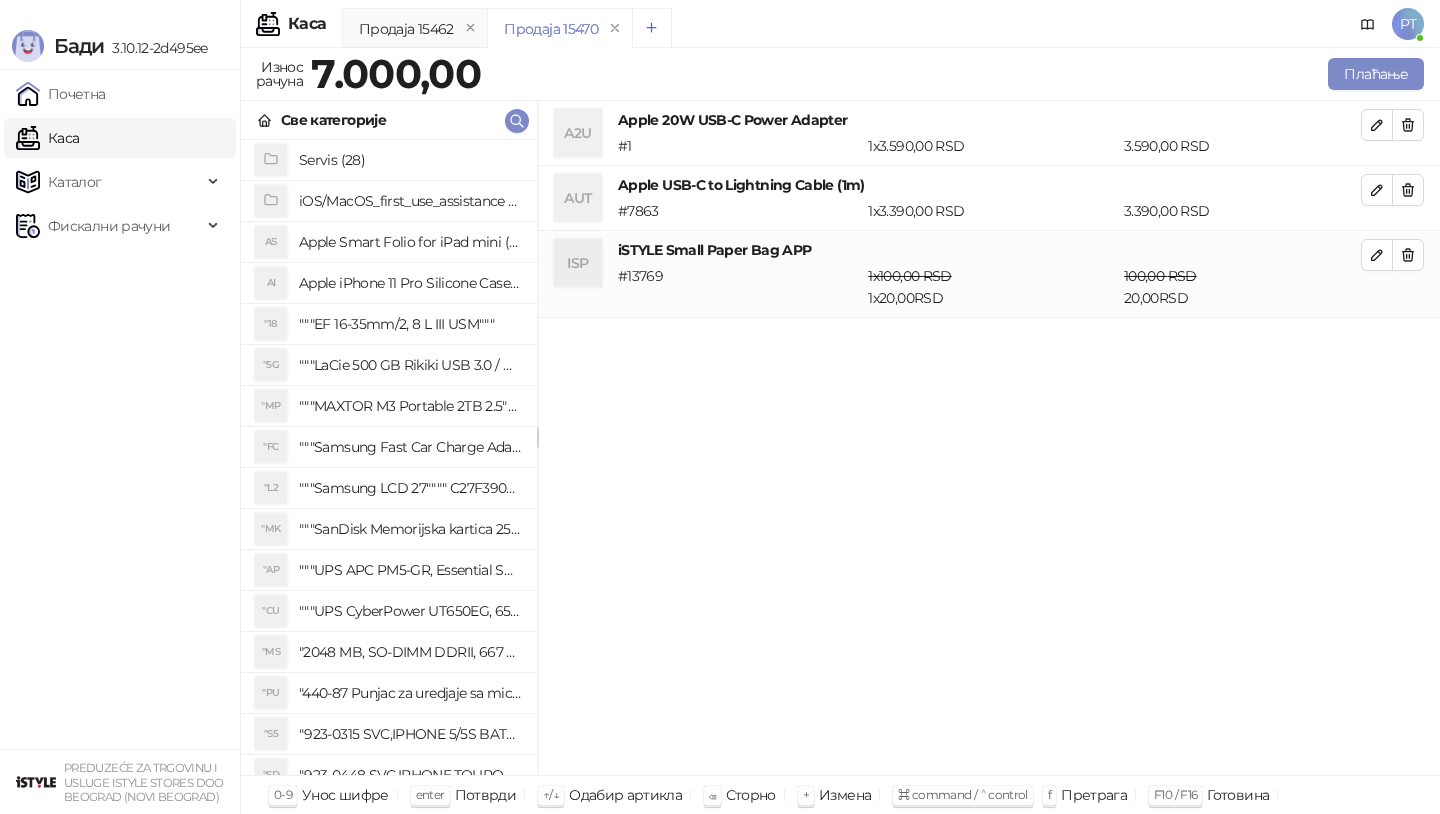 click 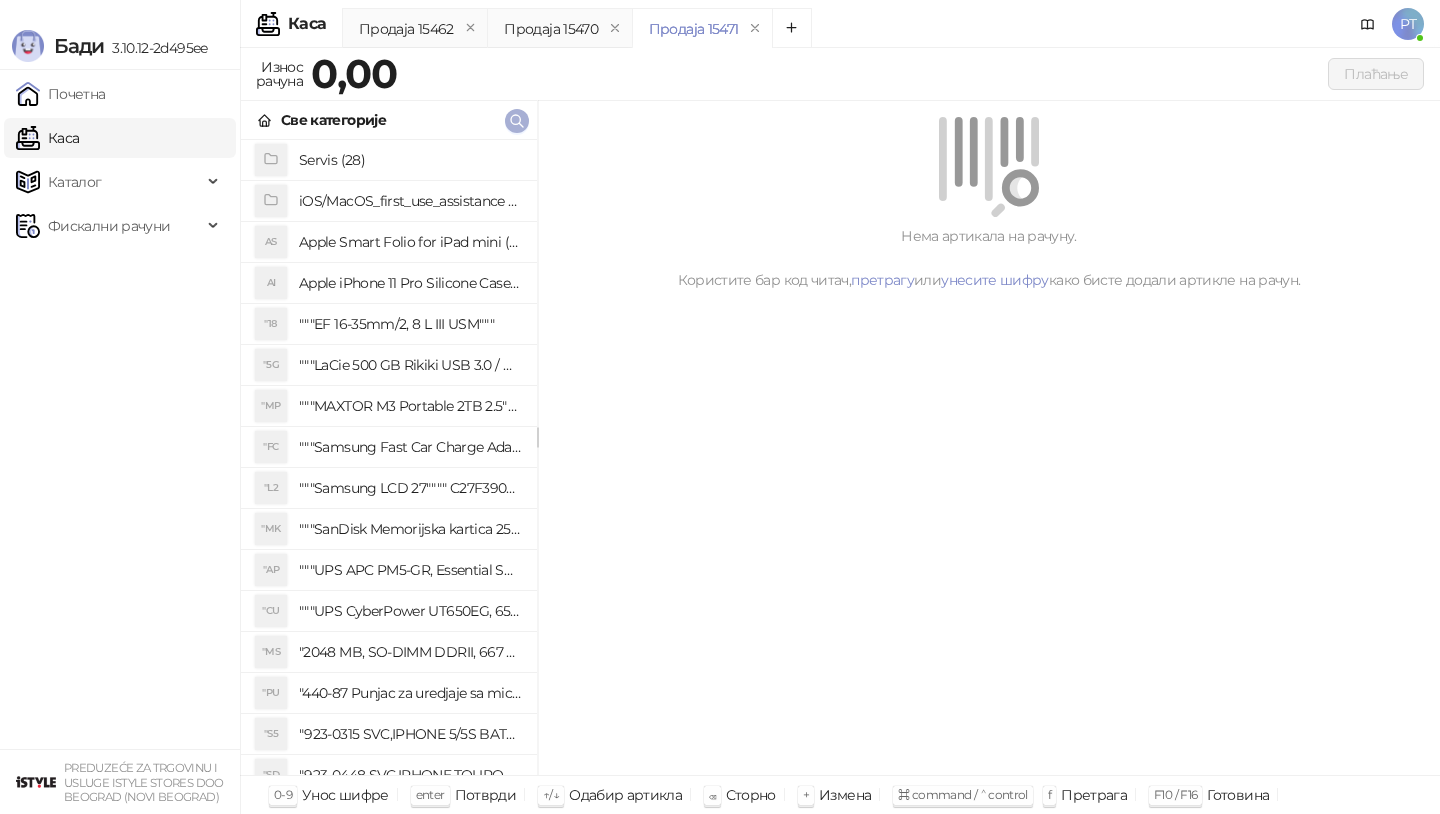 click 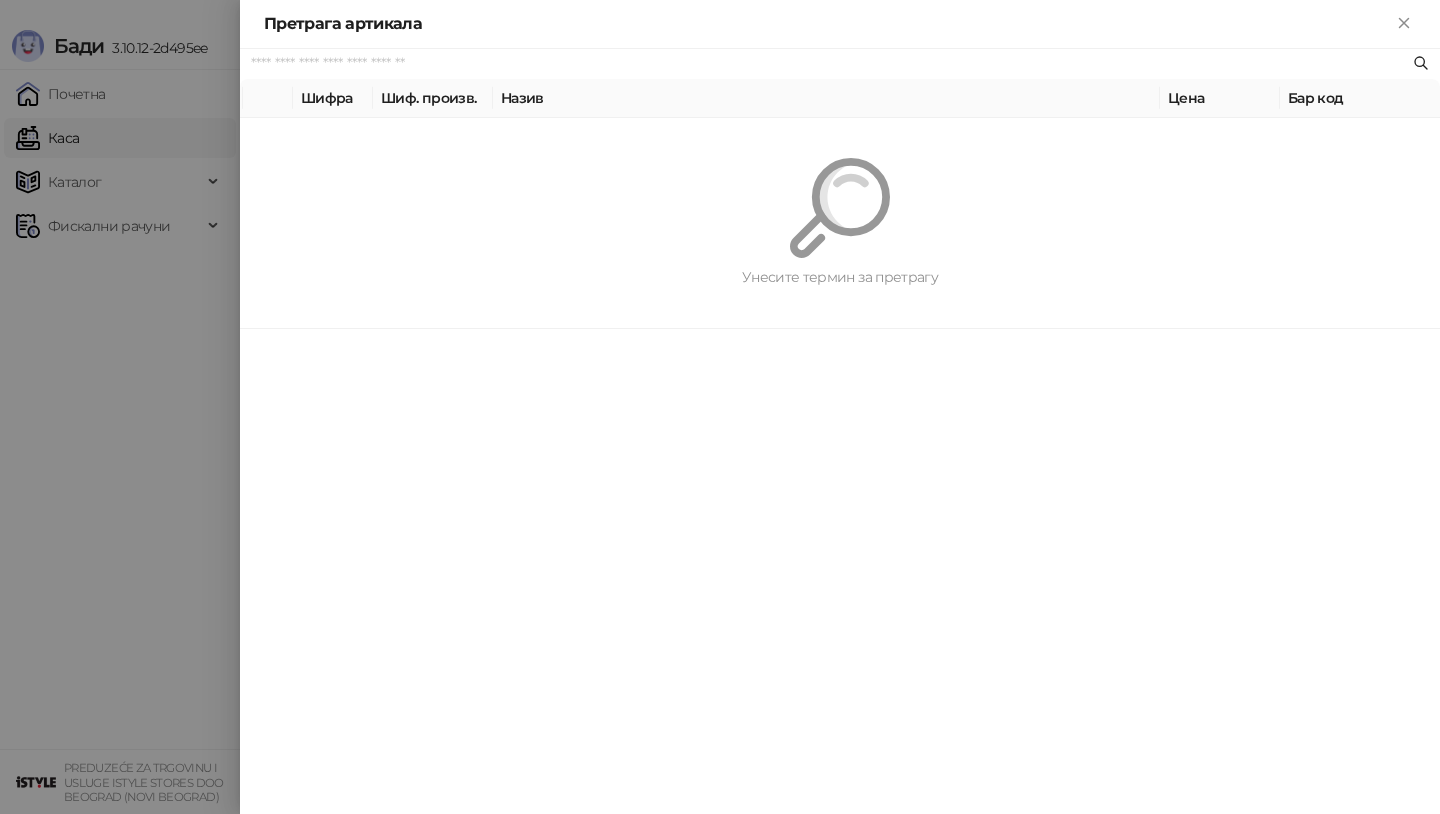 paste on "*********" 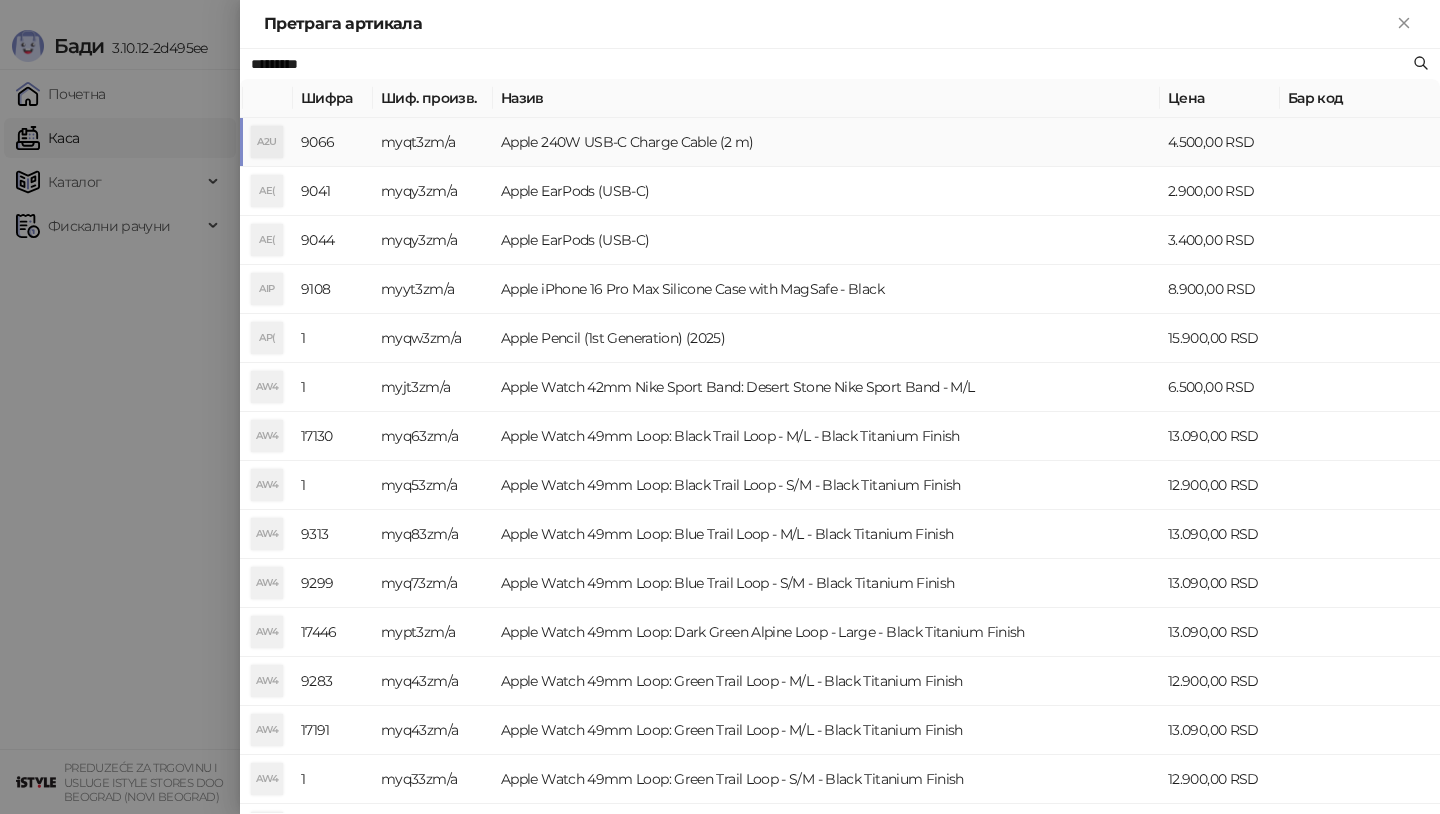 type on "*********" 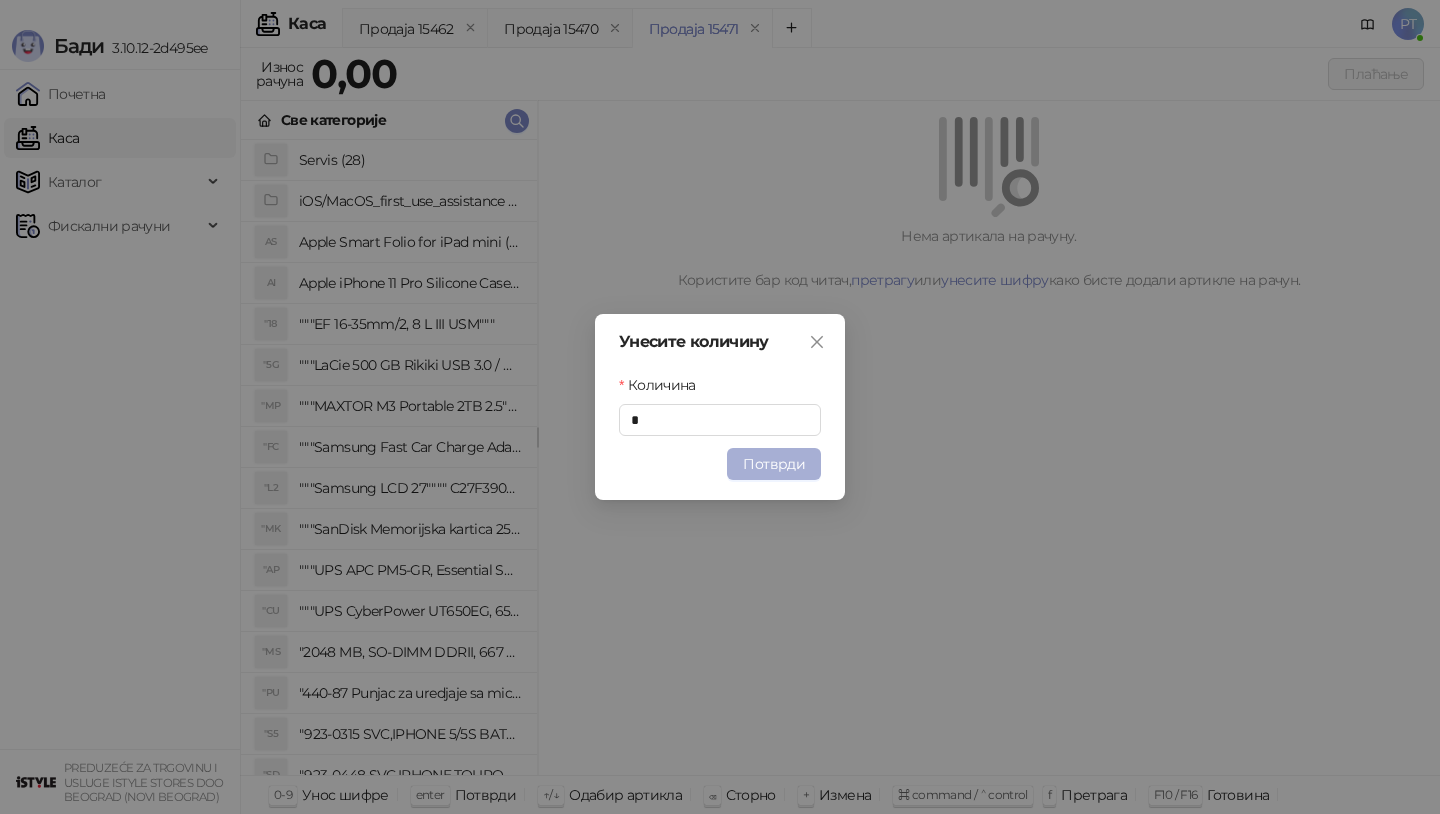 click on "Потврди" at bounding box center [774, 464] 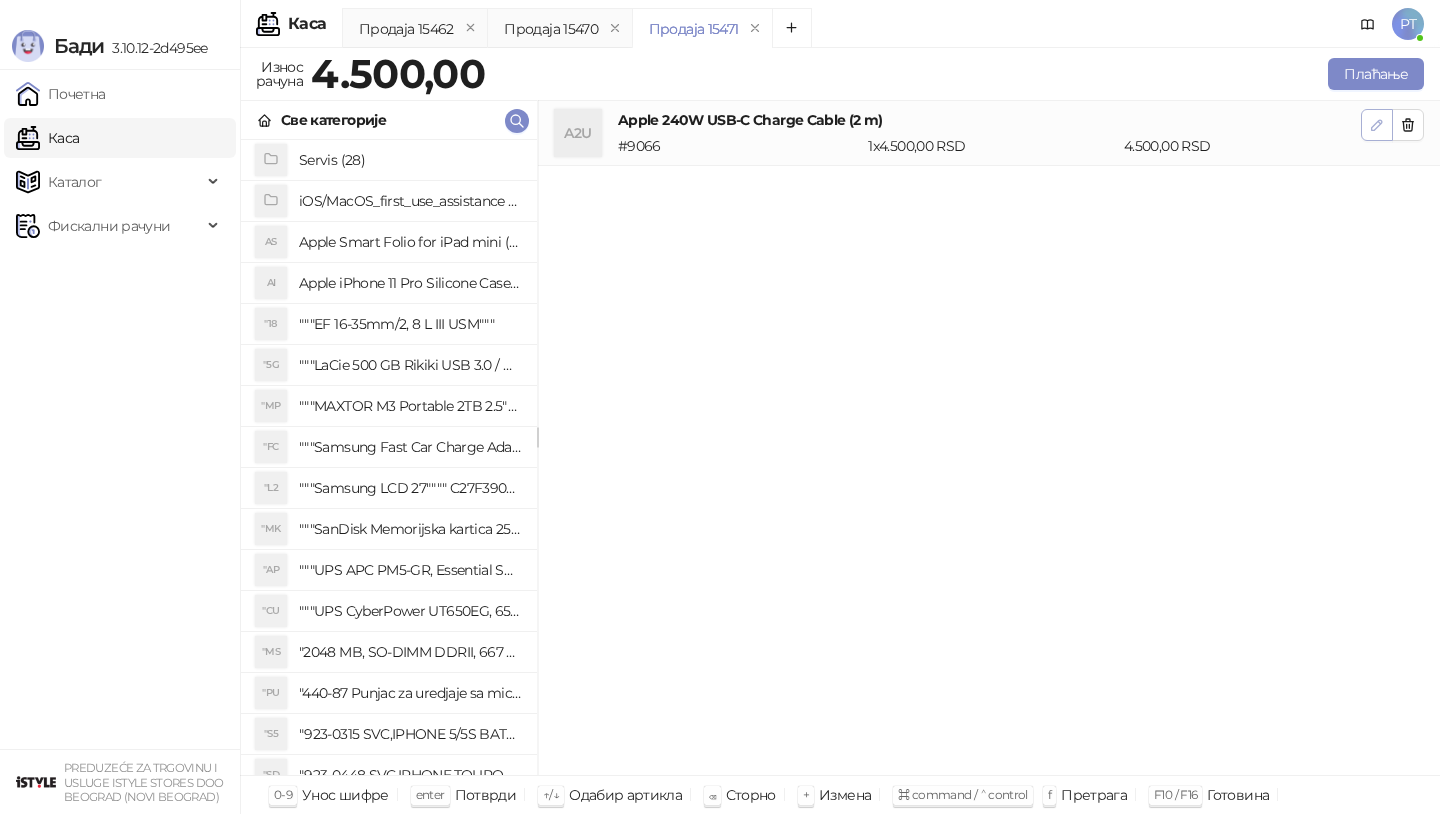 click 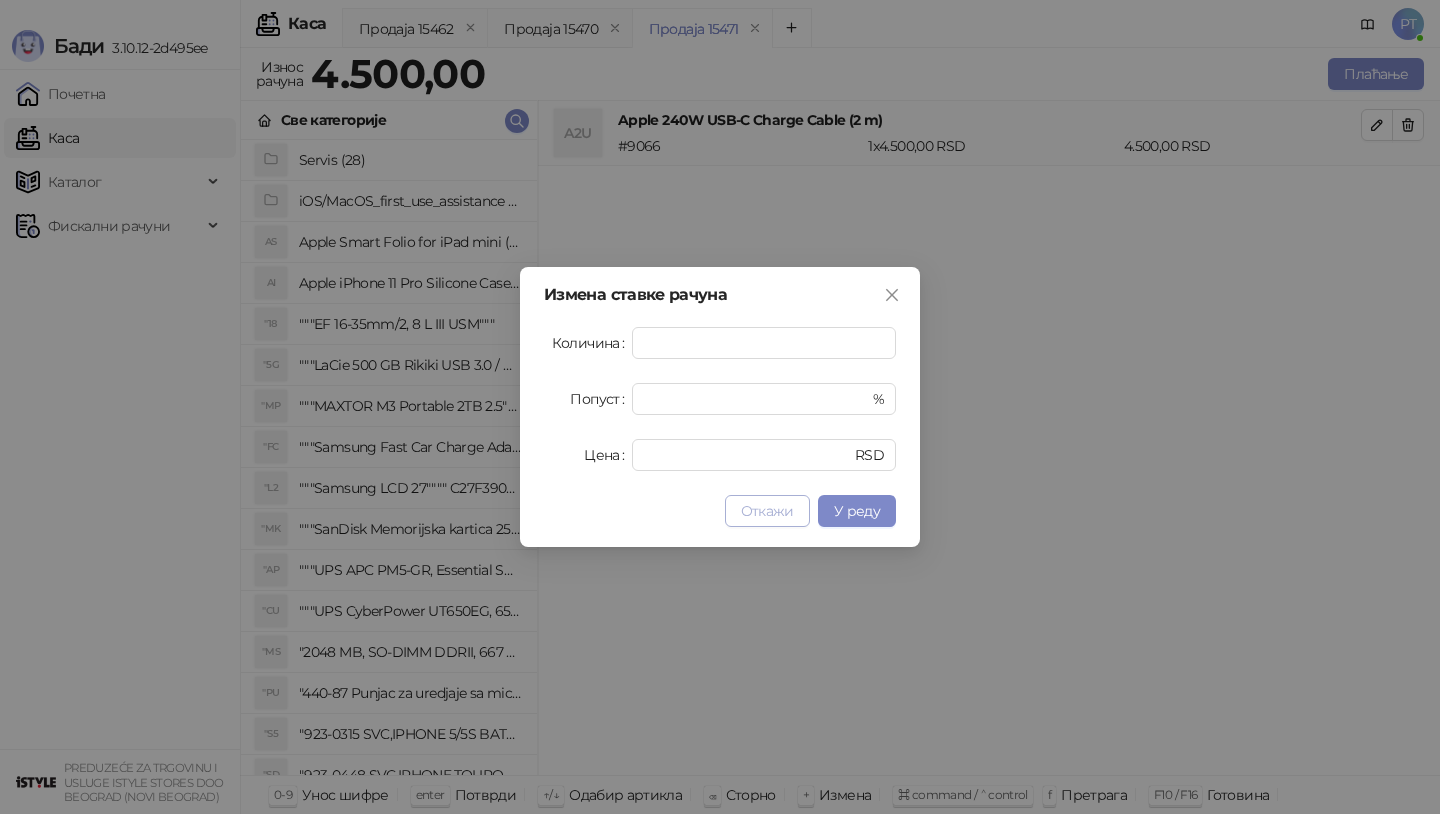 click on "Откажи" at bounding box center (767, 511) 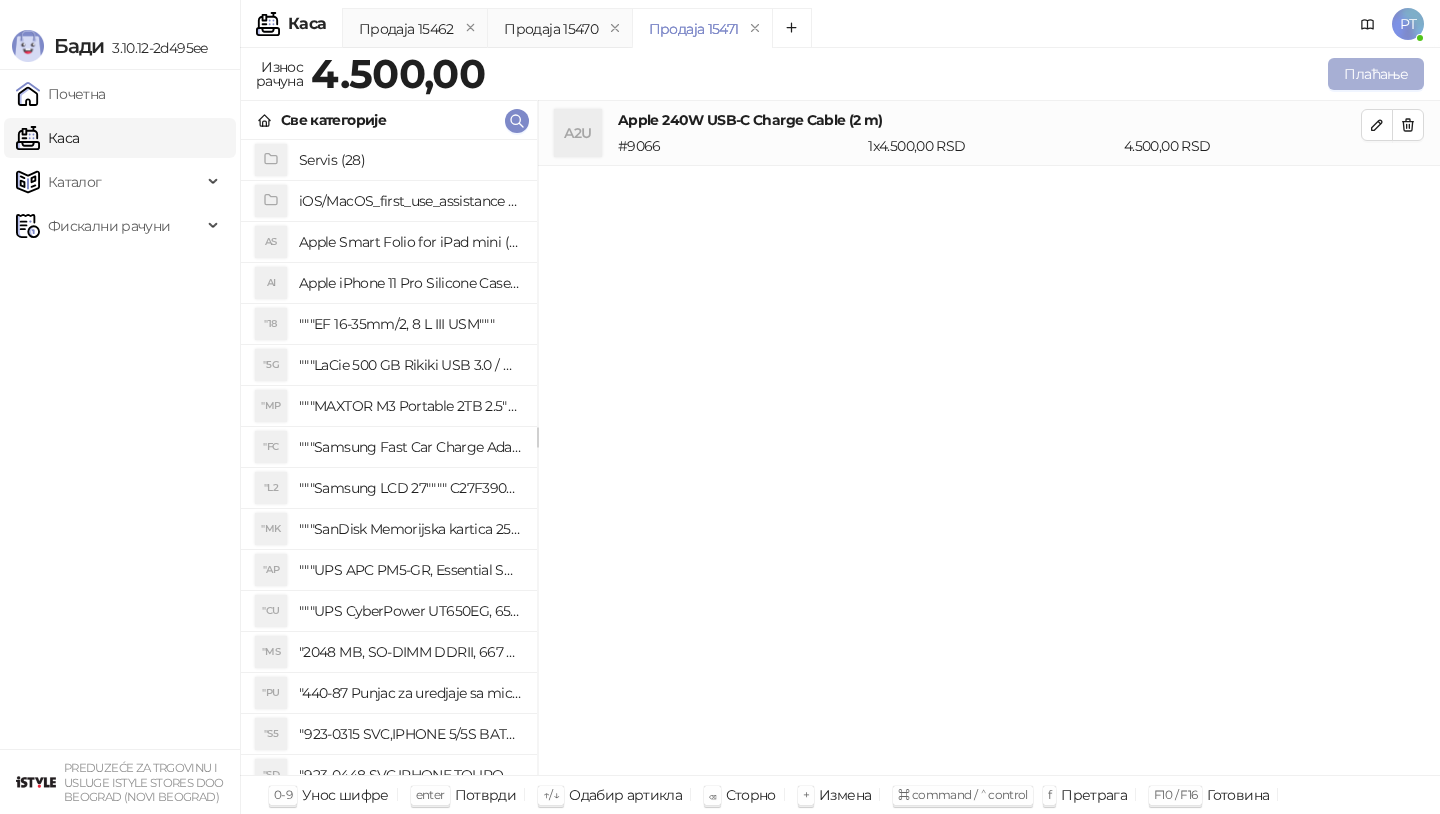 click on "Плаћање" at bounding box center (1376, 74) 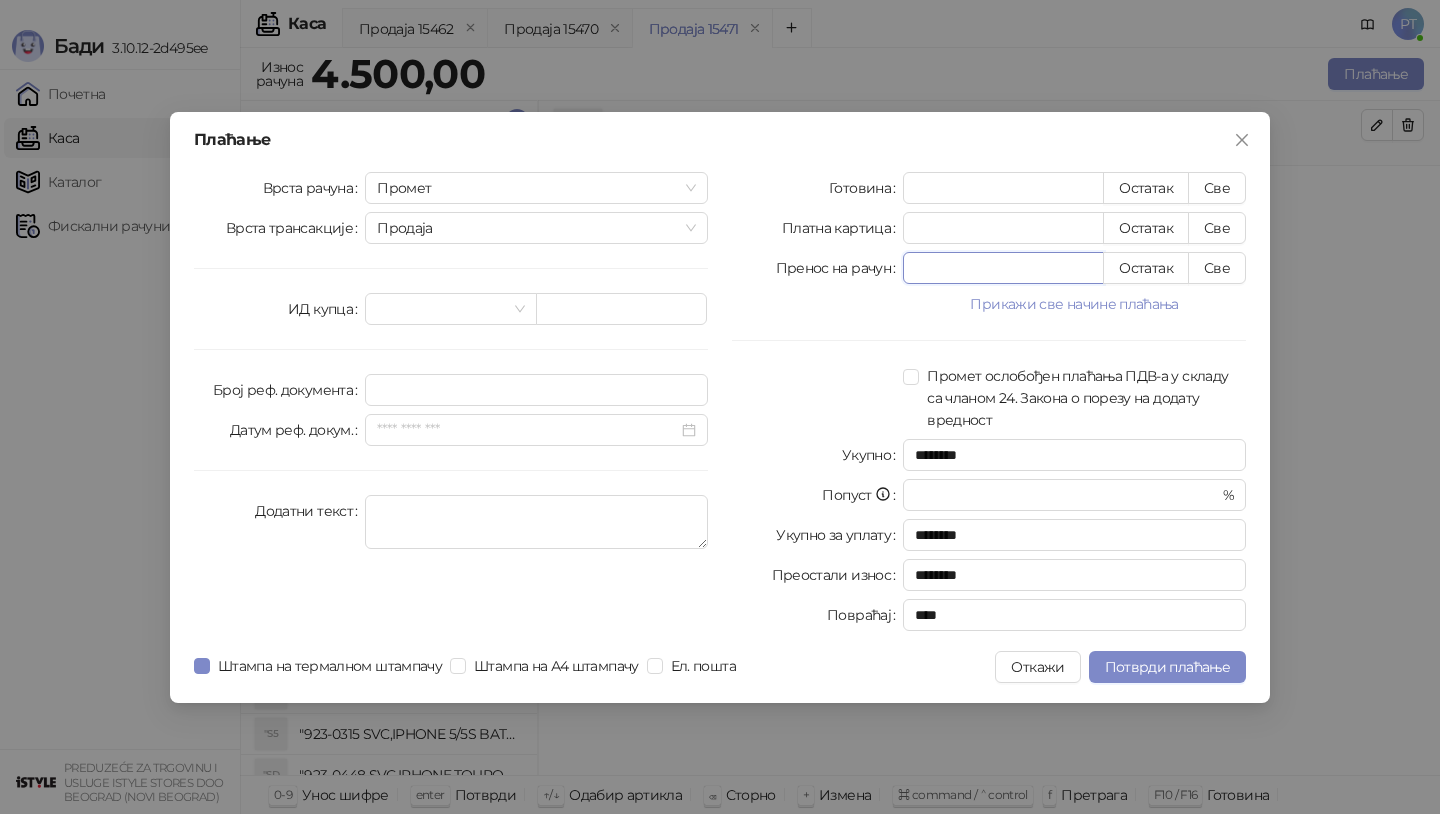 drag, startPoint x: 968, startPoint y: 272, endPoint x: 722, endPoint y: 271, distance: 246.00203 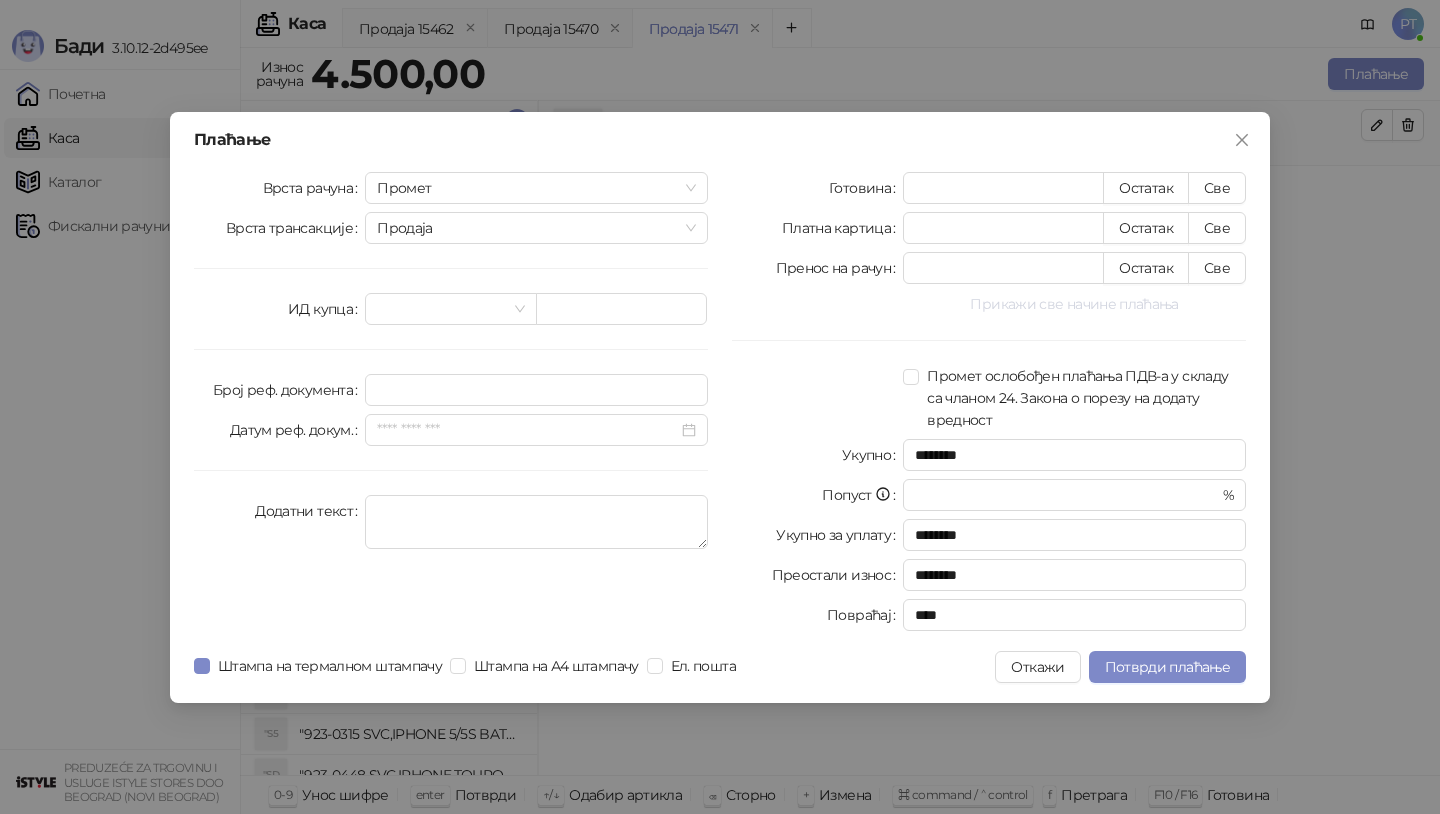 click on "Прикажи све начине плаћања" at bounding box center (1074, 304) 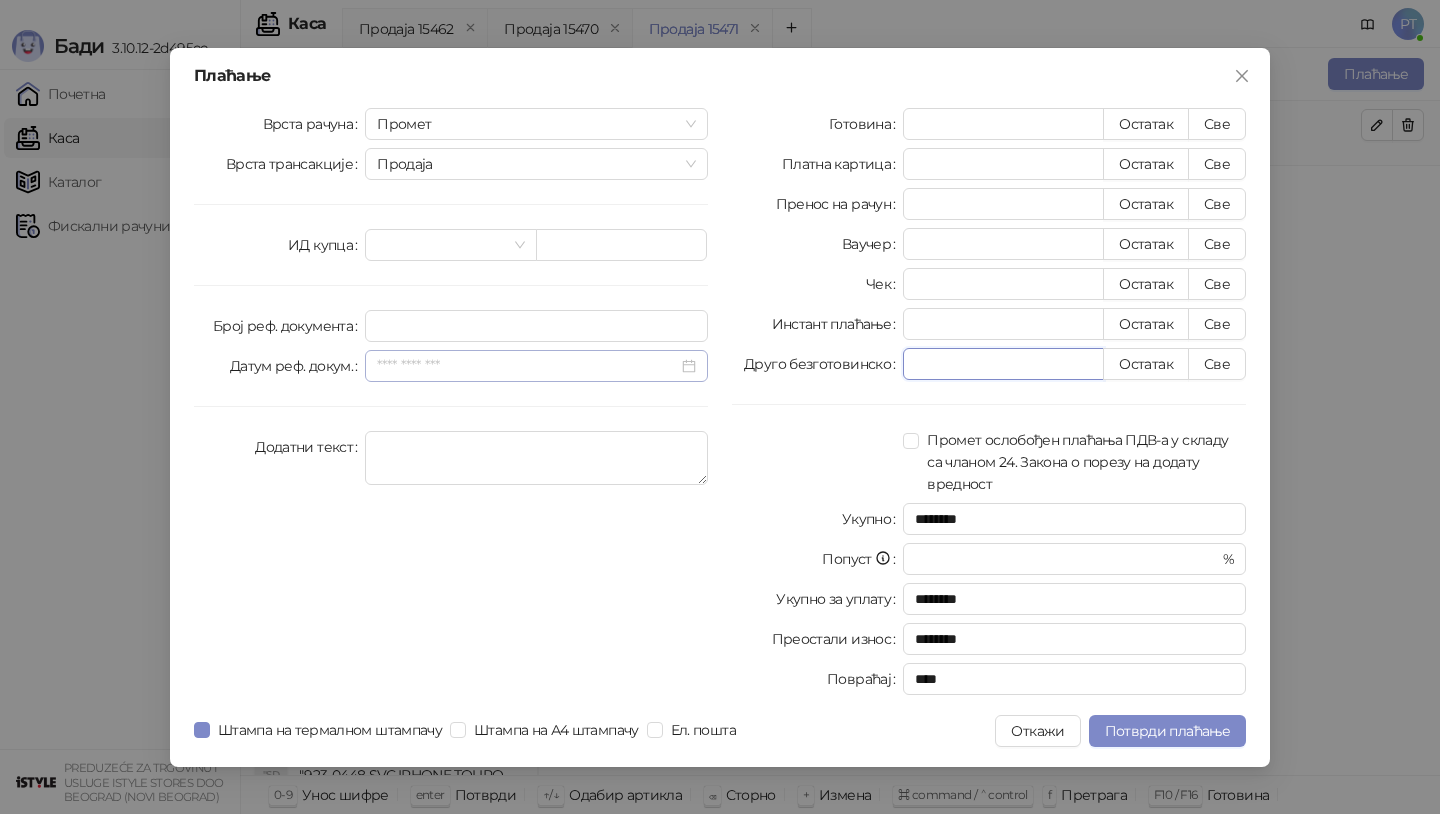 drag, startPoint x: 890, startPoint y: 368, endPoint x: 671, endPoint y: 368, distance: 219 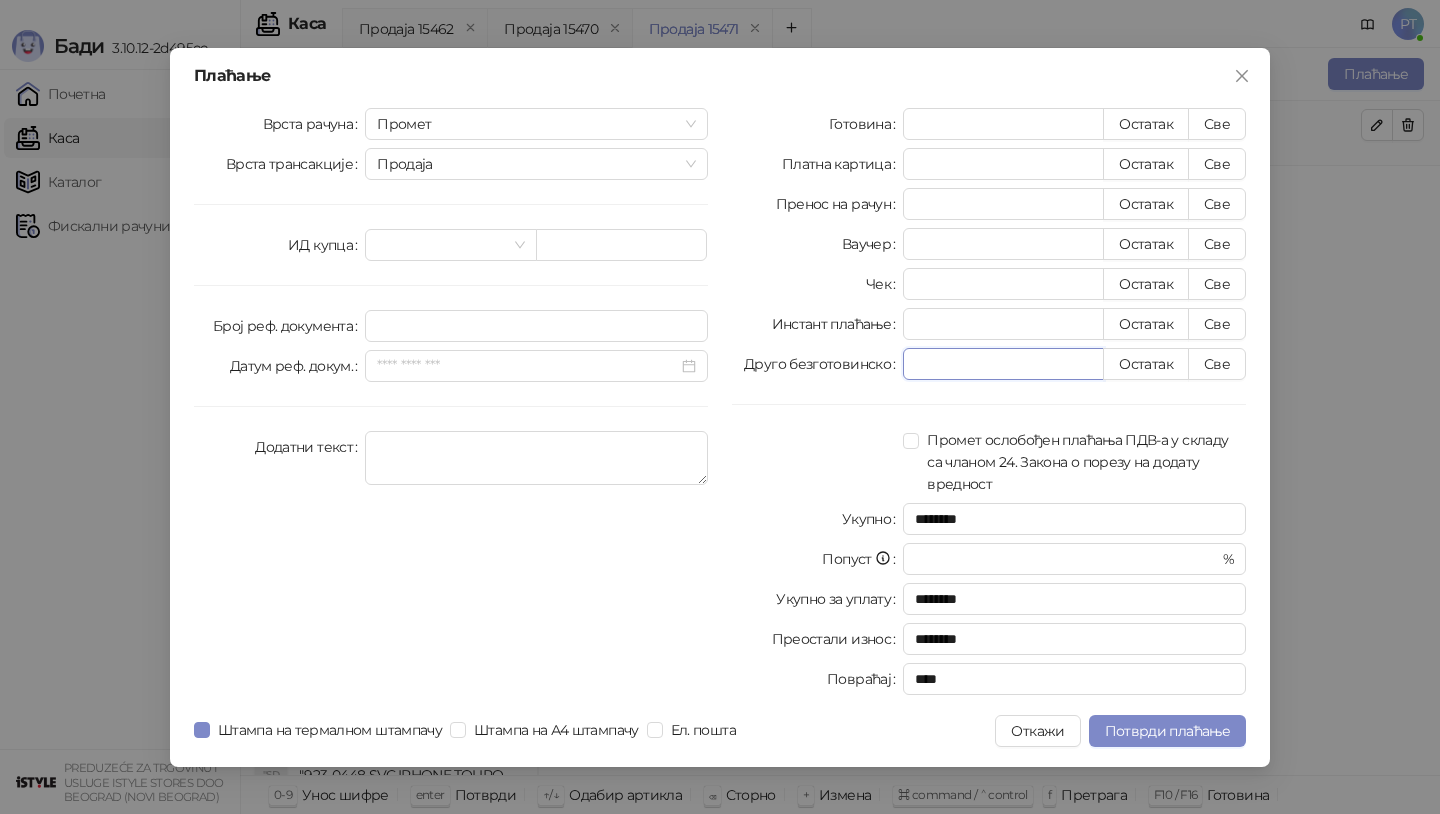 type on "****" 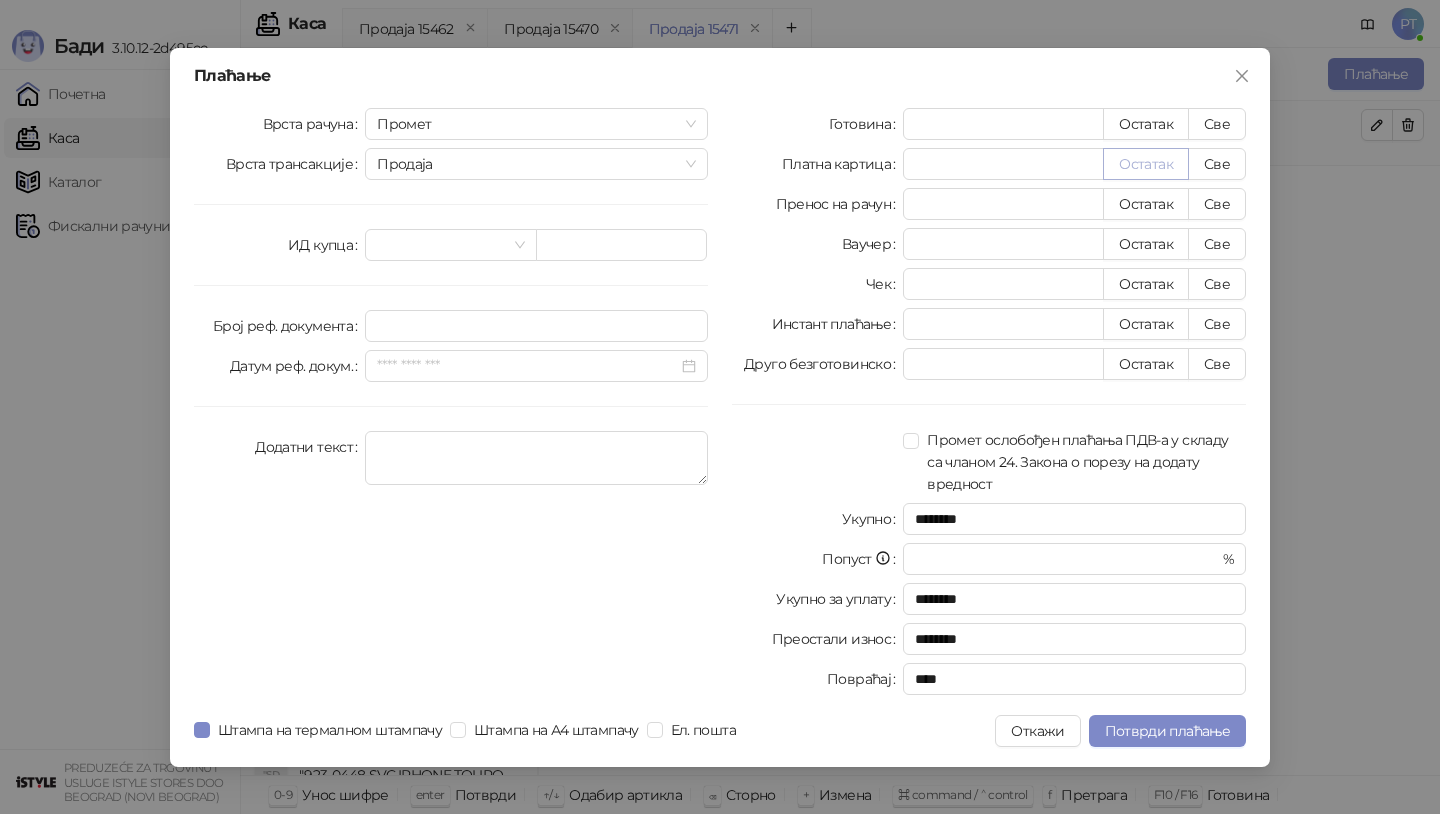 click on "Остатак" at bounding box center [1146, 164] 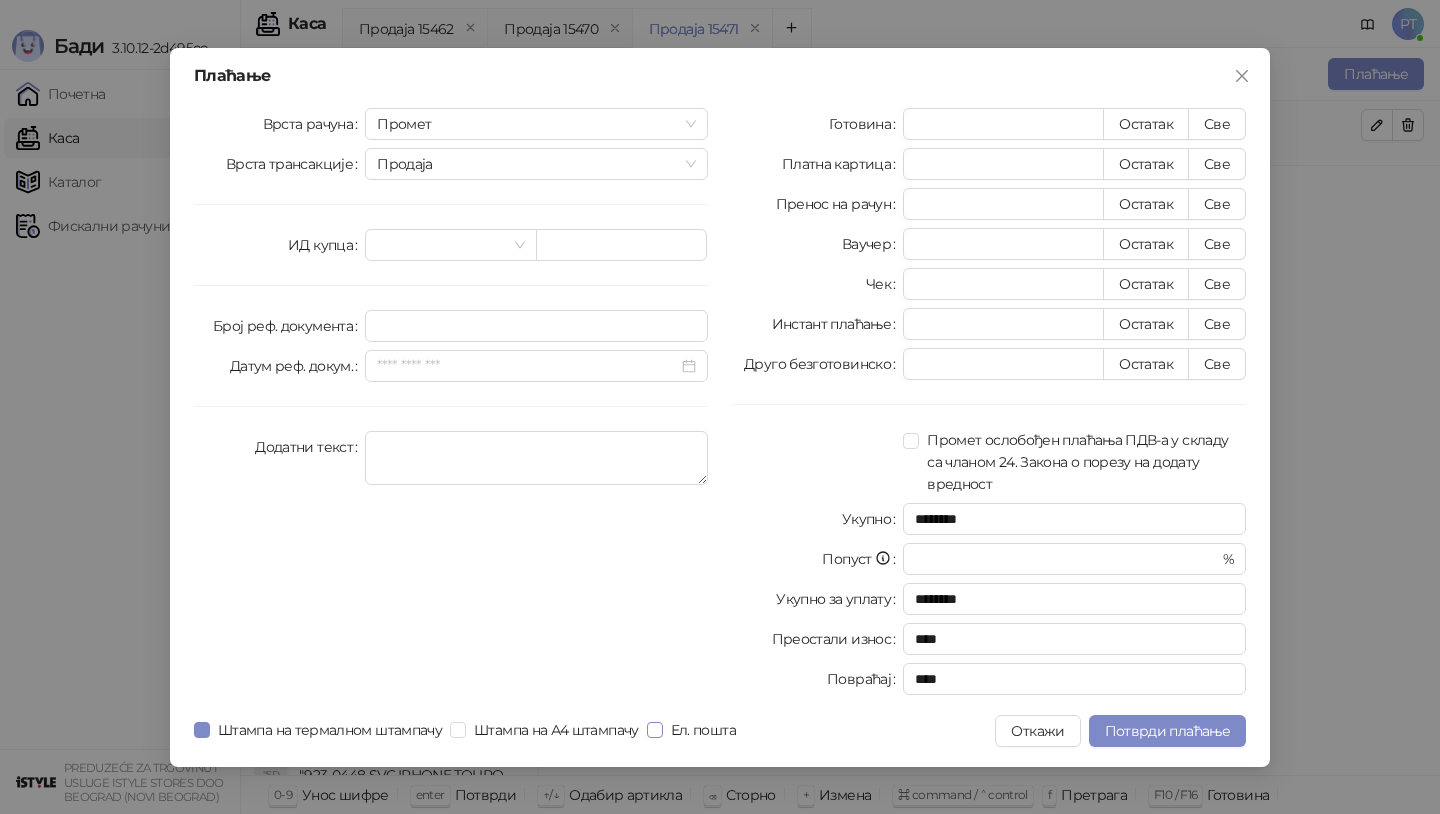 click on "Ел. пошта" at bounding box center (703, 730) 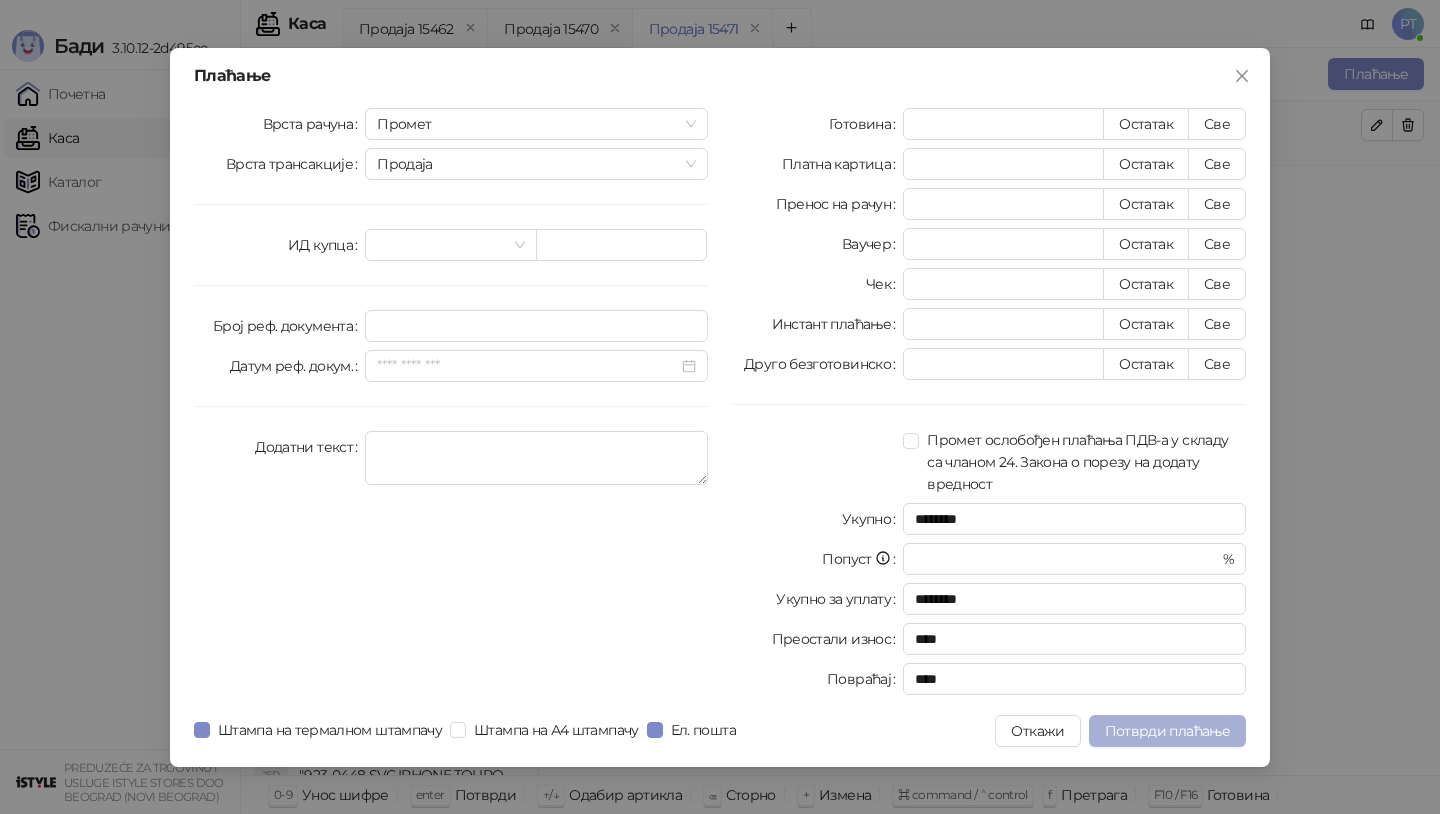 click on "Потврди плаћање" at bounding box center (1167, 731) 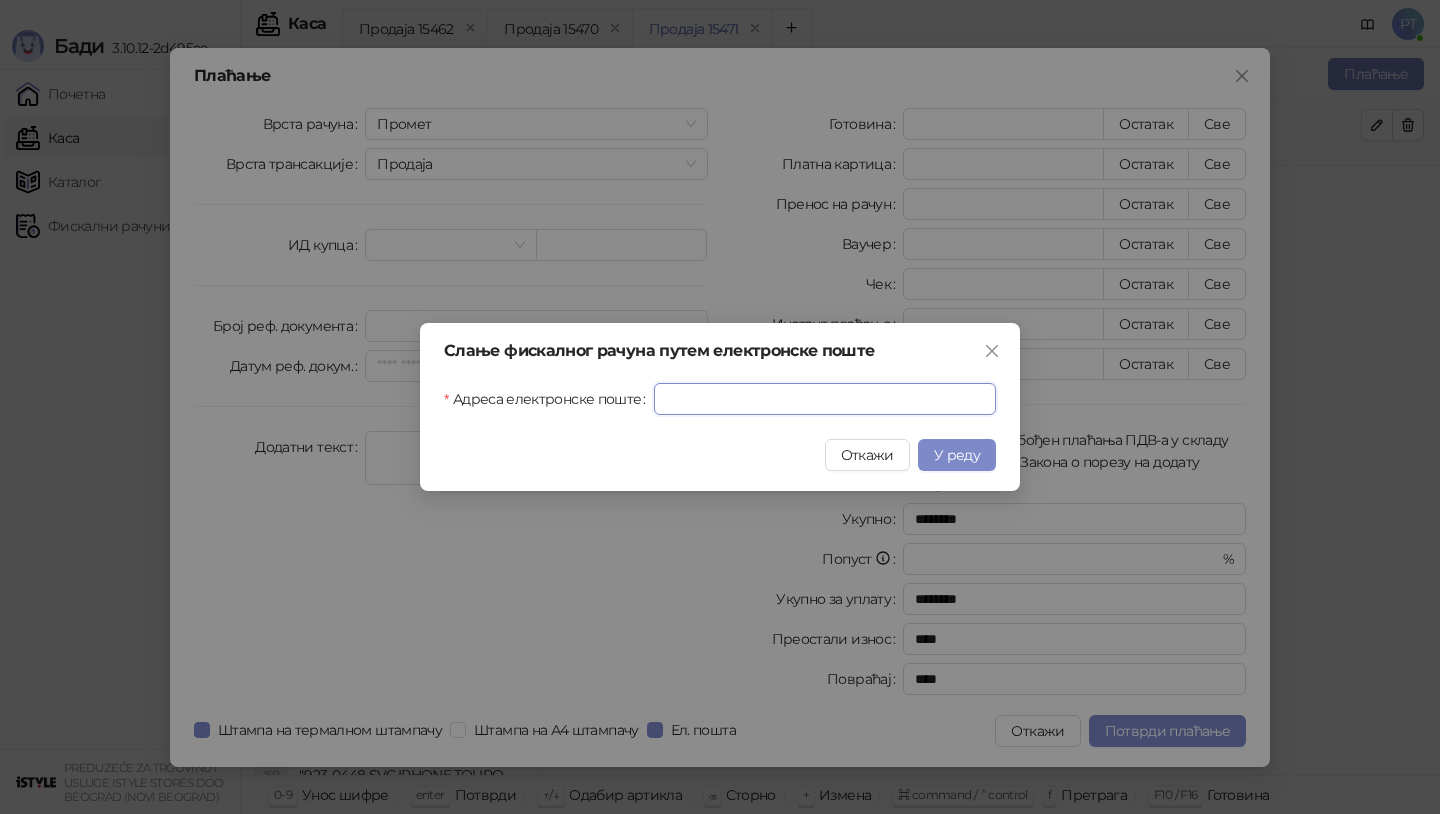 click on "Адреса електронске поште" at bounding box center (825, 399) 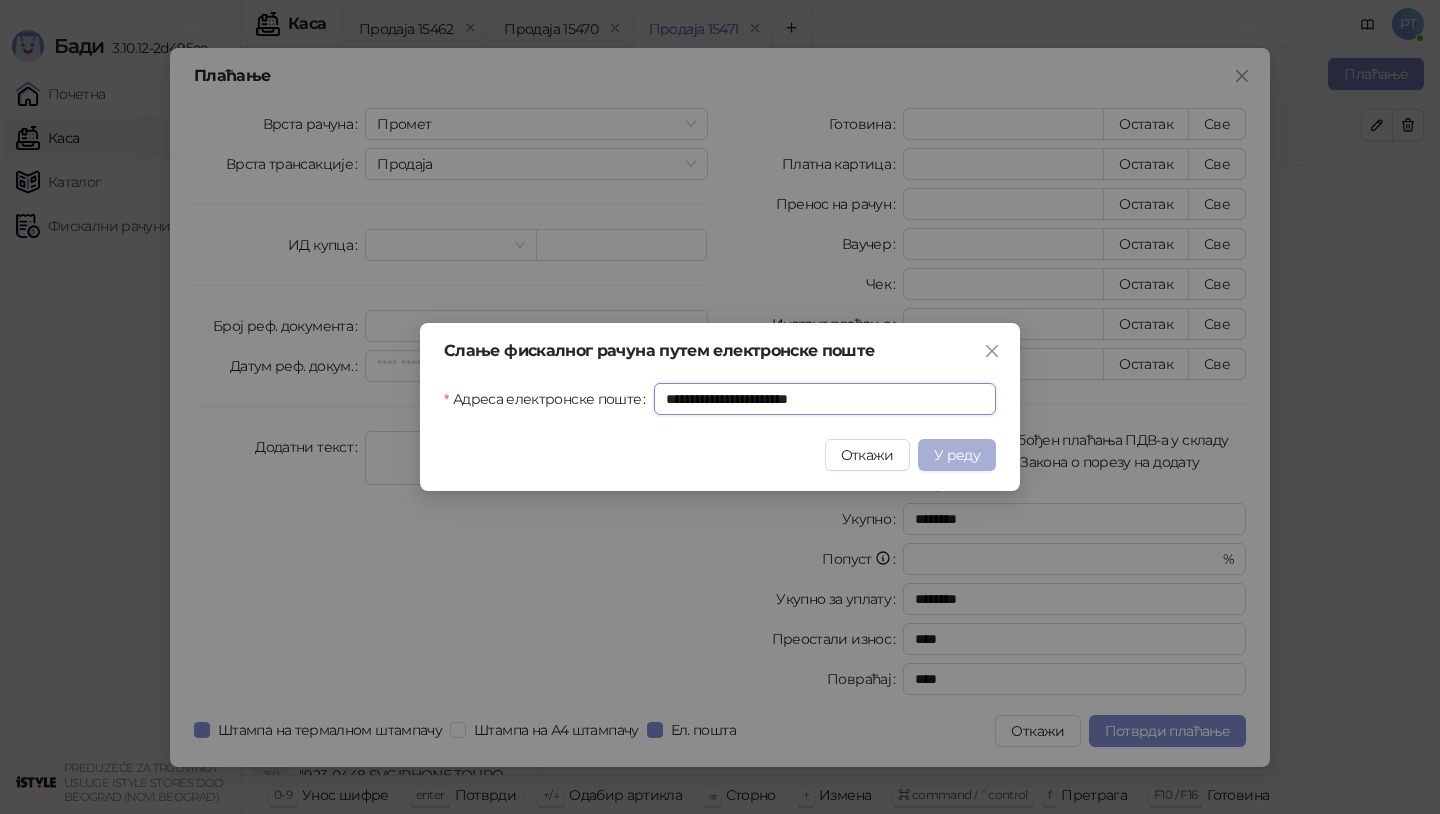 type on "**********" 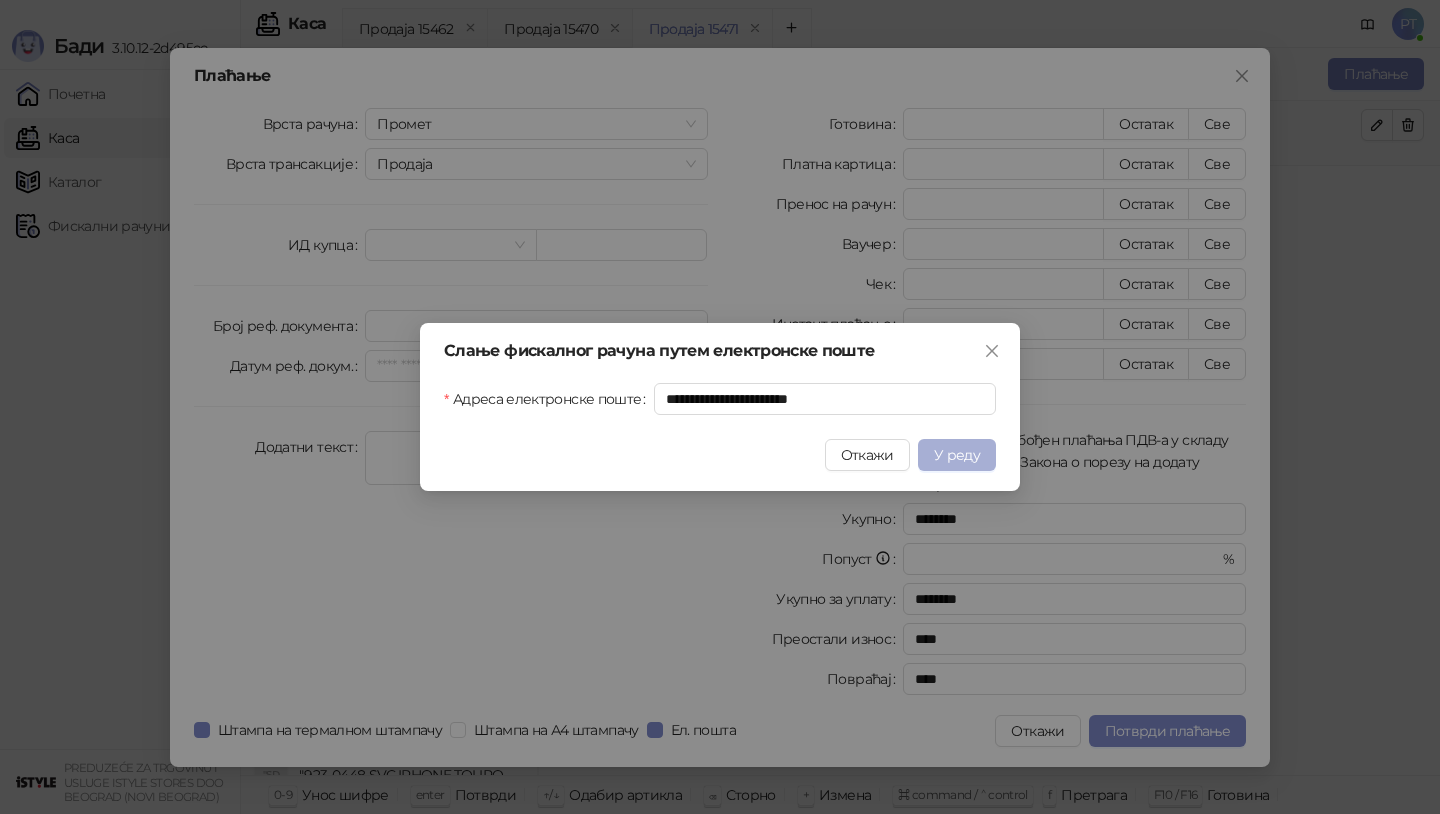 click on "У реду" at bounding box center [957, 455] 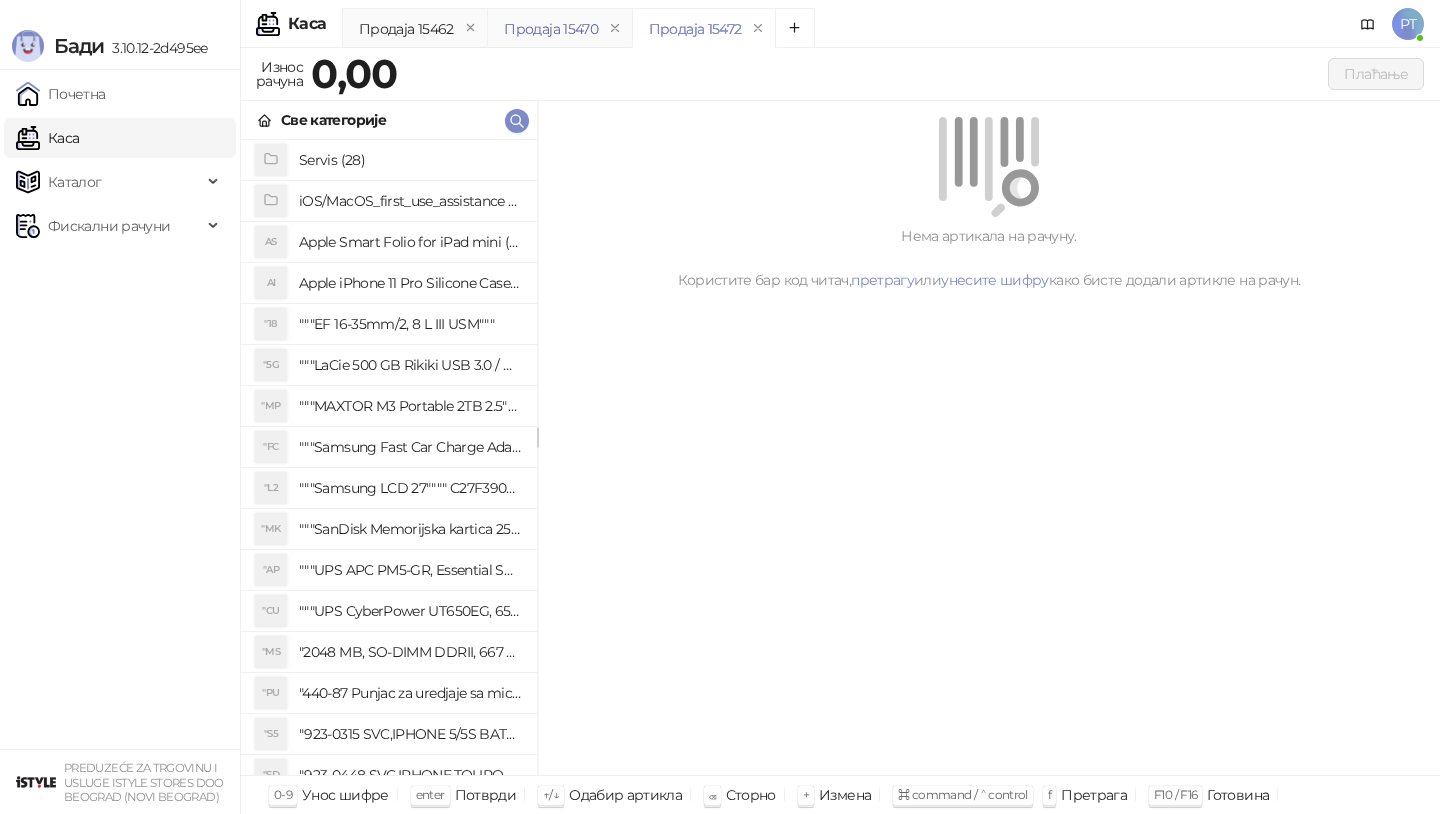 click on "Продаја 15470" at bounding box center [551, 29] 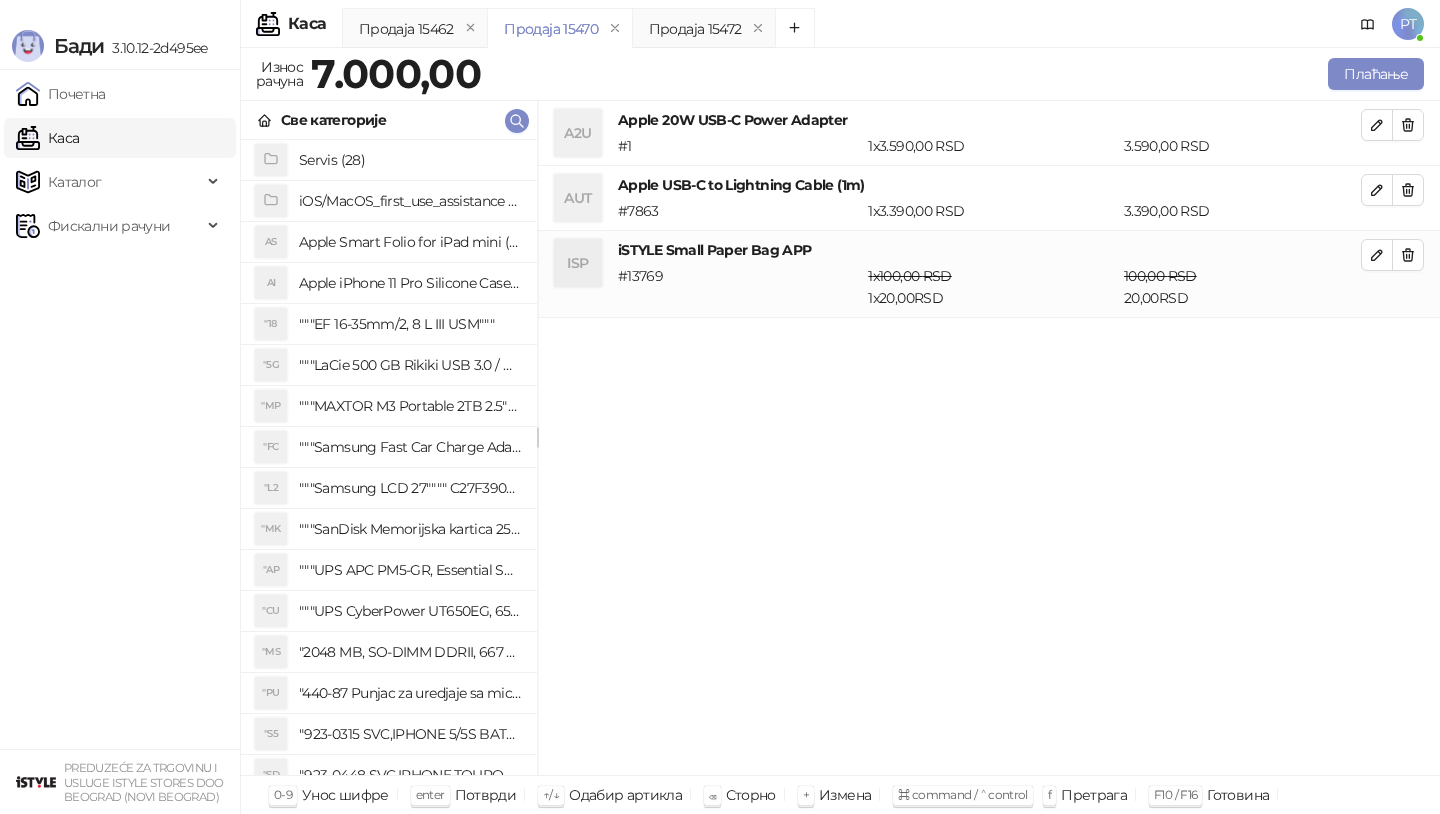 click on "Плаћање" at bounding box center [956, 74] 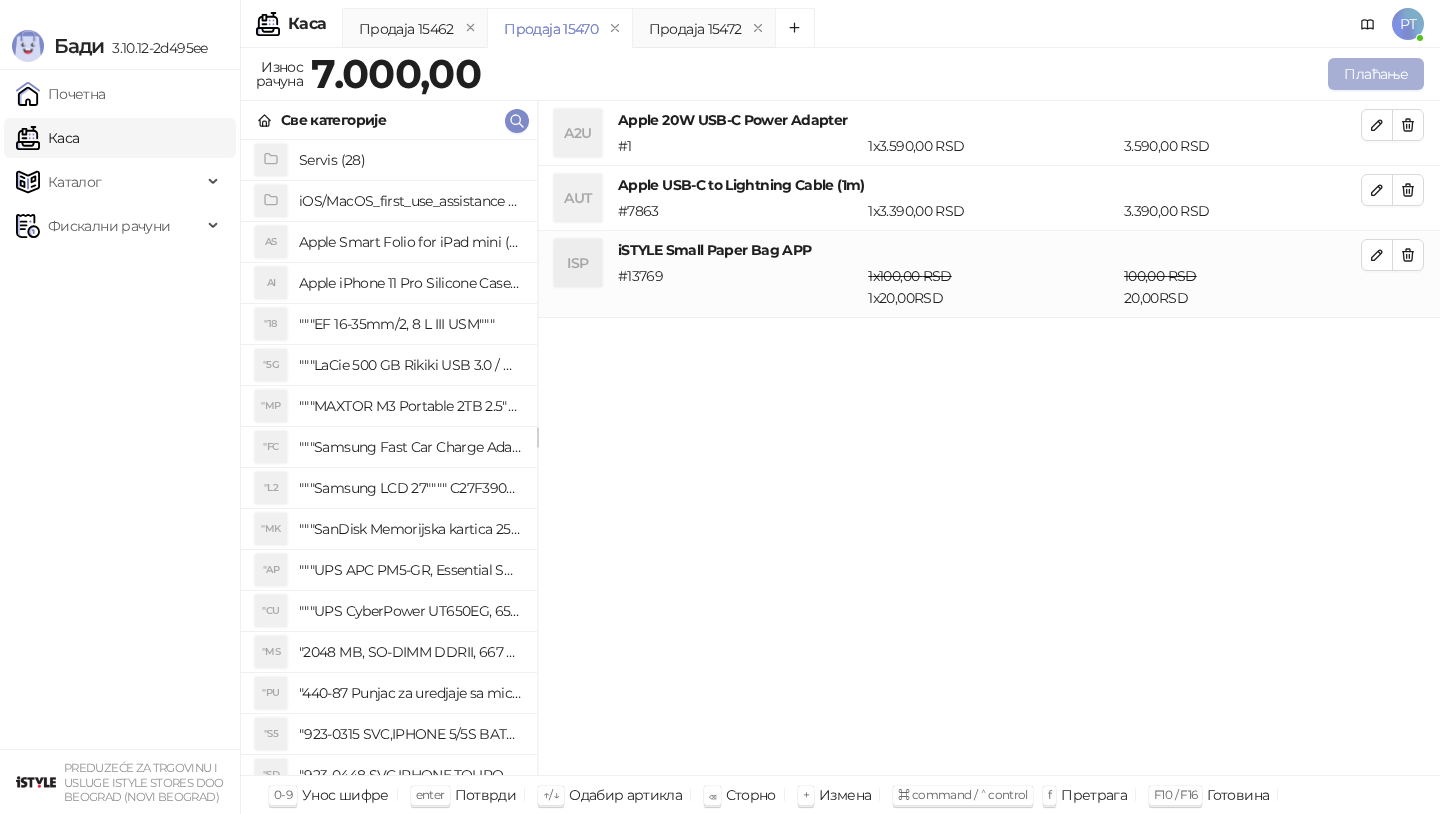 click on "Плаћање" at bounding box center (1376, 74) 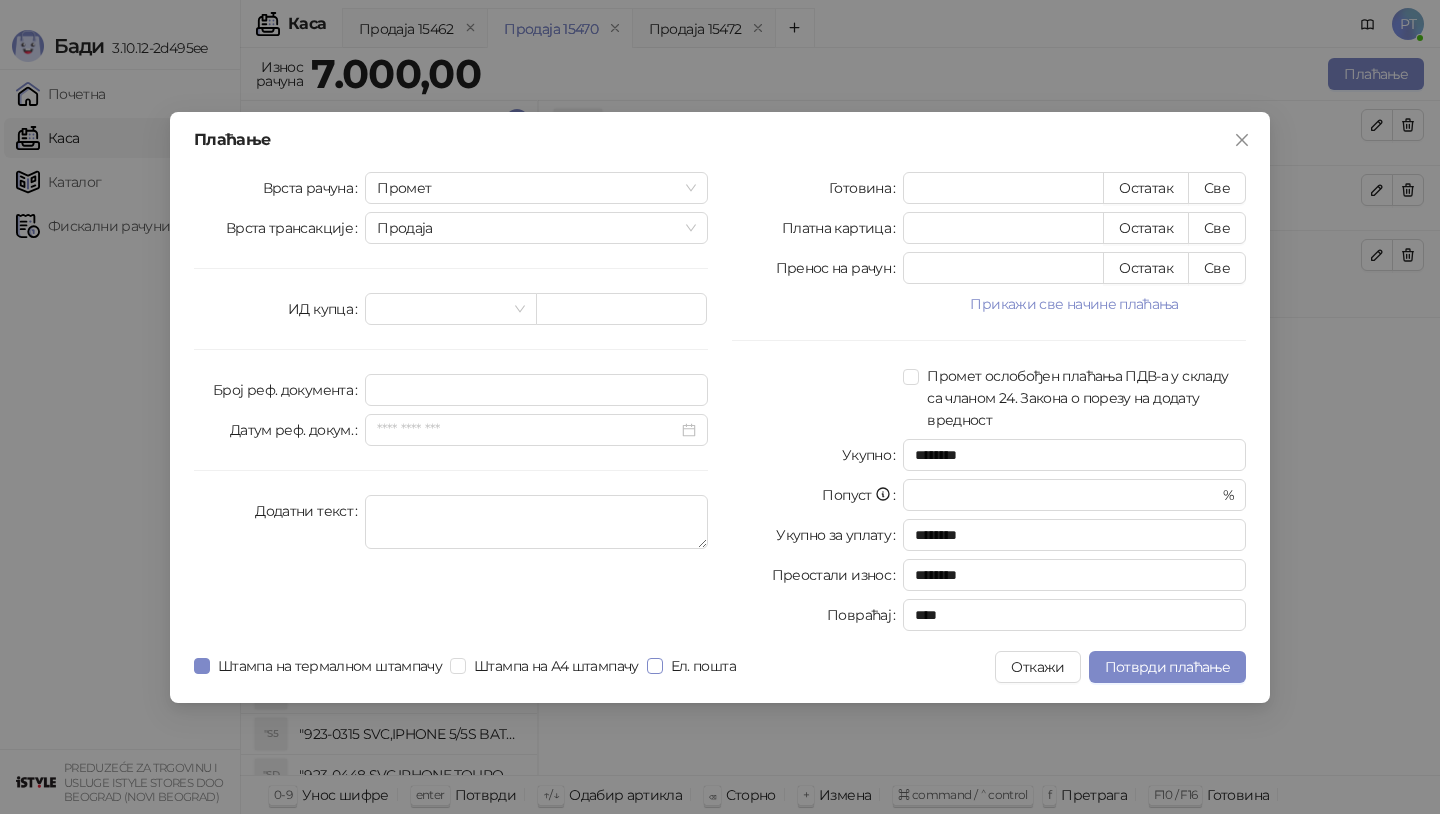click on "Ел. пошта" at bounding box center (703, 666) 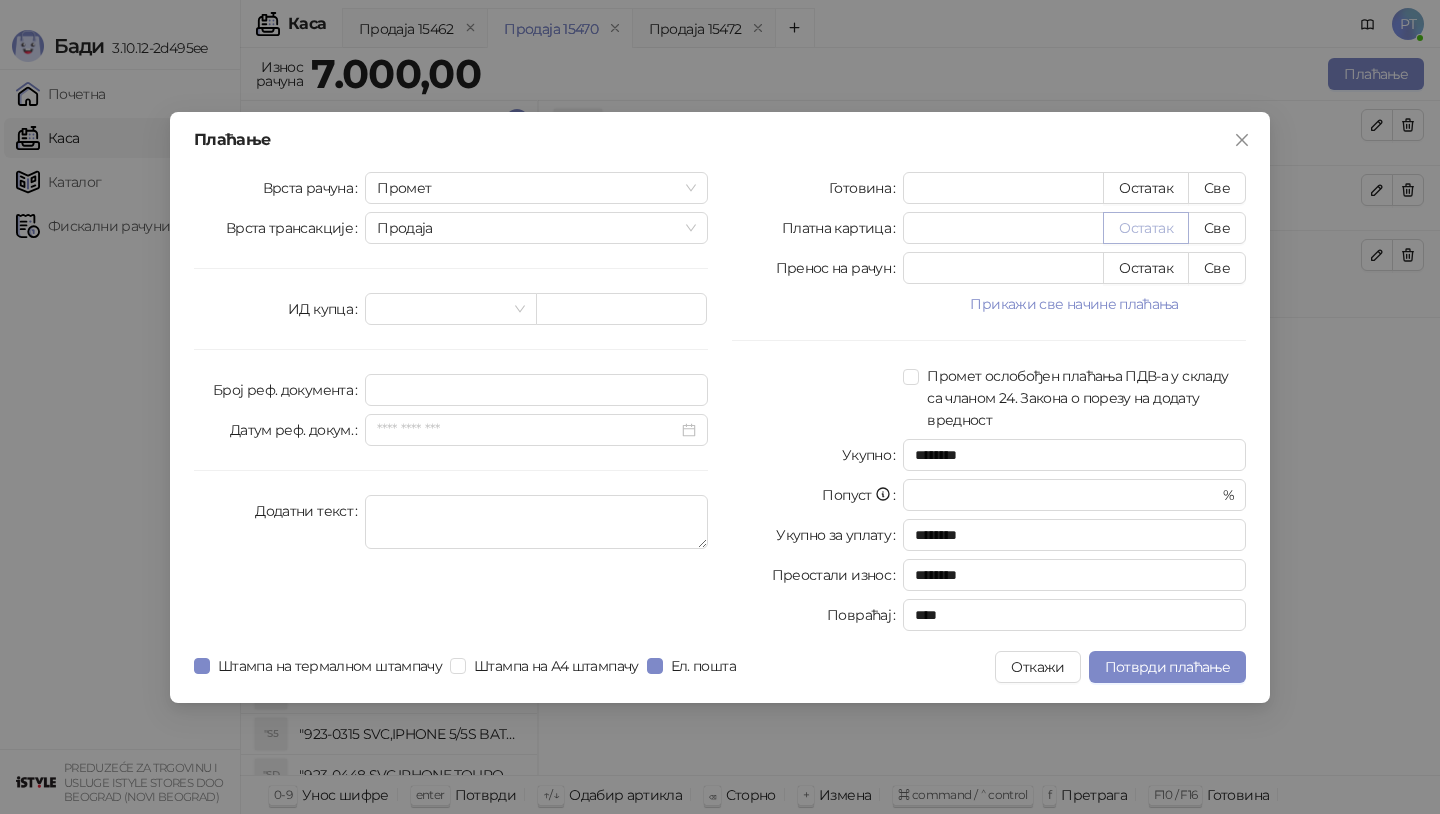 click on "Остатак" at bounding box center [1146, 228] 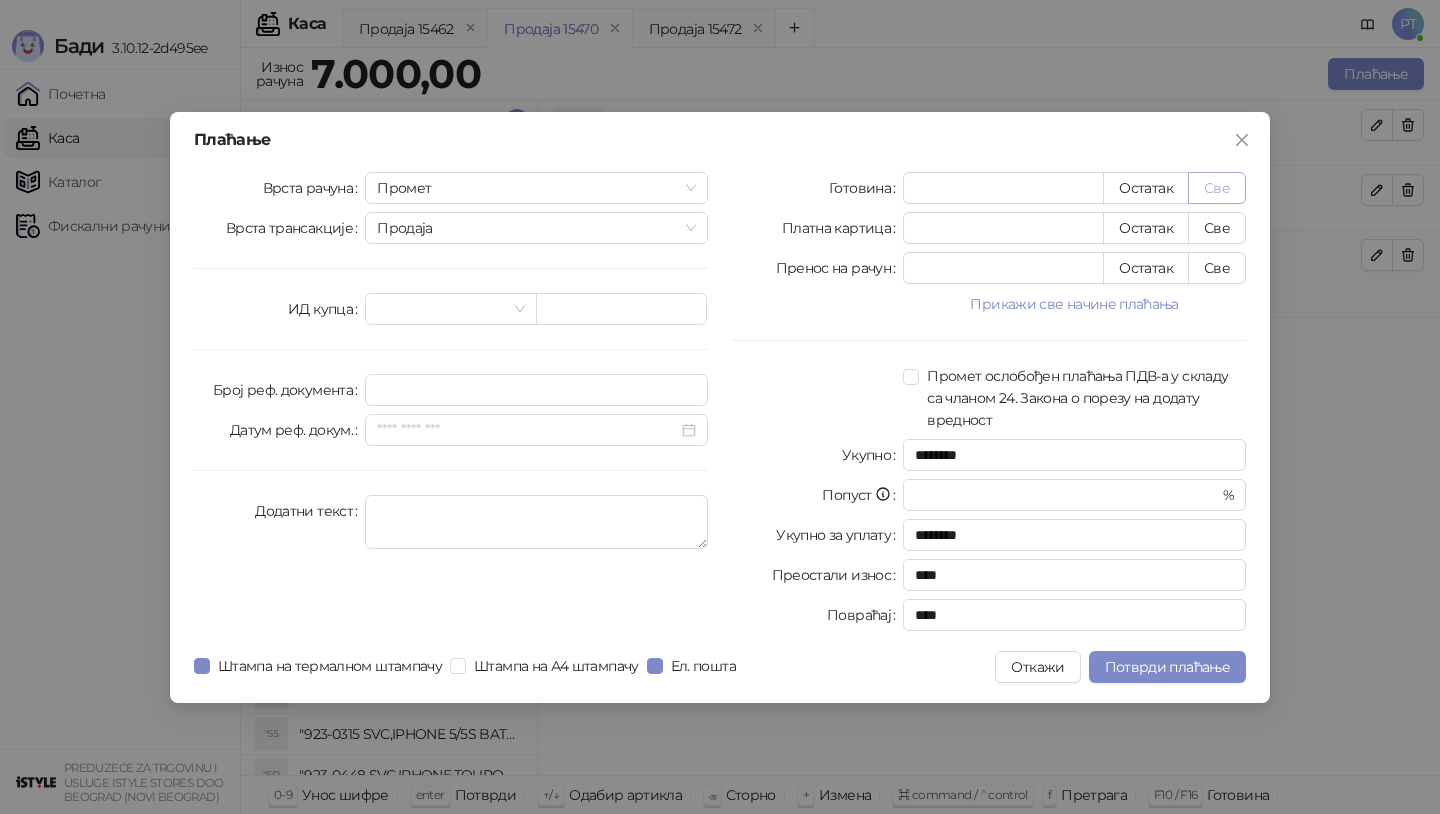 click on "Све" at bounding box center (1217, 188) 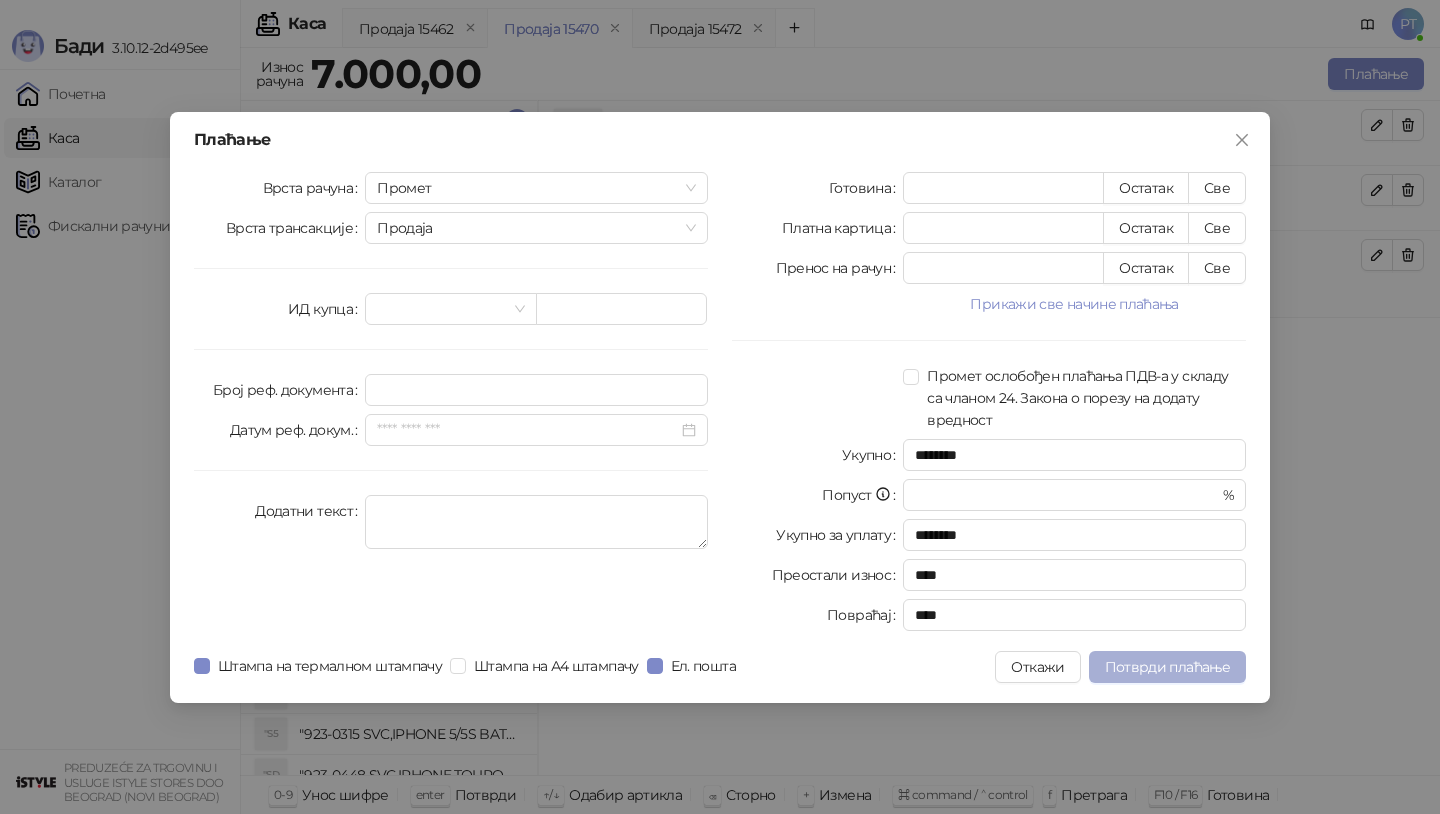 click on "Потврди плаћање" at bounding box center (1167, 667) 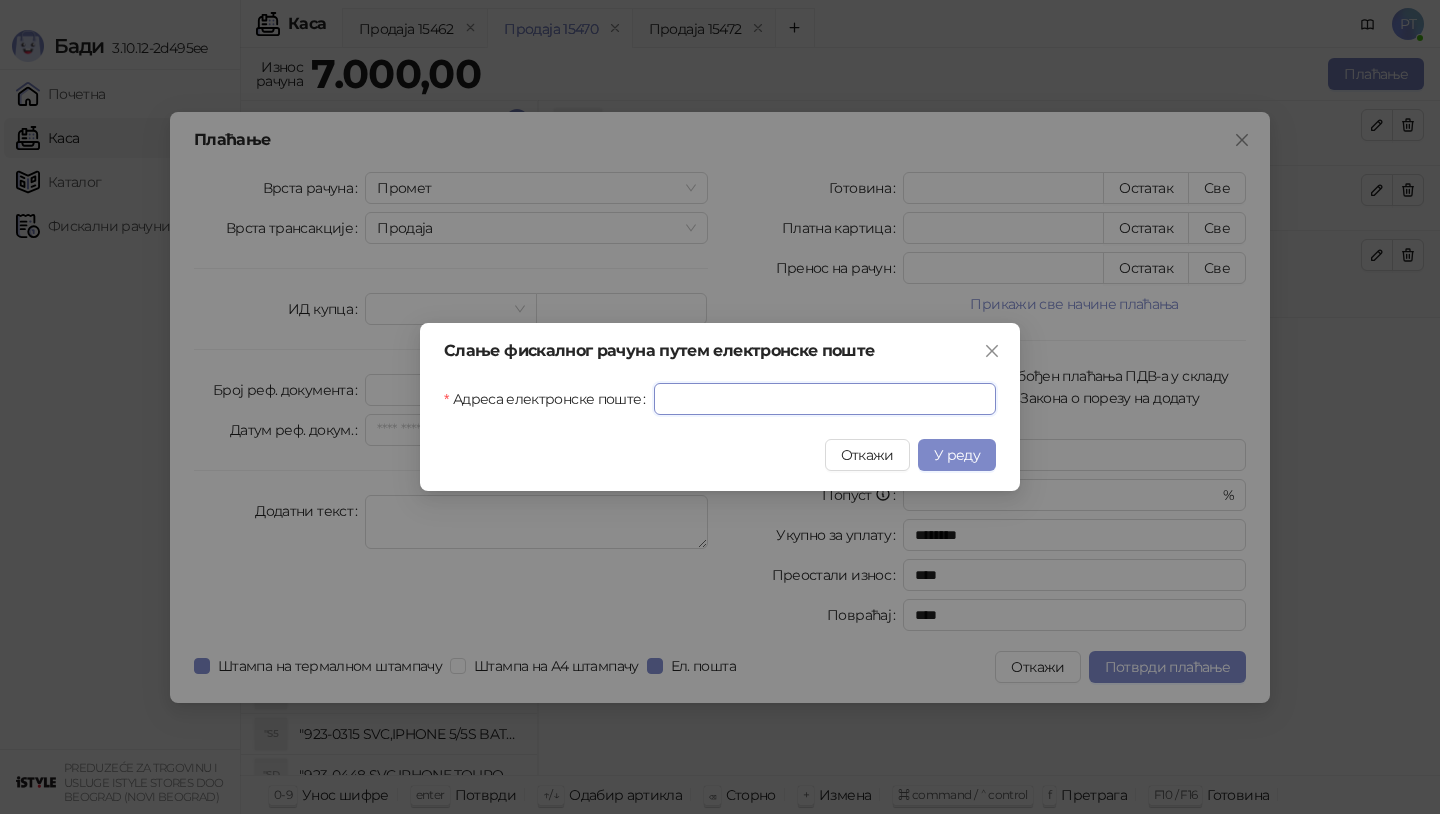 click on "Адреса електронске поште" at bounding box center (825, 399) 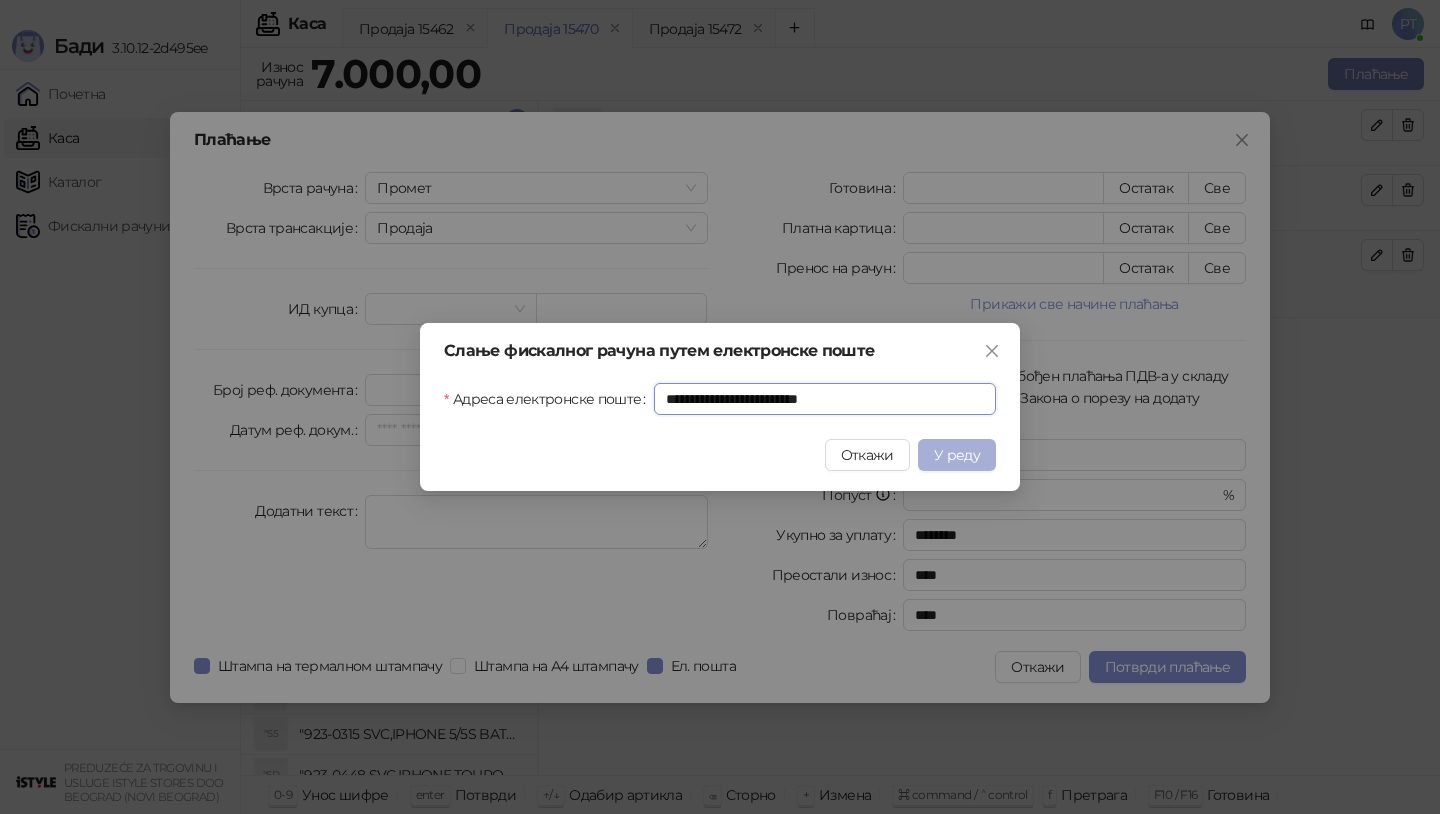 type on "**********" 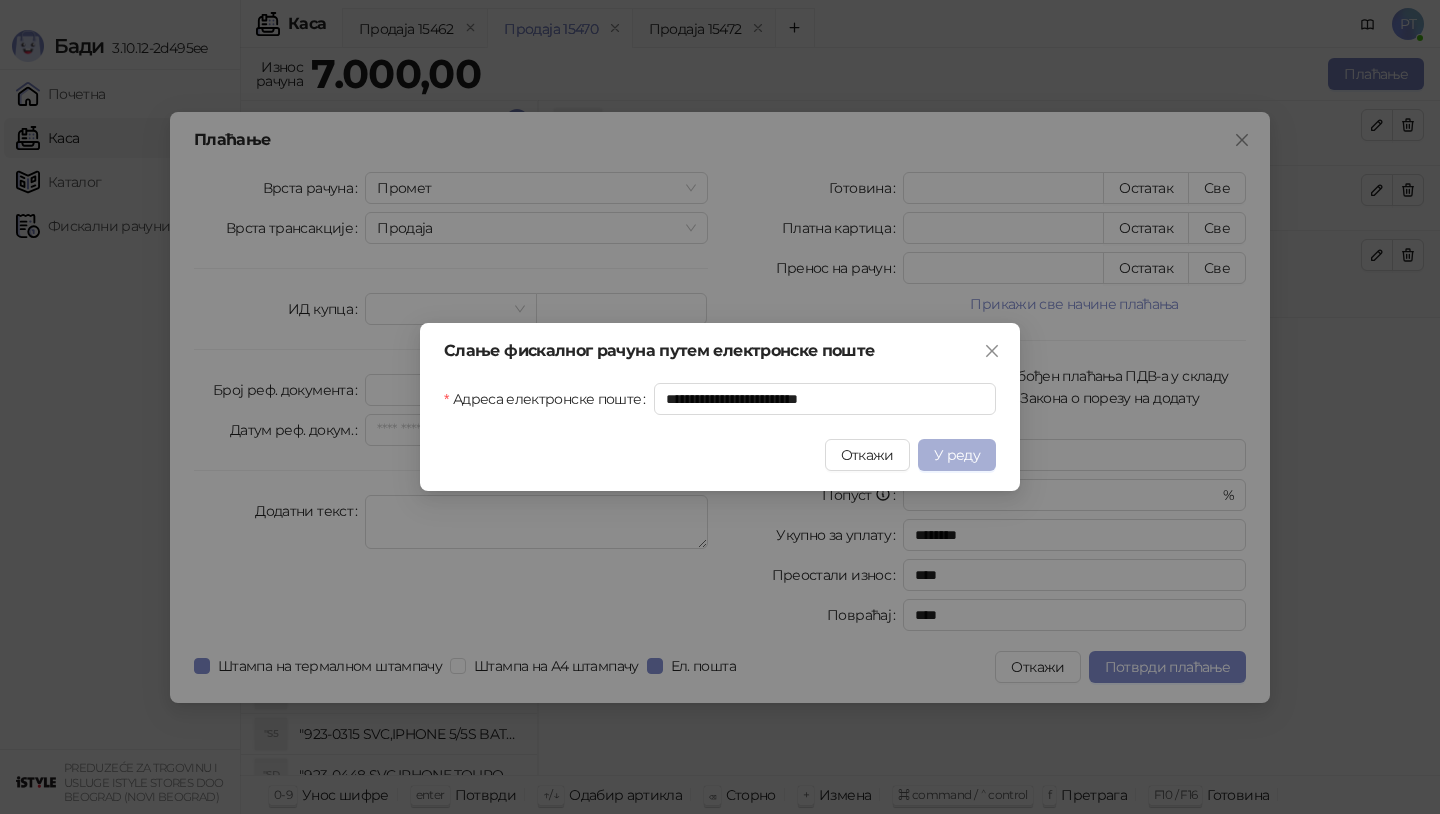 click on "У реду" at bounding box center [957, 455] 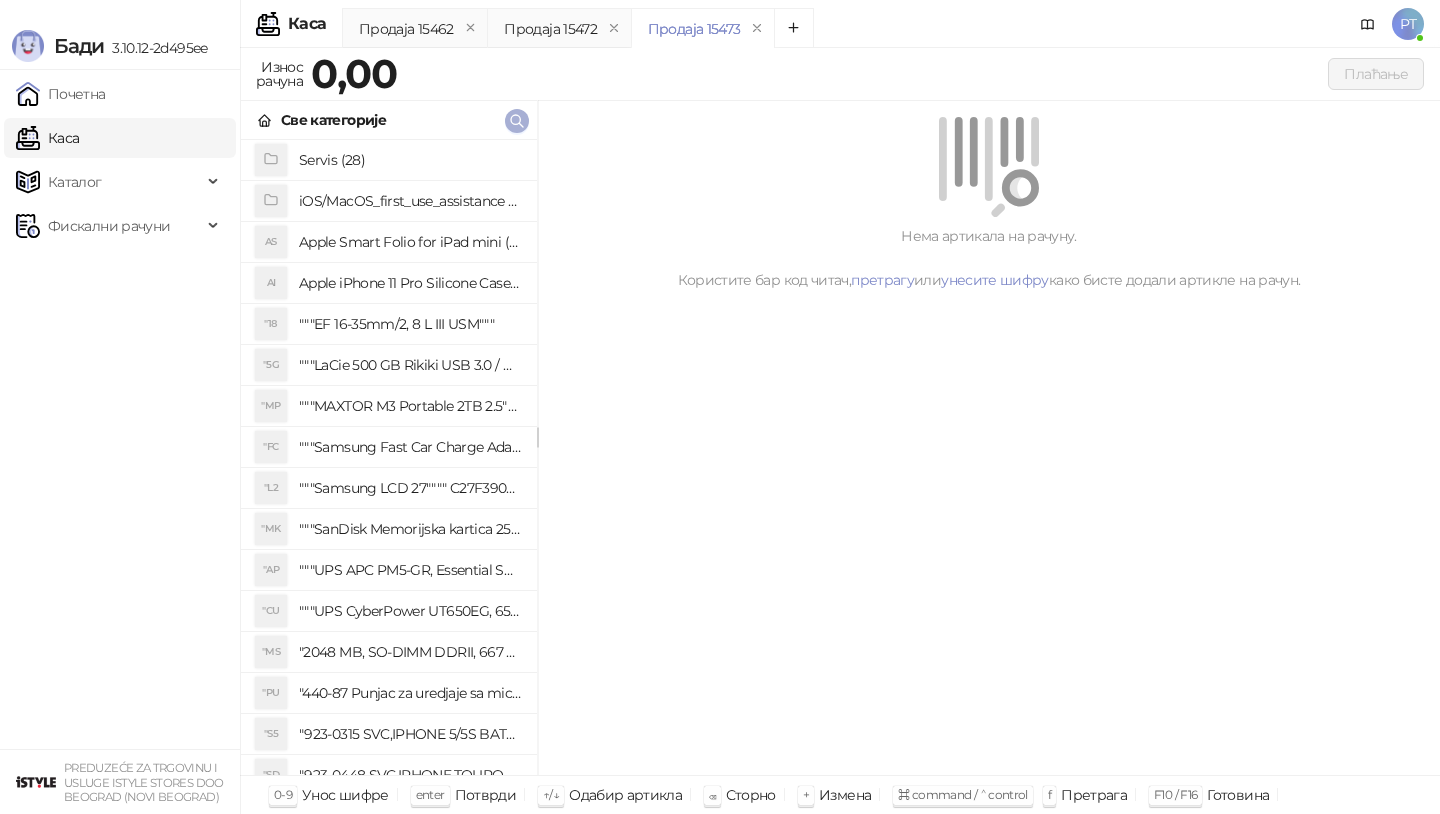 click 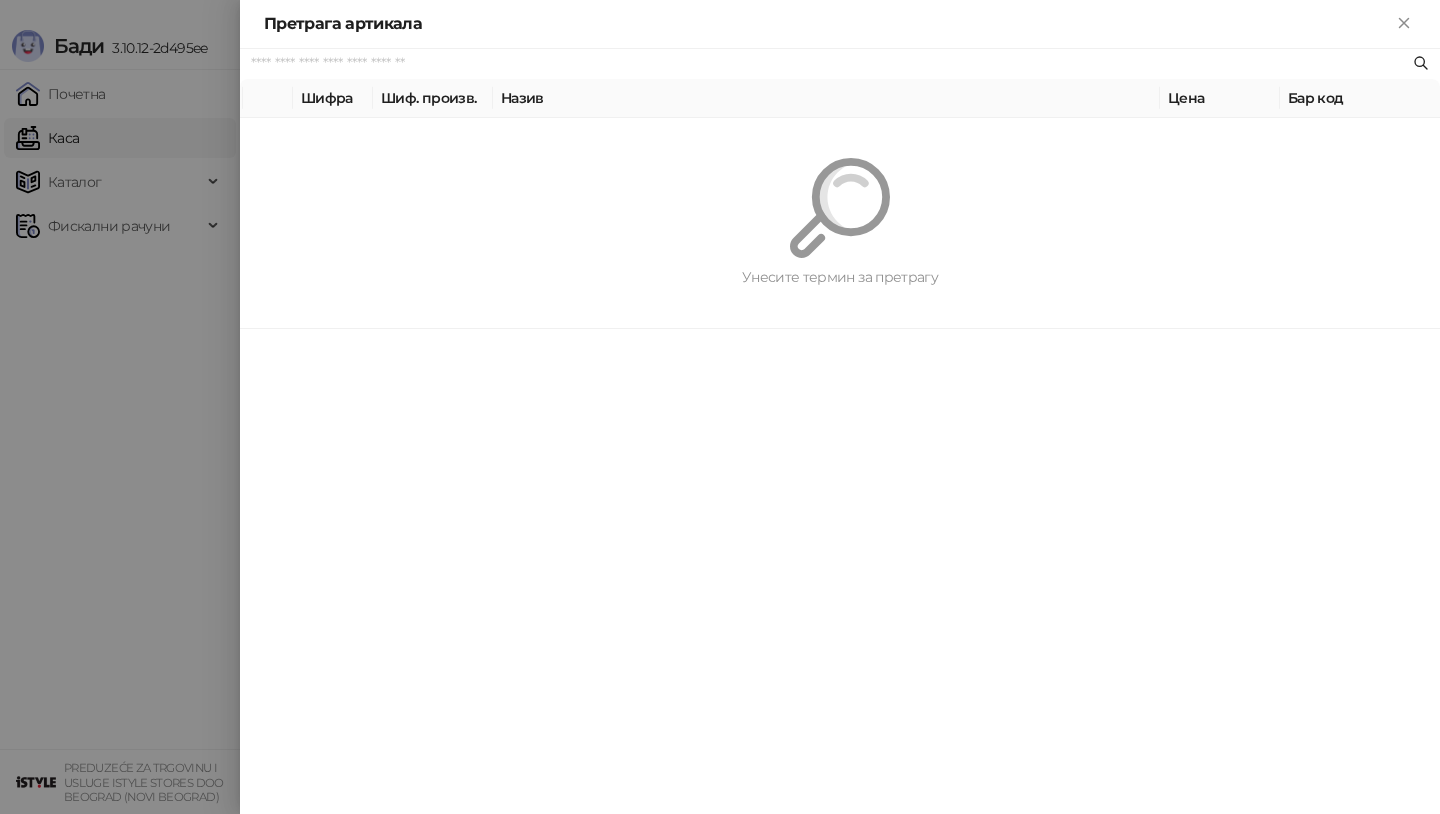paste on "*********" 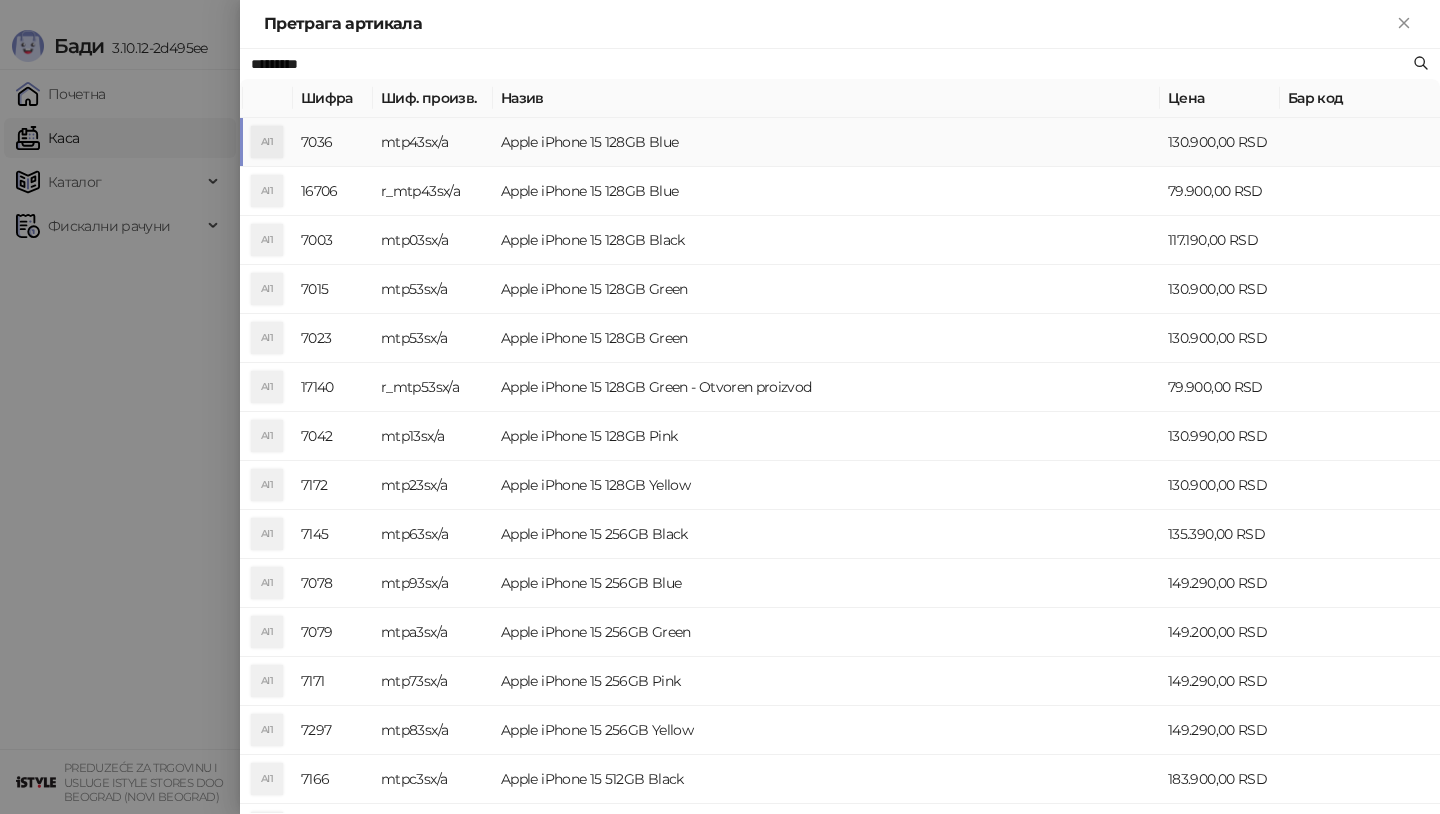 click on "Apple iPhone 15 128GB Blue" at bounding box center [826, 142] 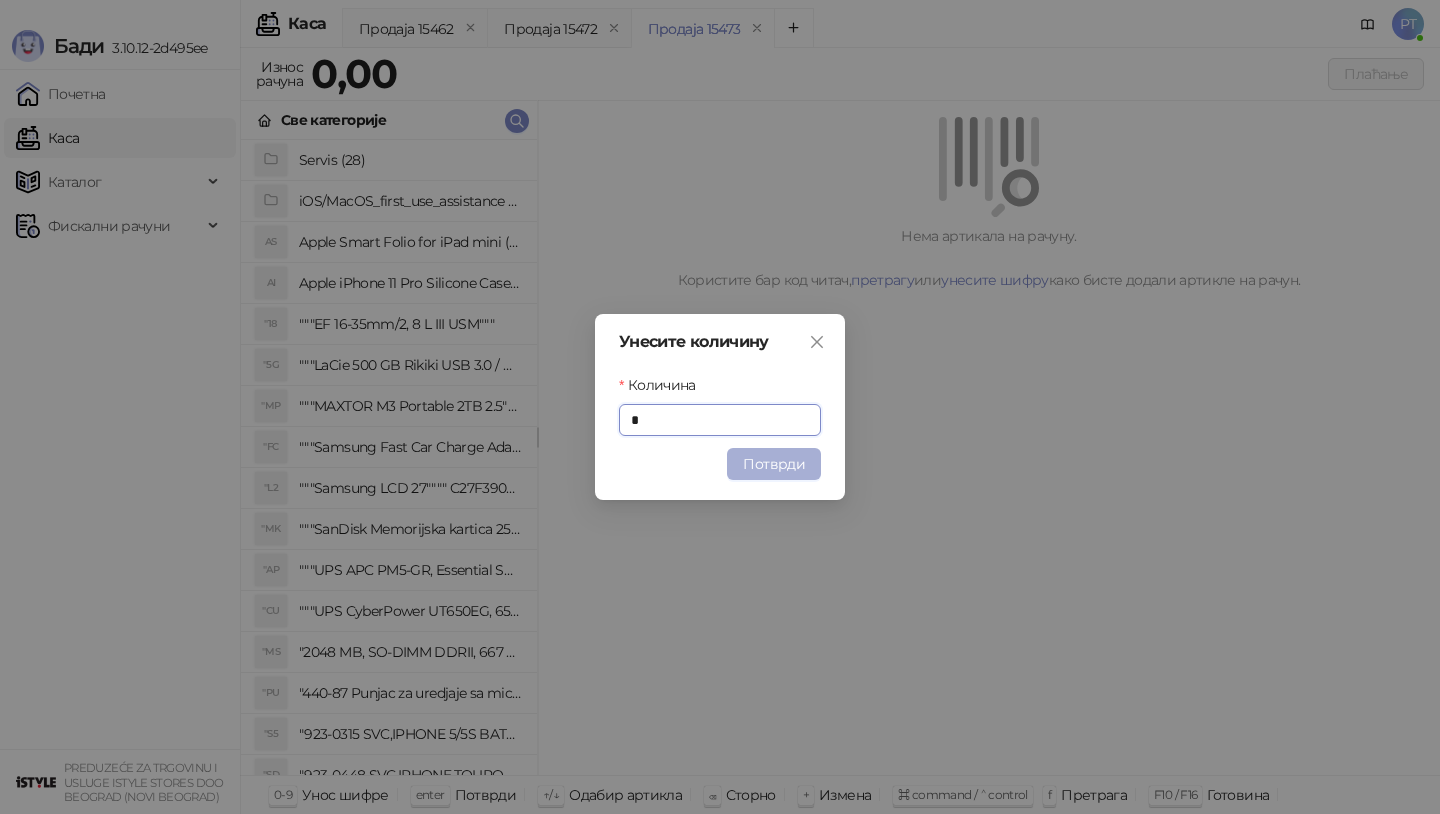 click on "Потврди" at bounding box center [774, 464] 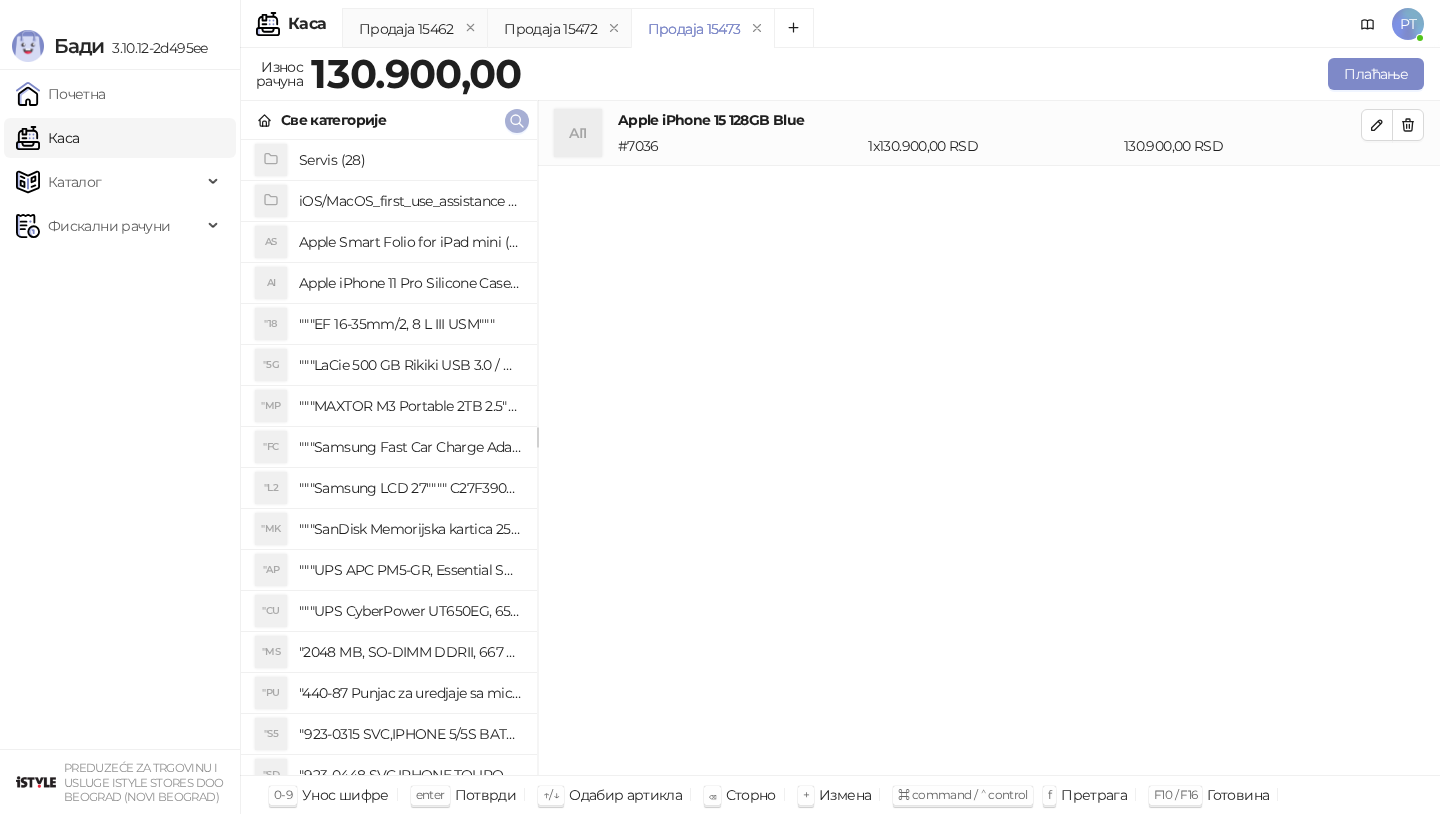 click 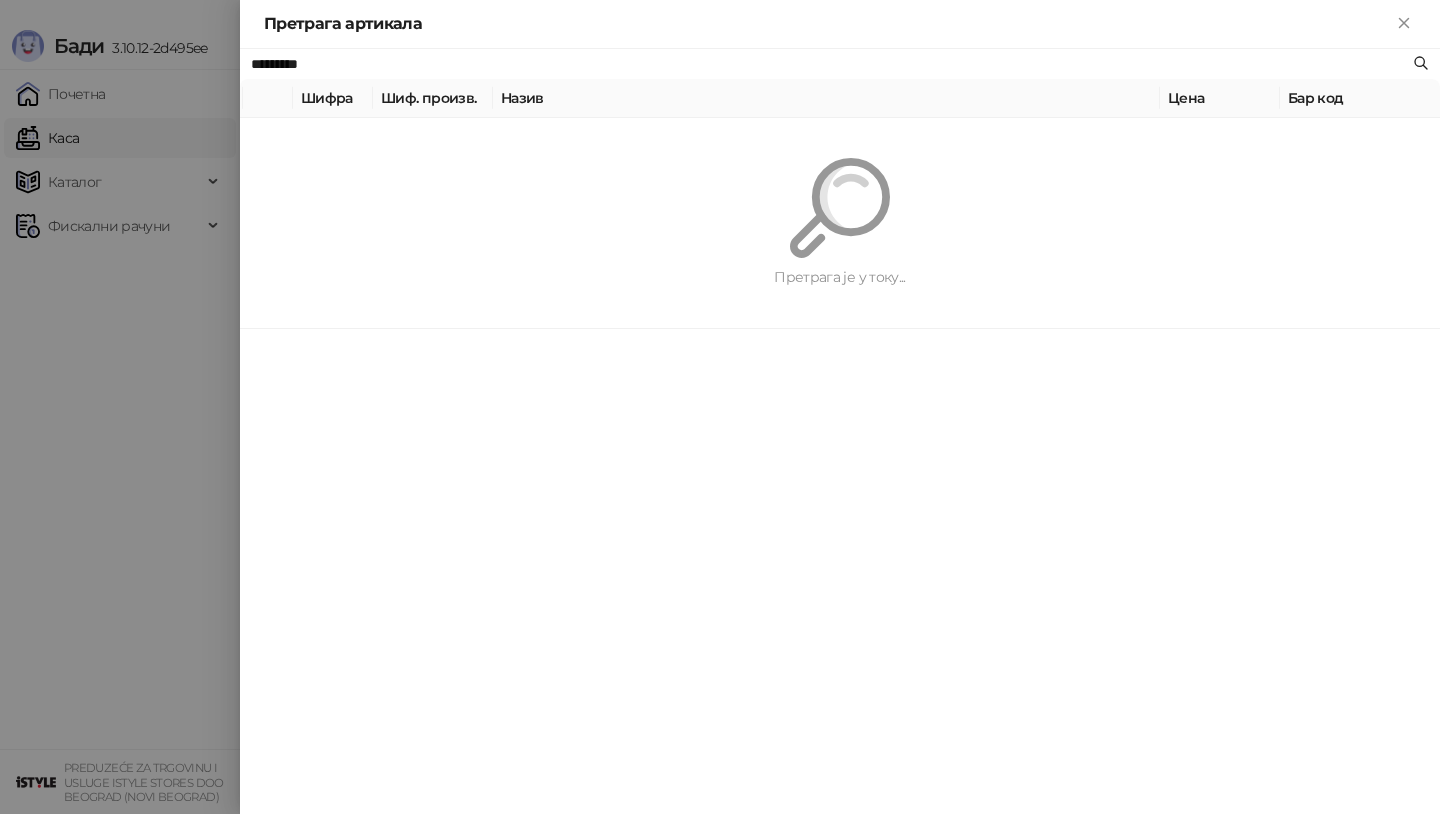 paste 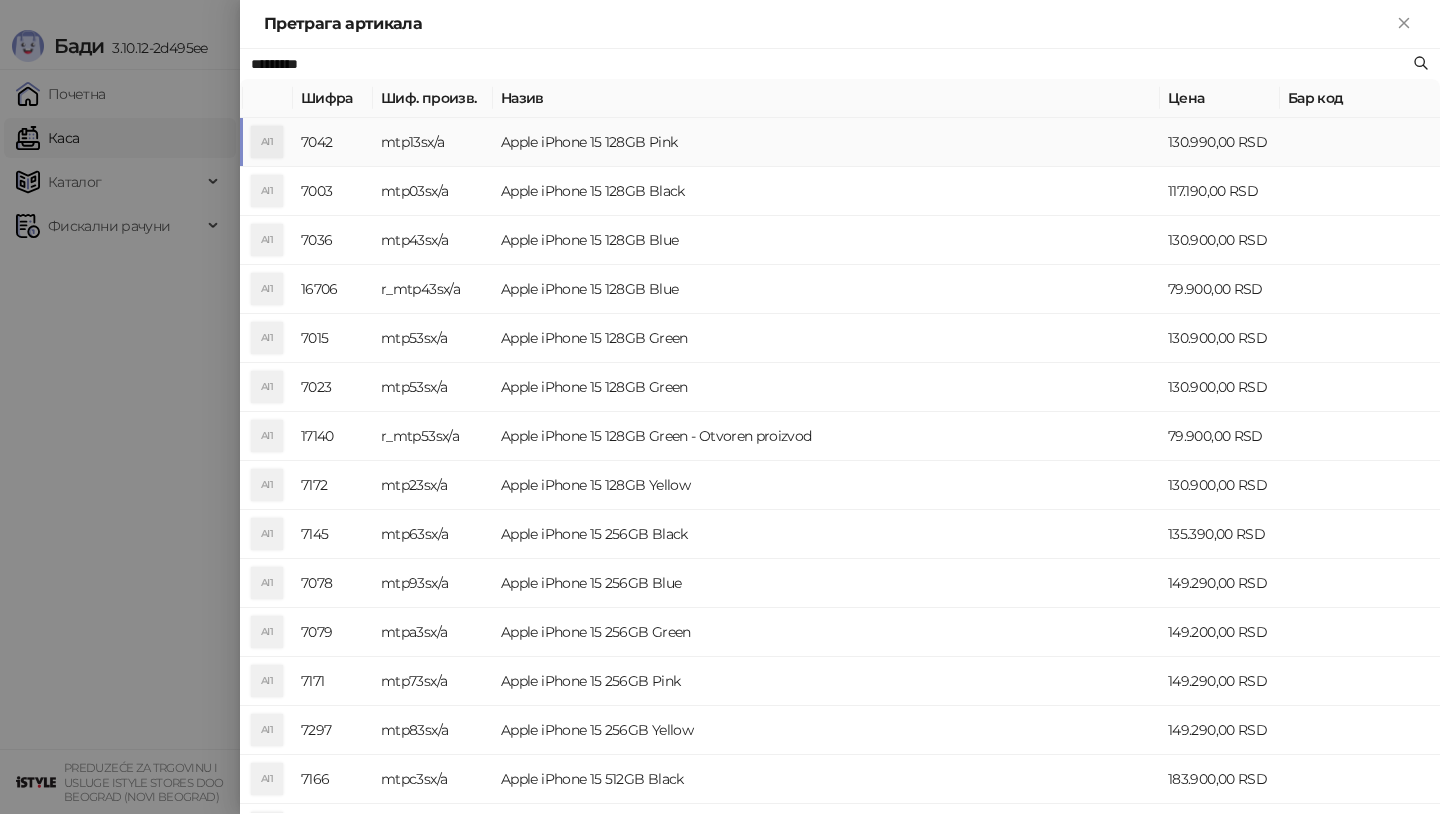 click on "Apple iPhone 15 128GB Pink" at bounding box center [826, 142] 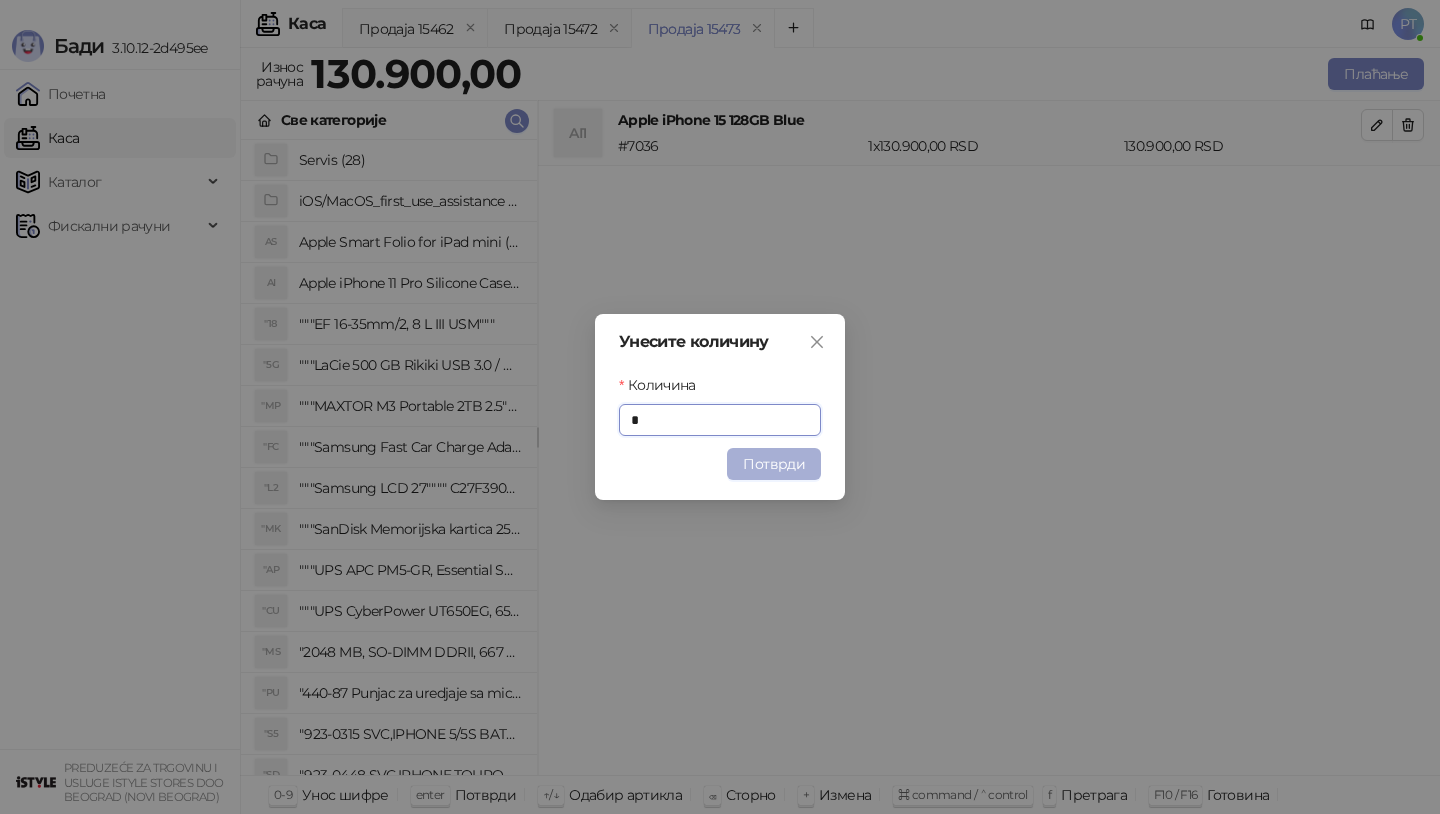 click on "Потврди" at bounding box center (774, 464) 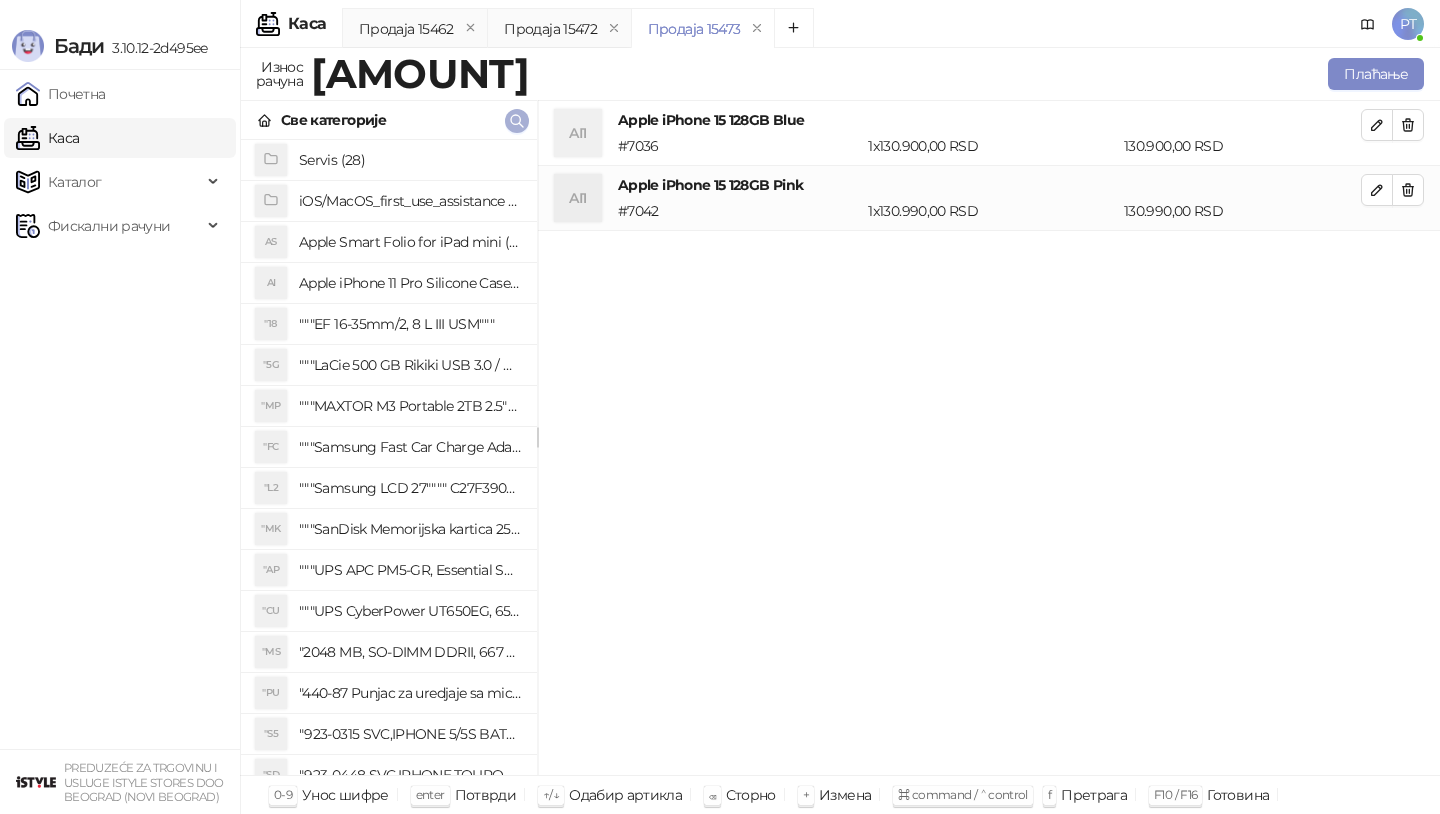click 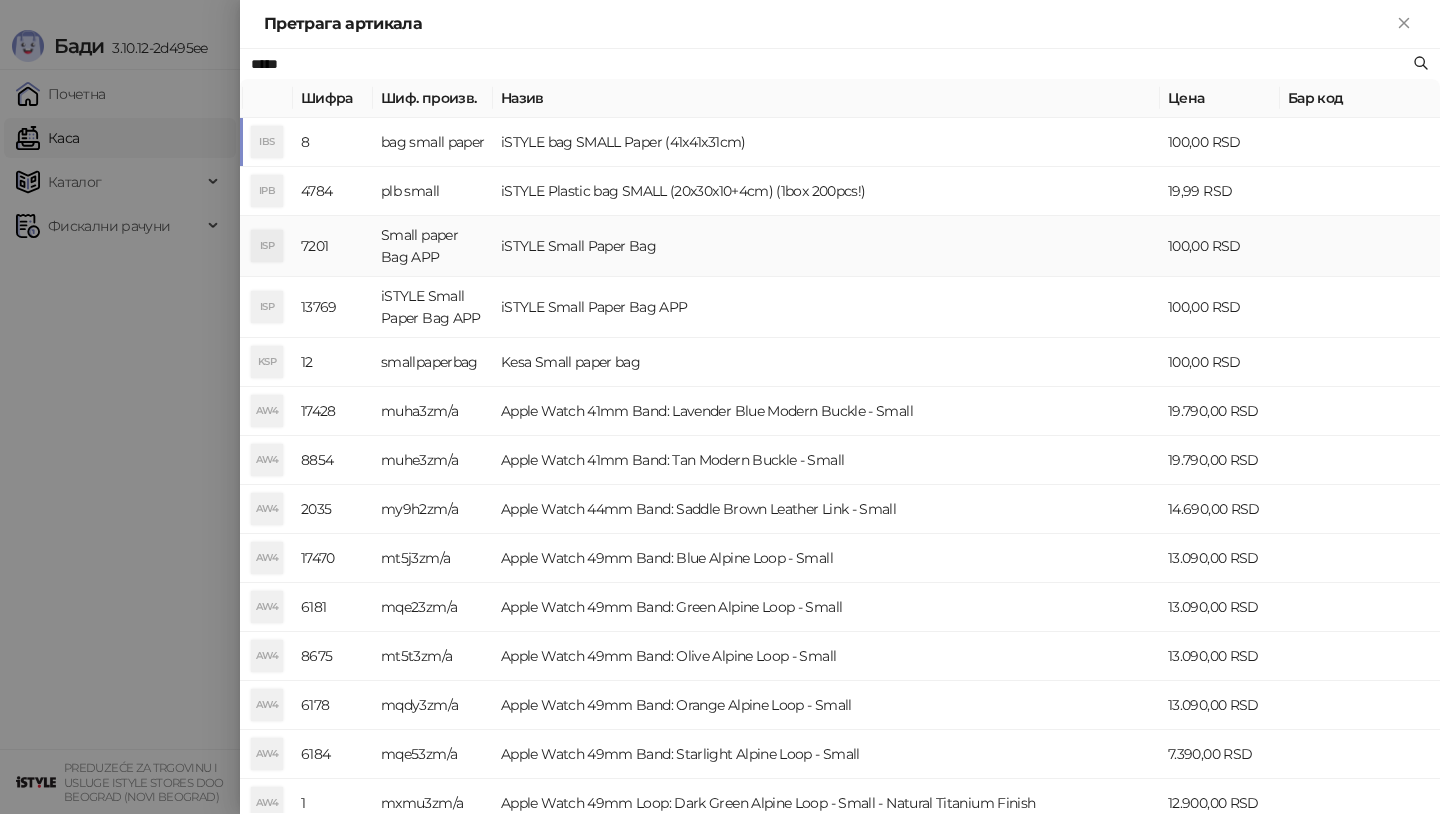 type on "*****" 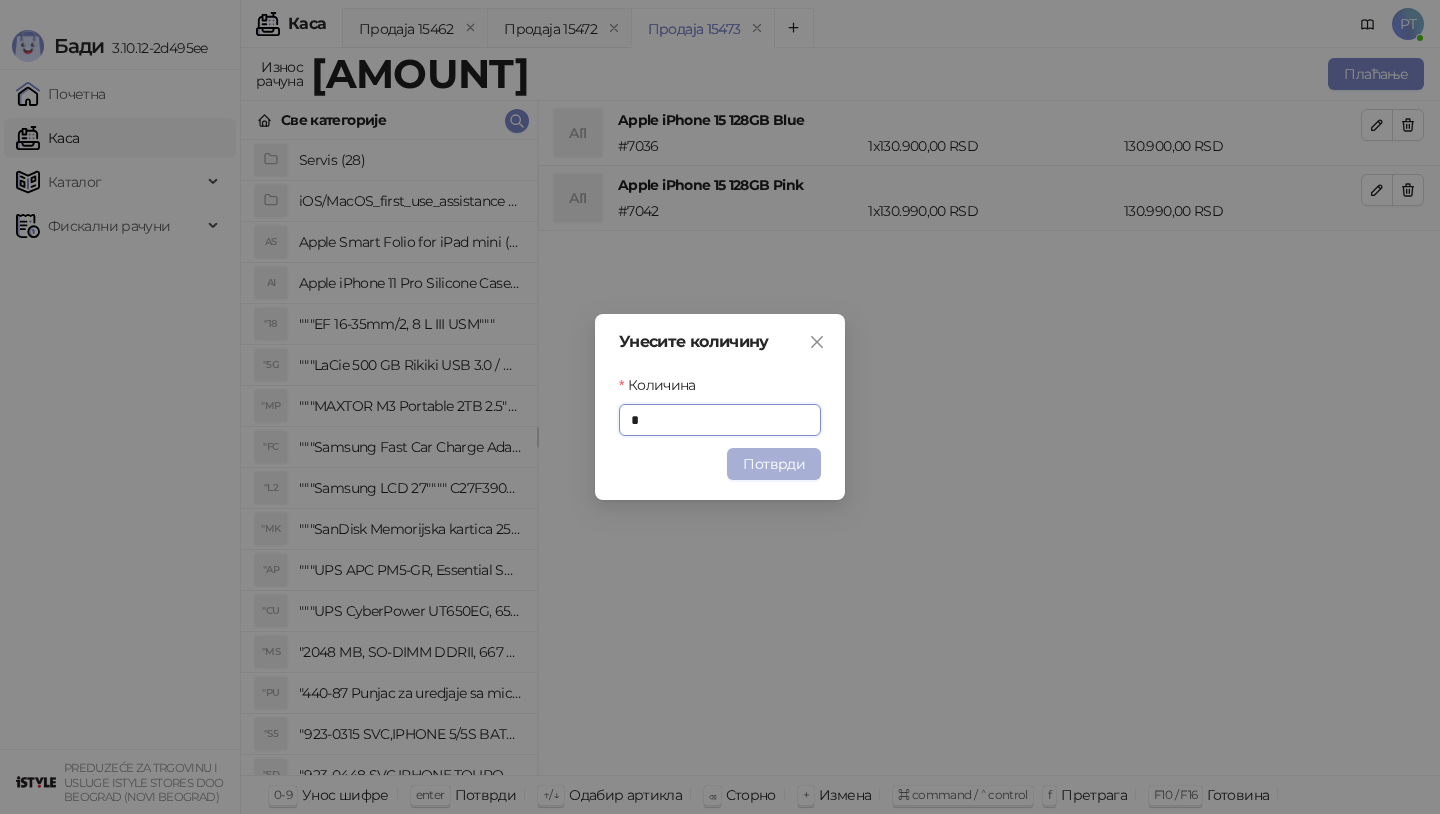 click on "Потврди" at bounding box center (774, 464) 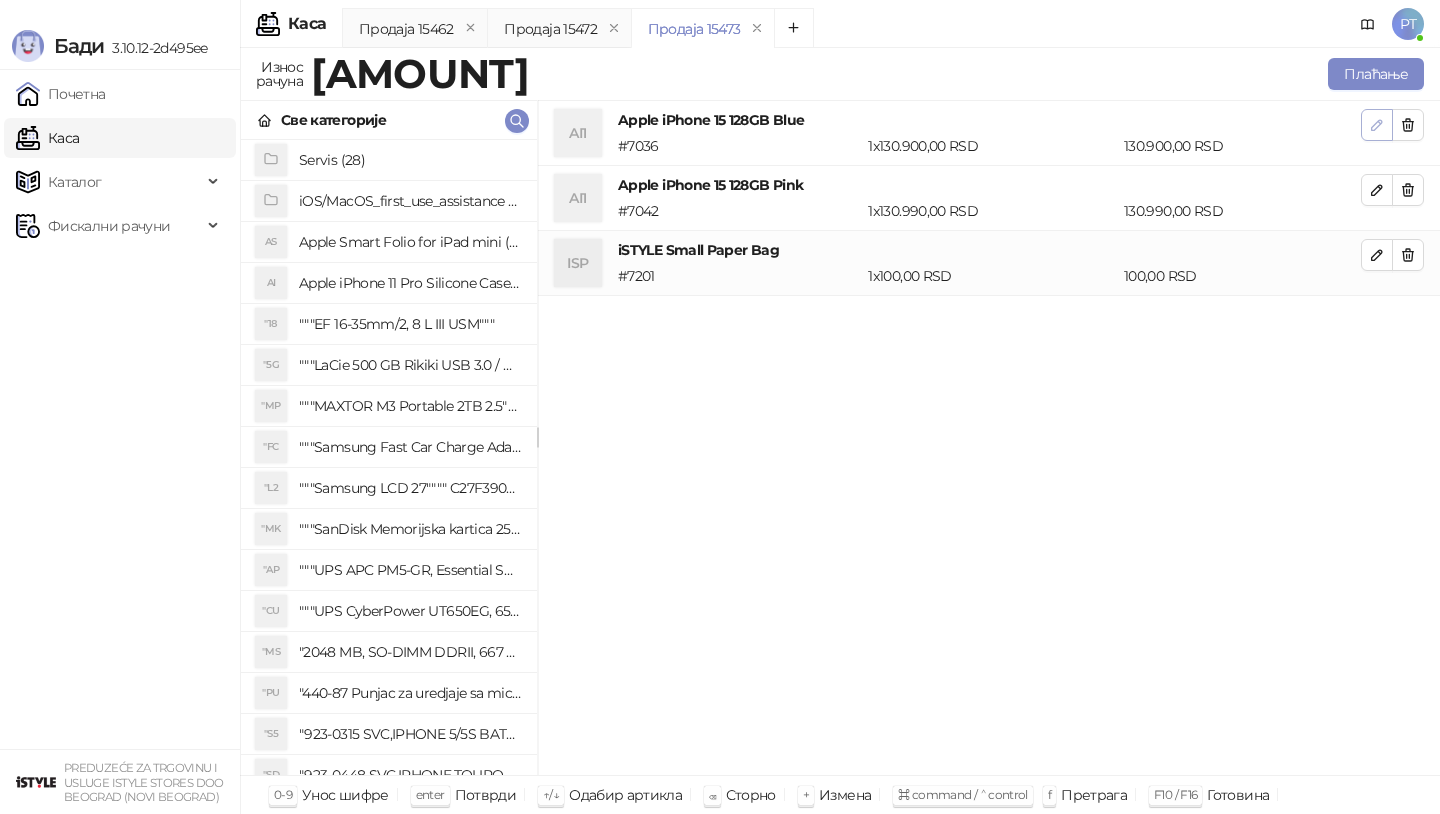 click at bounding box center (1377, 125) 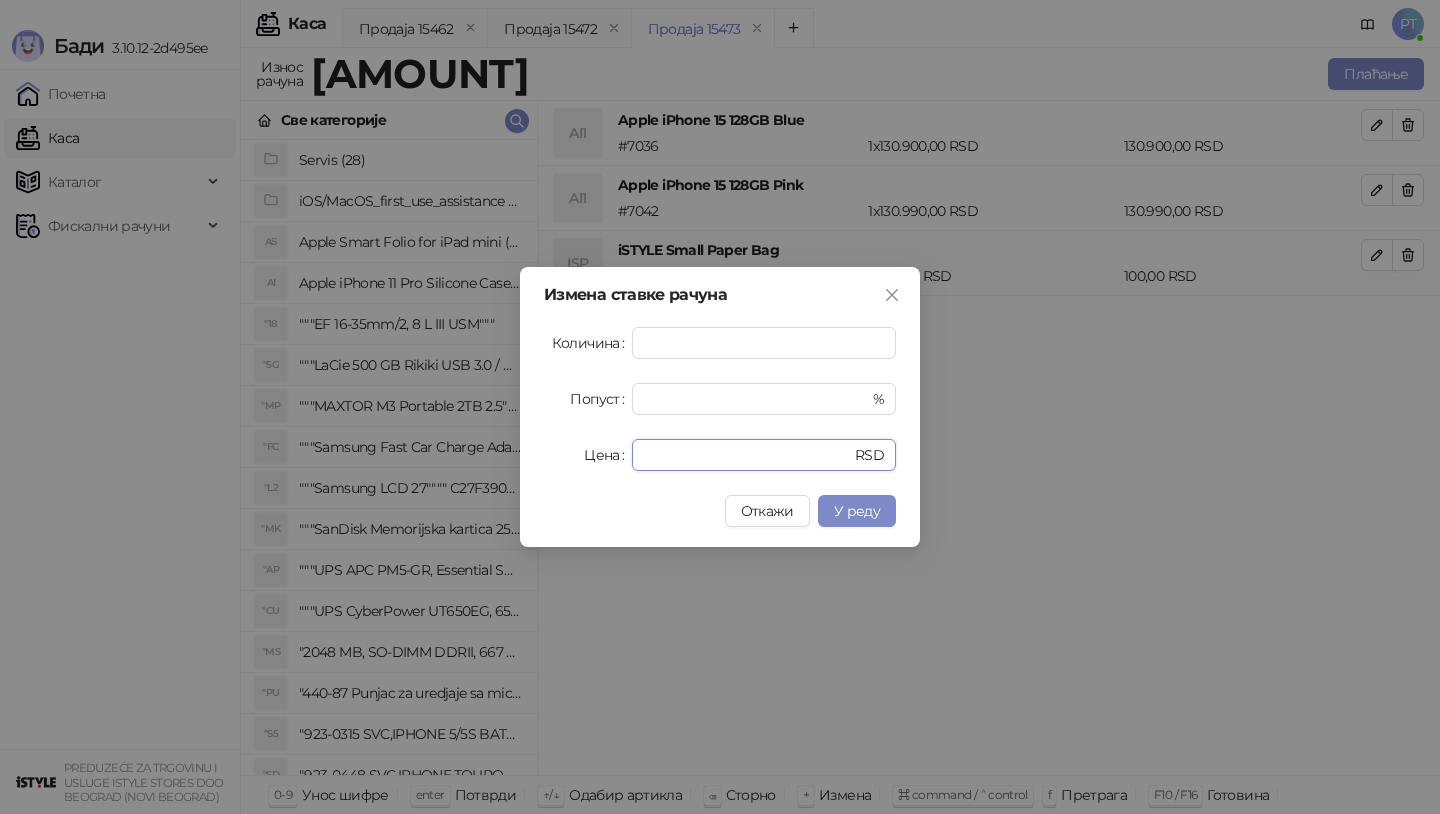 drag, startPoint x: 707, startPoint y: 455, endPoint x: 468, endPoint y: 455, distance: 239 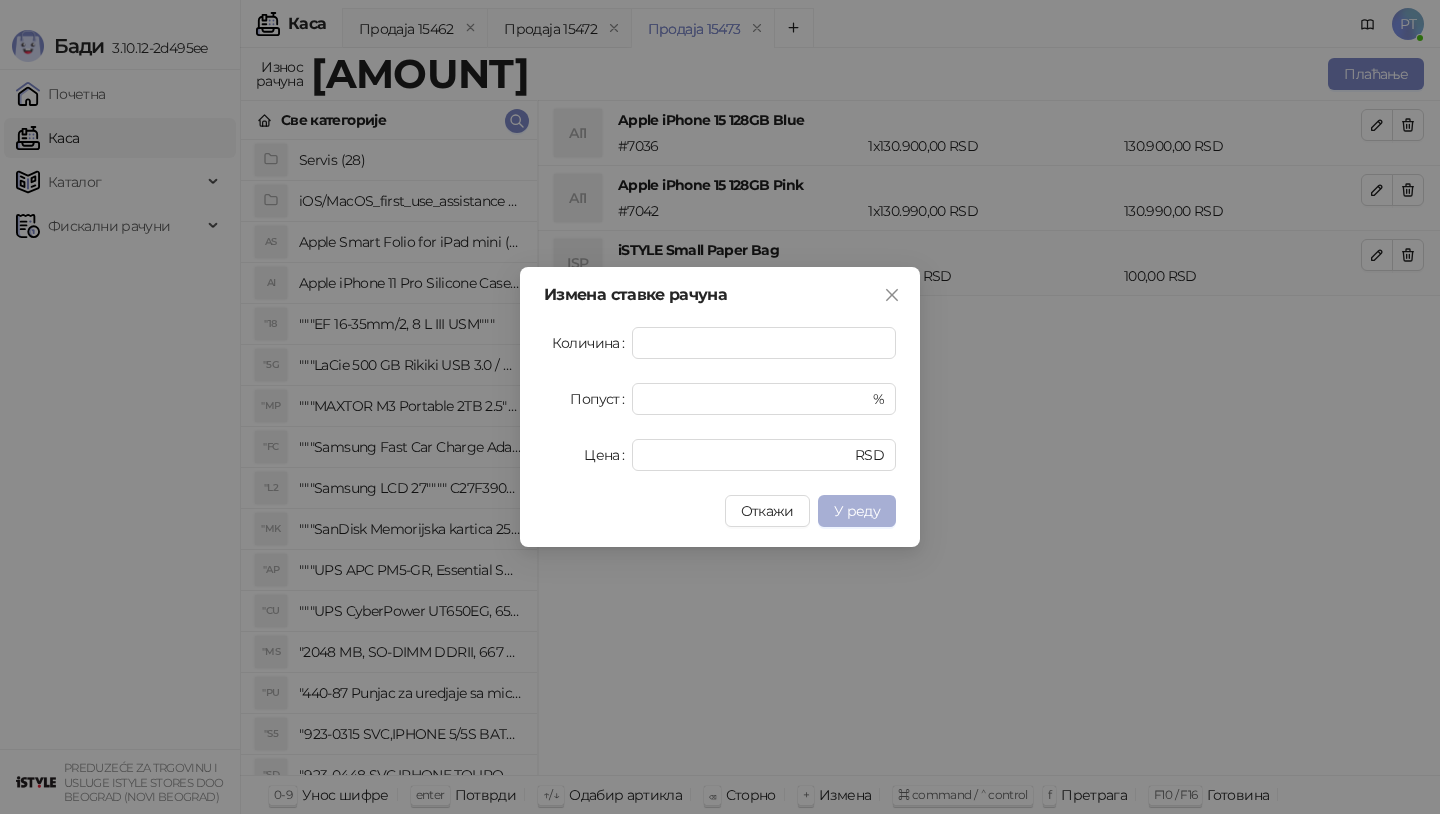 click on "У реду" at bounding box center (857, 511) 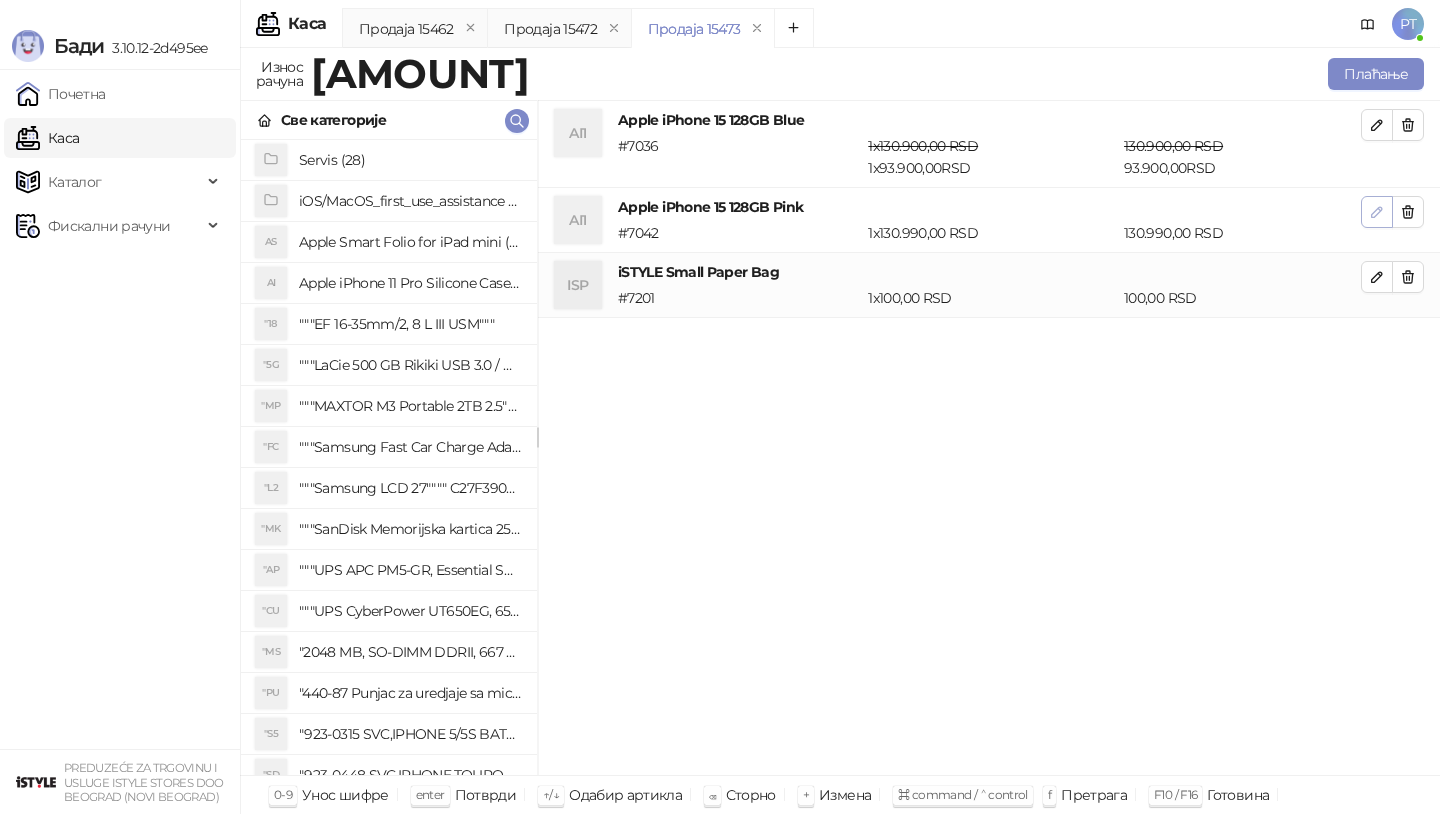 click 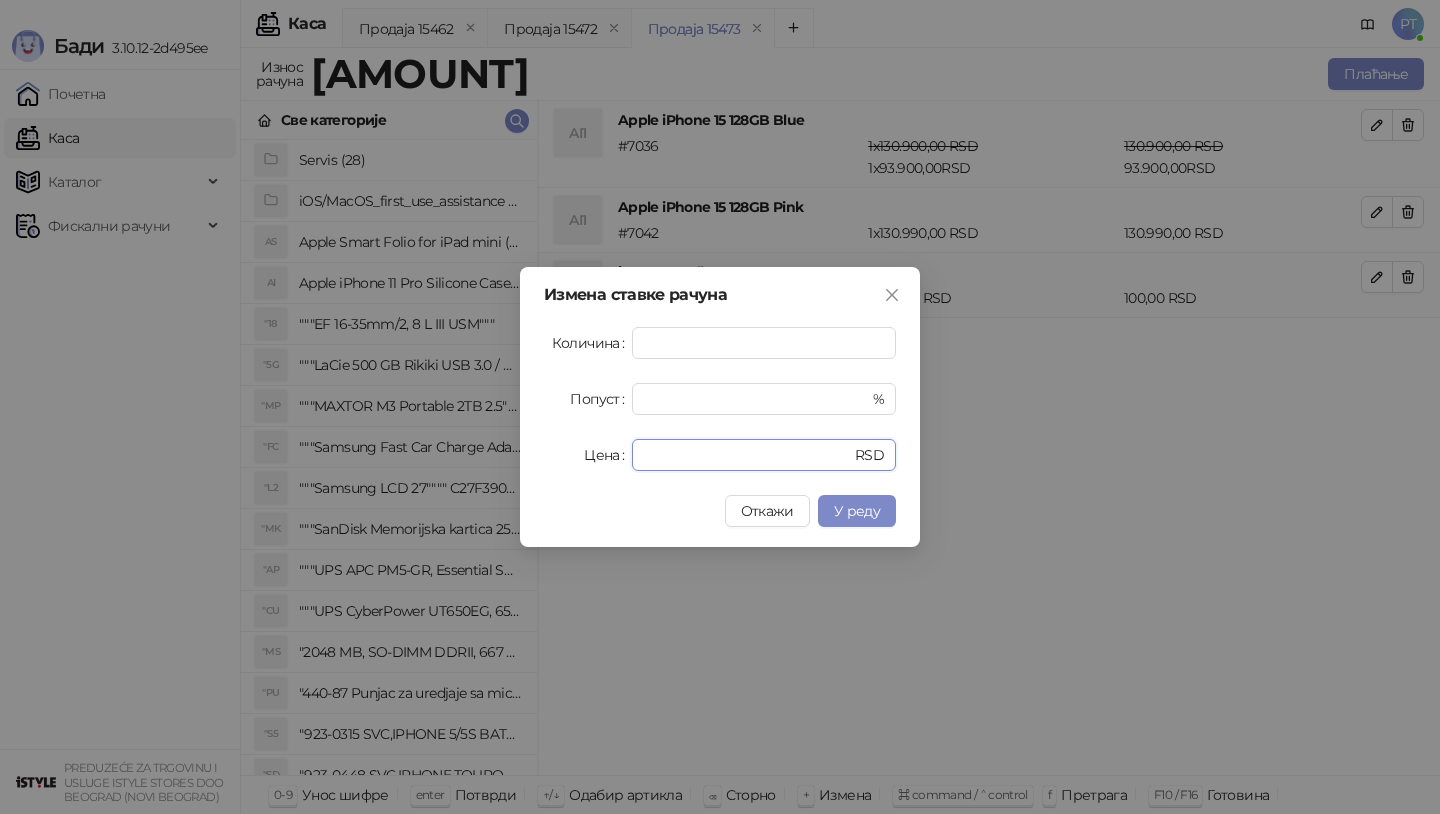 drag, startPoint x: 756, startPoint y: 459, endPoint x: 520, endPoint y: 469, distance: 236.21178 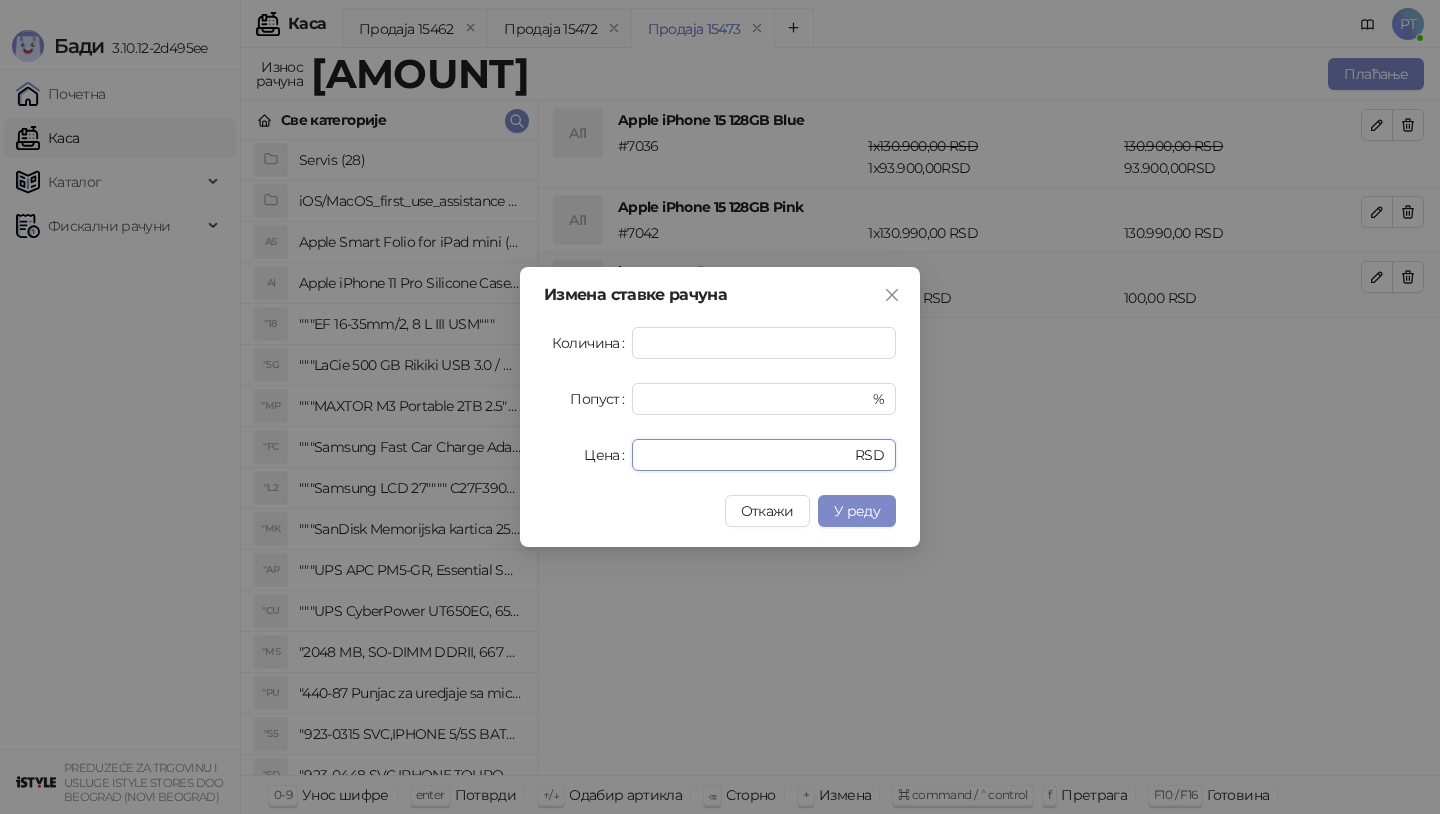 drag, startPoint x: 728, startPoint y: 453, endPoint x: 447, endPoint y: 459, distance: 281.06406 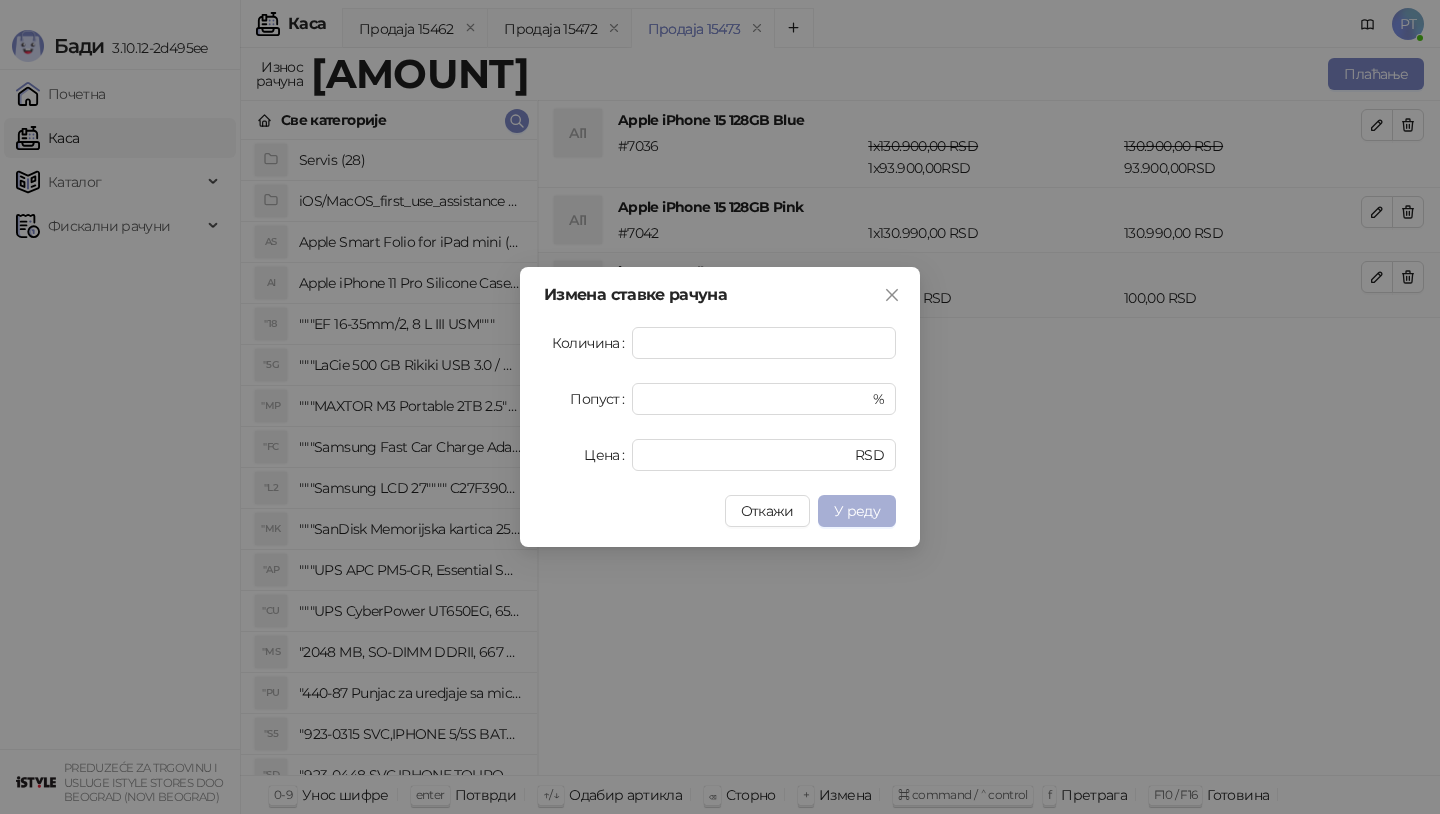 click on "У реду" at bounding box center [857, 511] 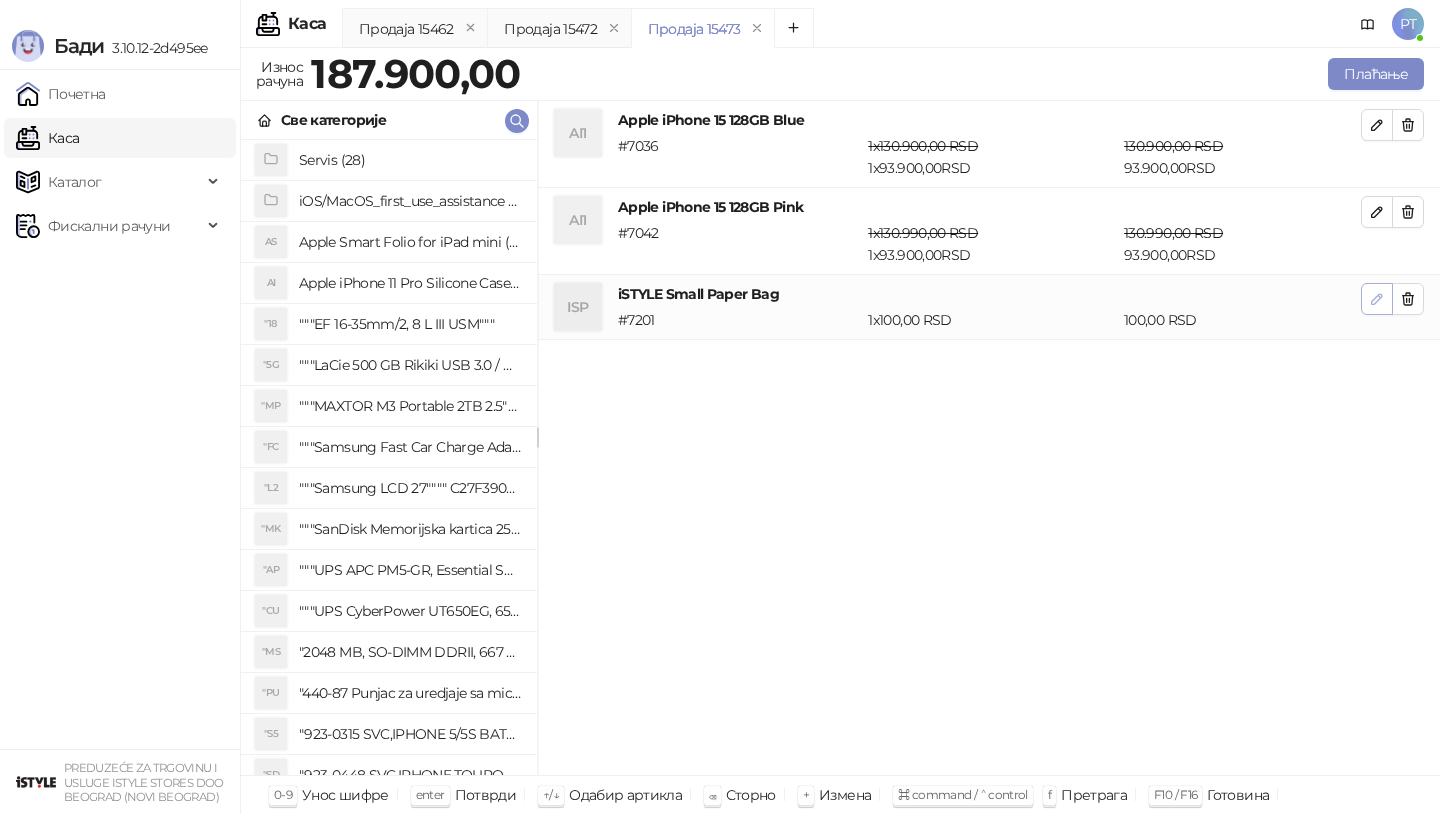 click 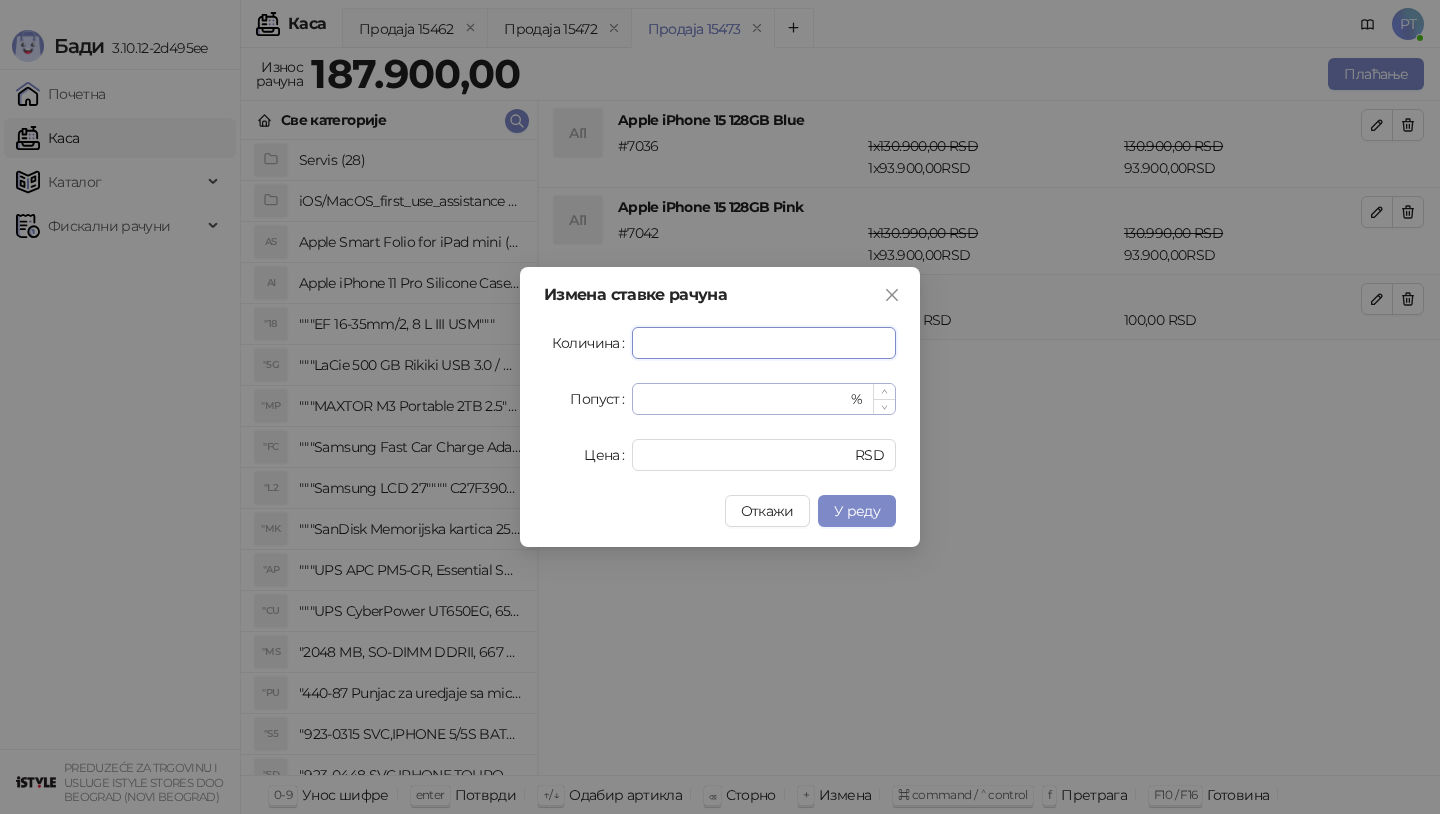 type on "*" 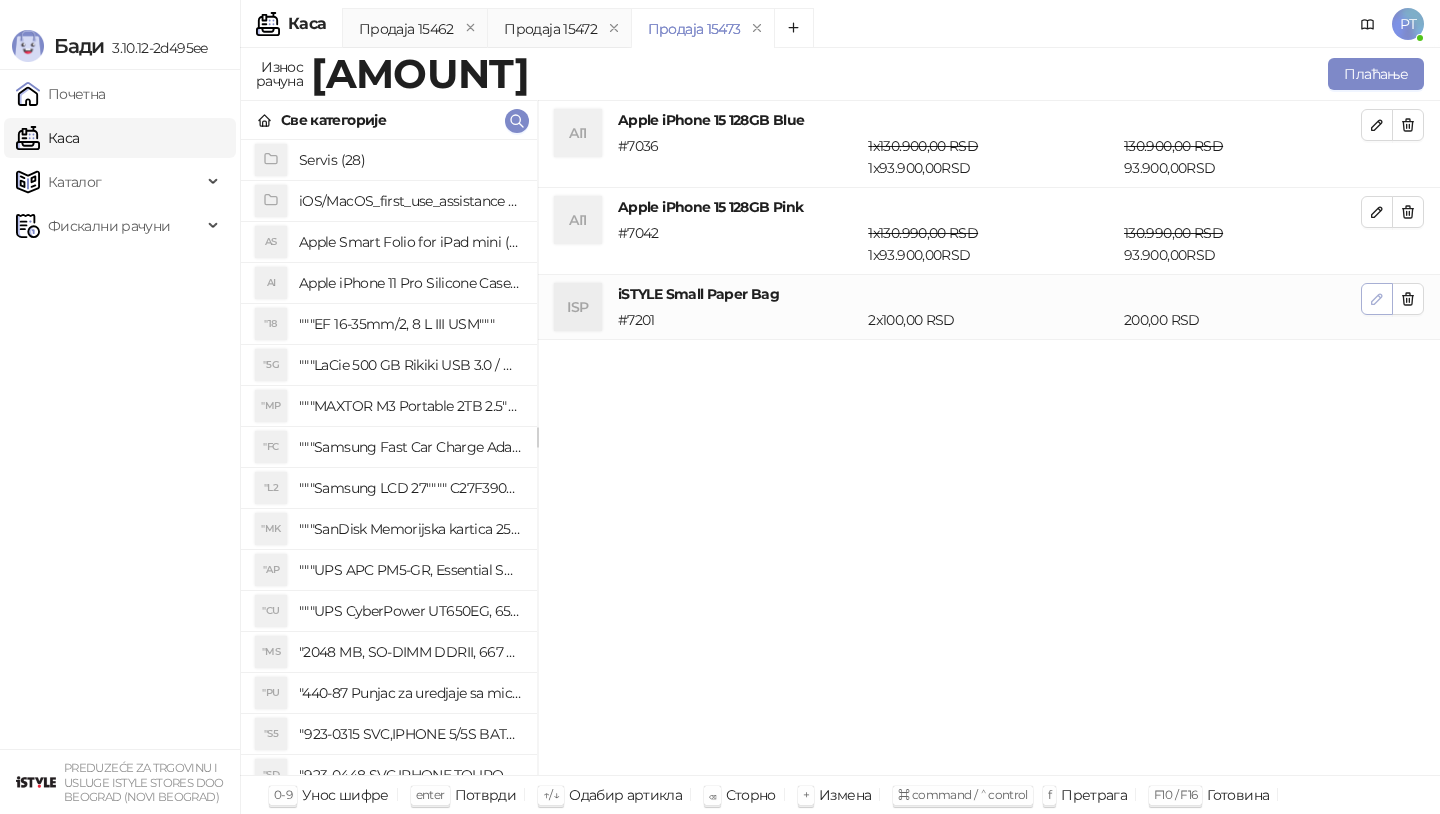 click 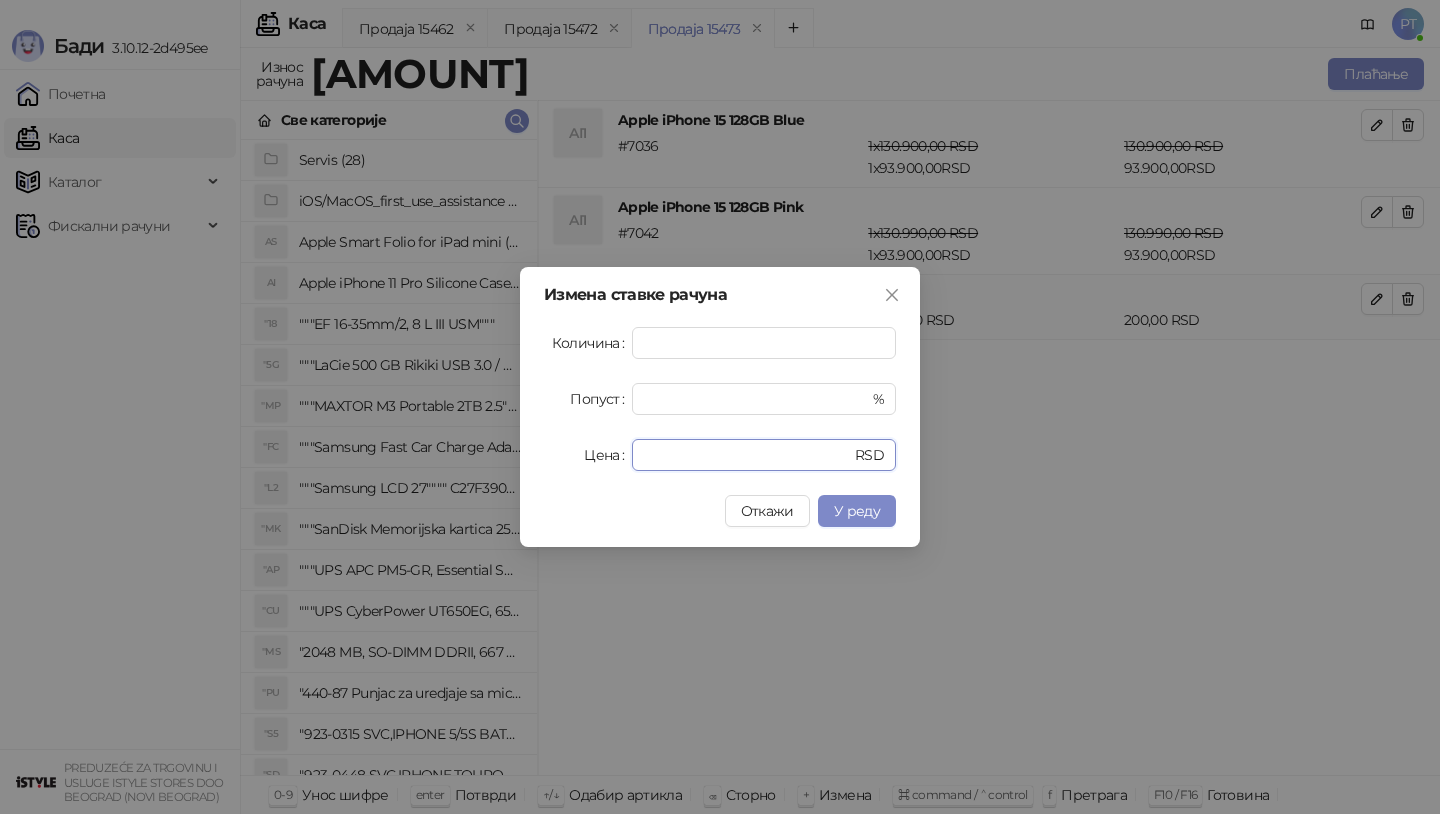 drag, startPoint x: 676, startPoint y: 462, endPoint x: 502, endPoint y: 463, distance: 174.00287 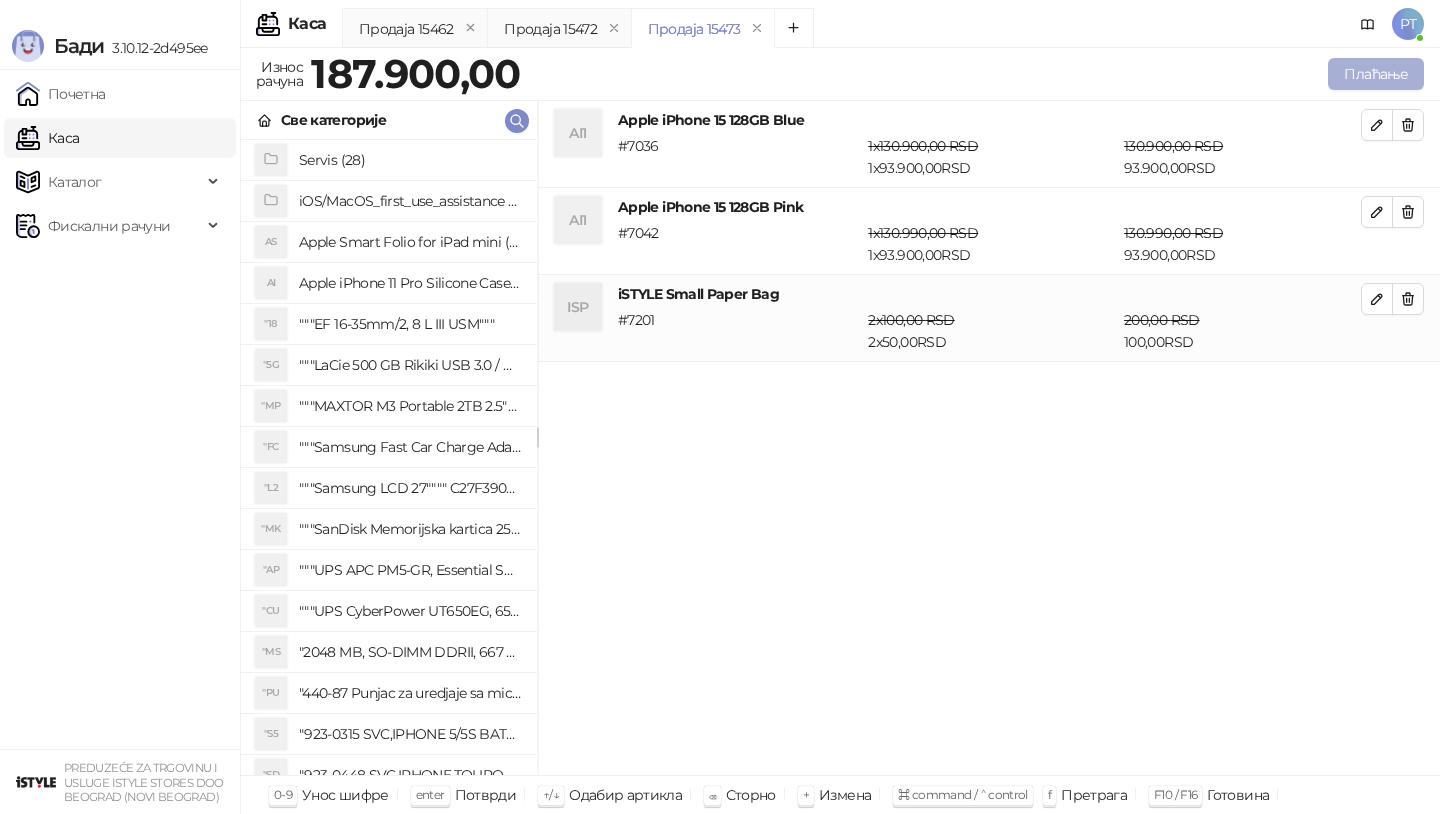 click on "Плаћање" at bounding box center [1376, 74] 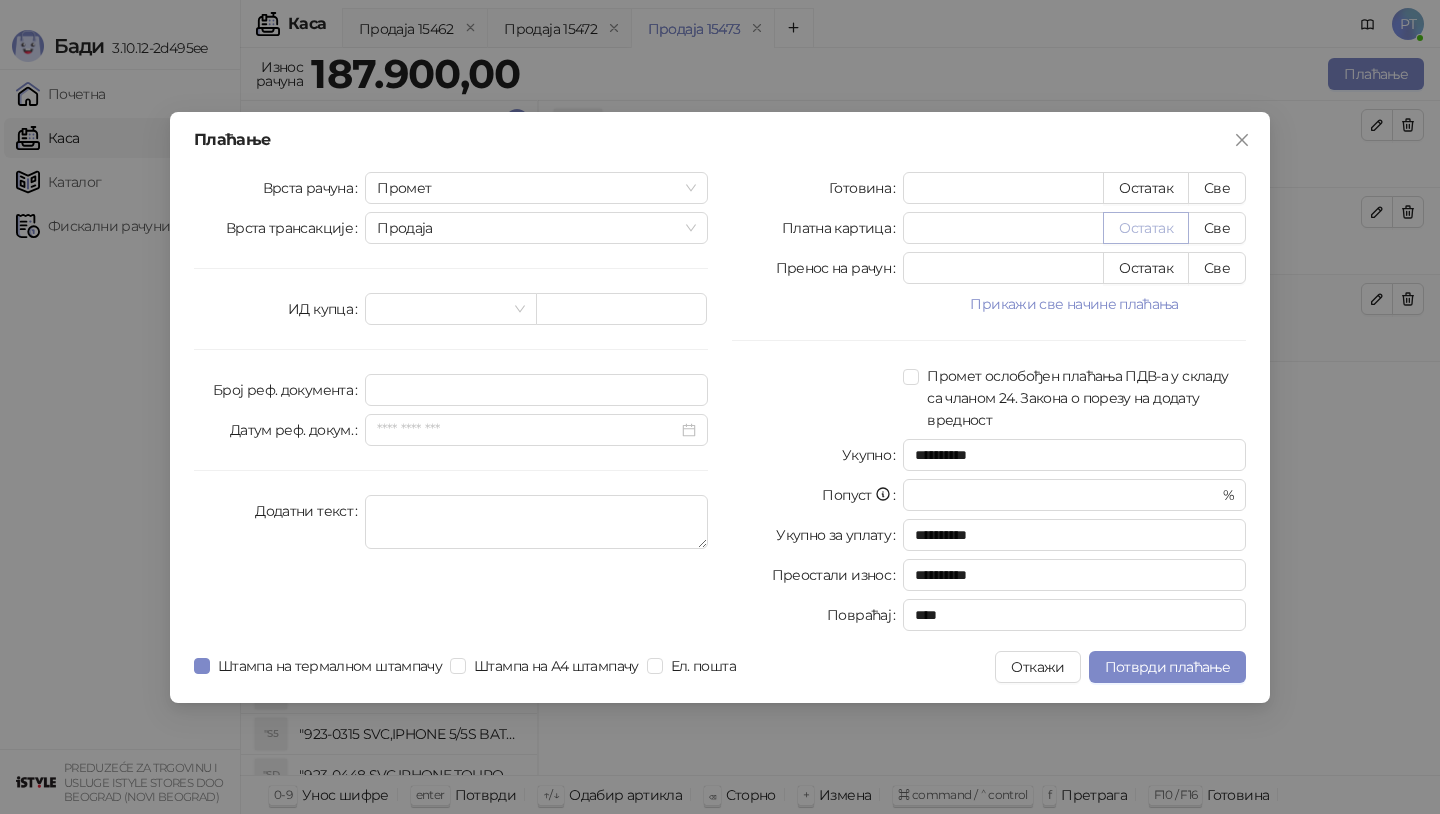 click on "Остатак" at bounding box center [1146, 228] 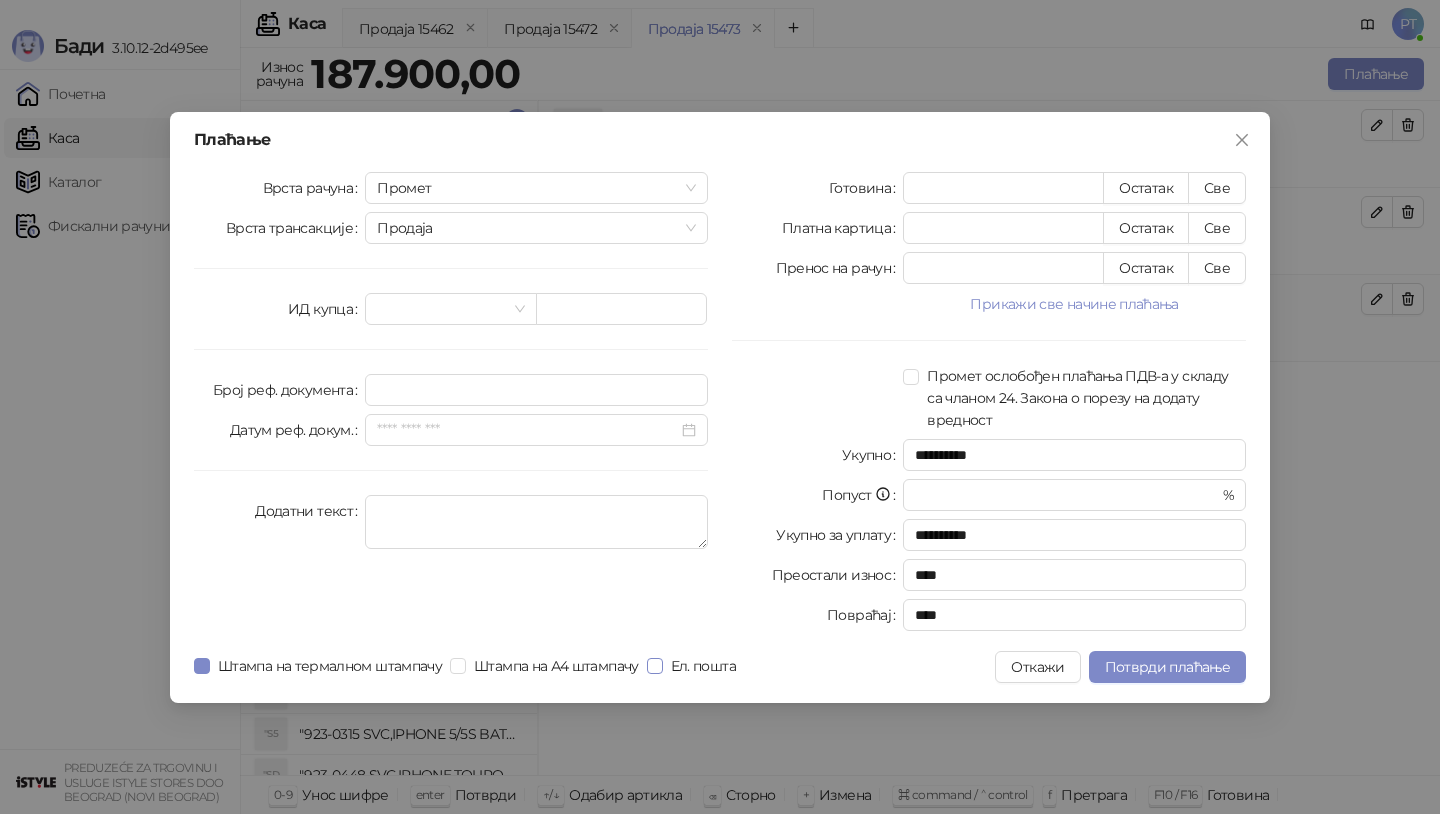 click on "Ел. пошта" at bounding box center [703, 666] 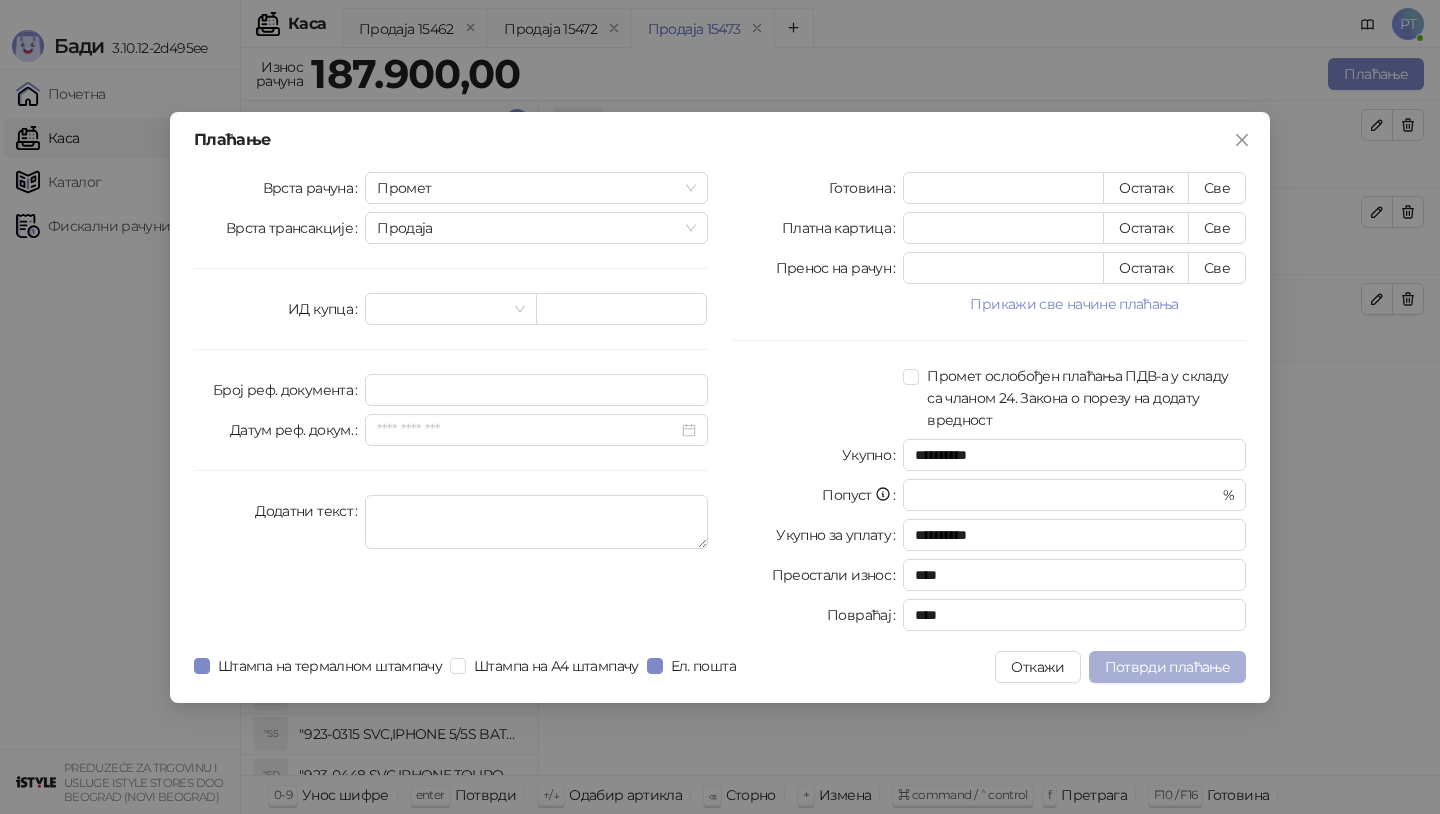 click on "Потврди плаћање" at bounding box center (1167, 667) 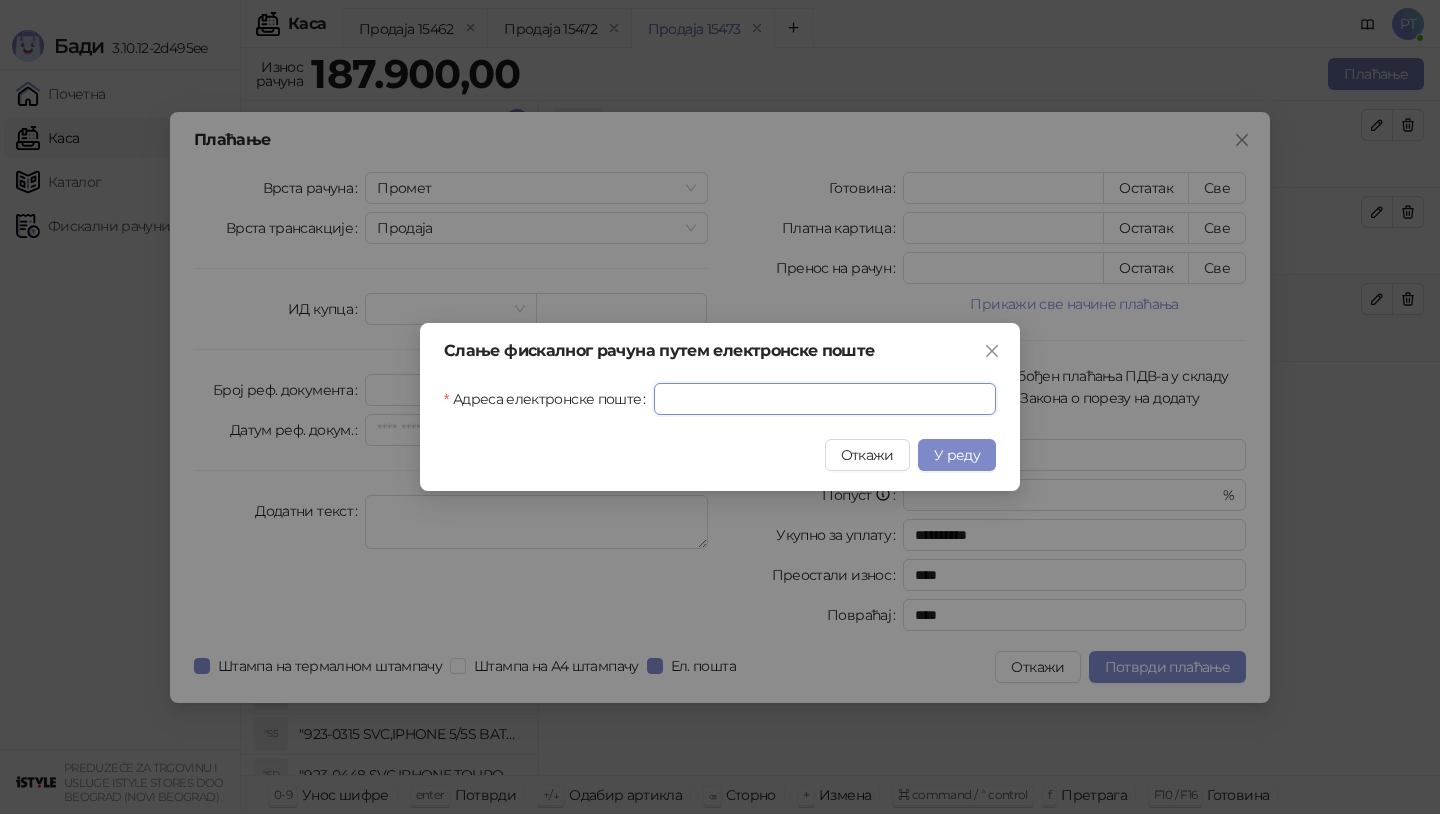 click on "Адреса електронске поште" at bounding box center [825, 399] 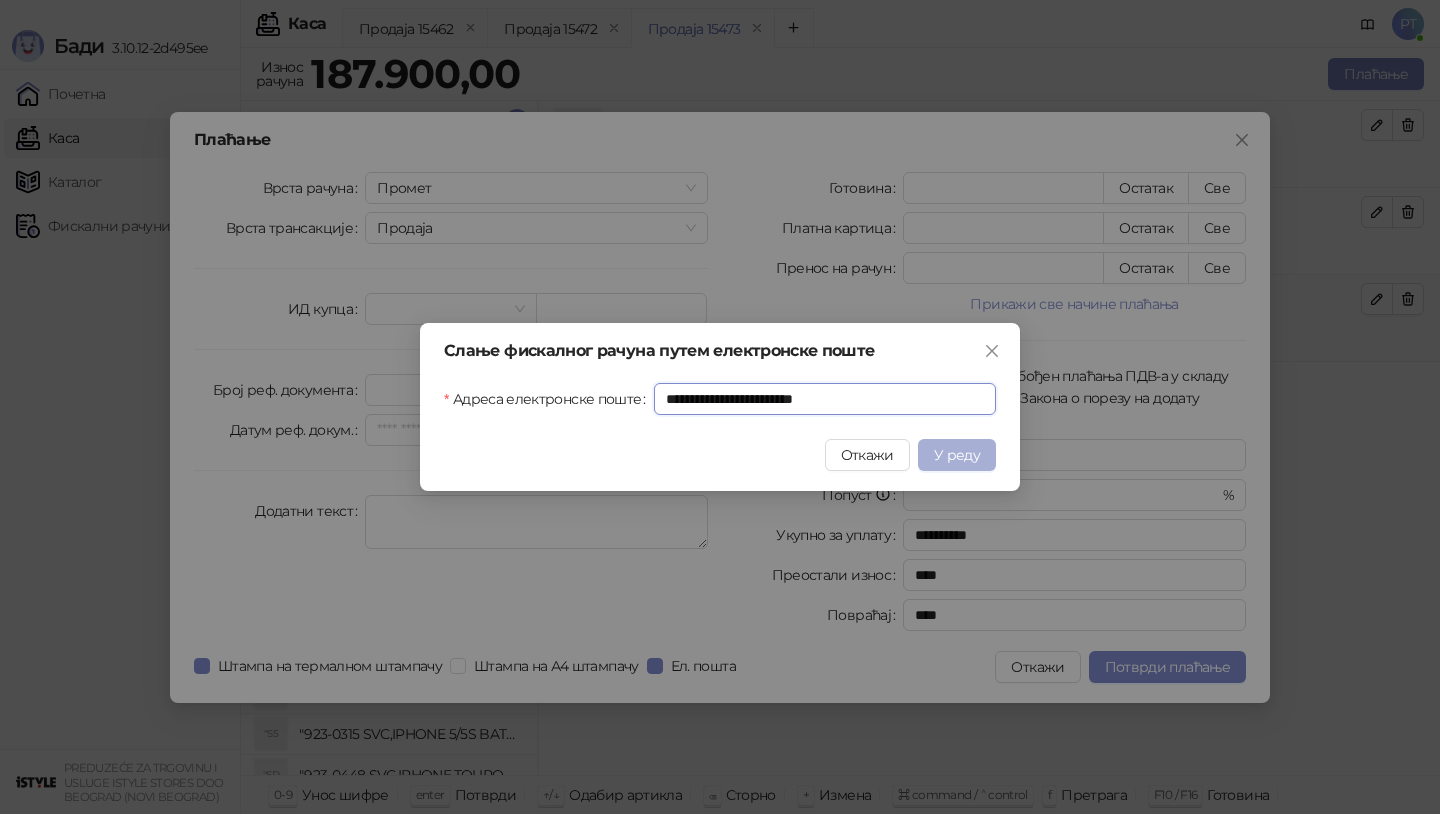 type on "**********" 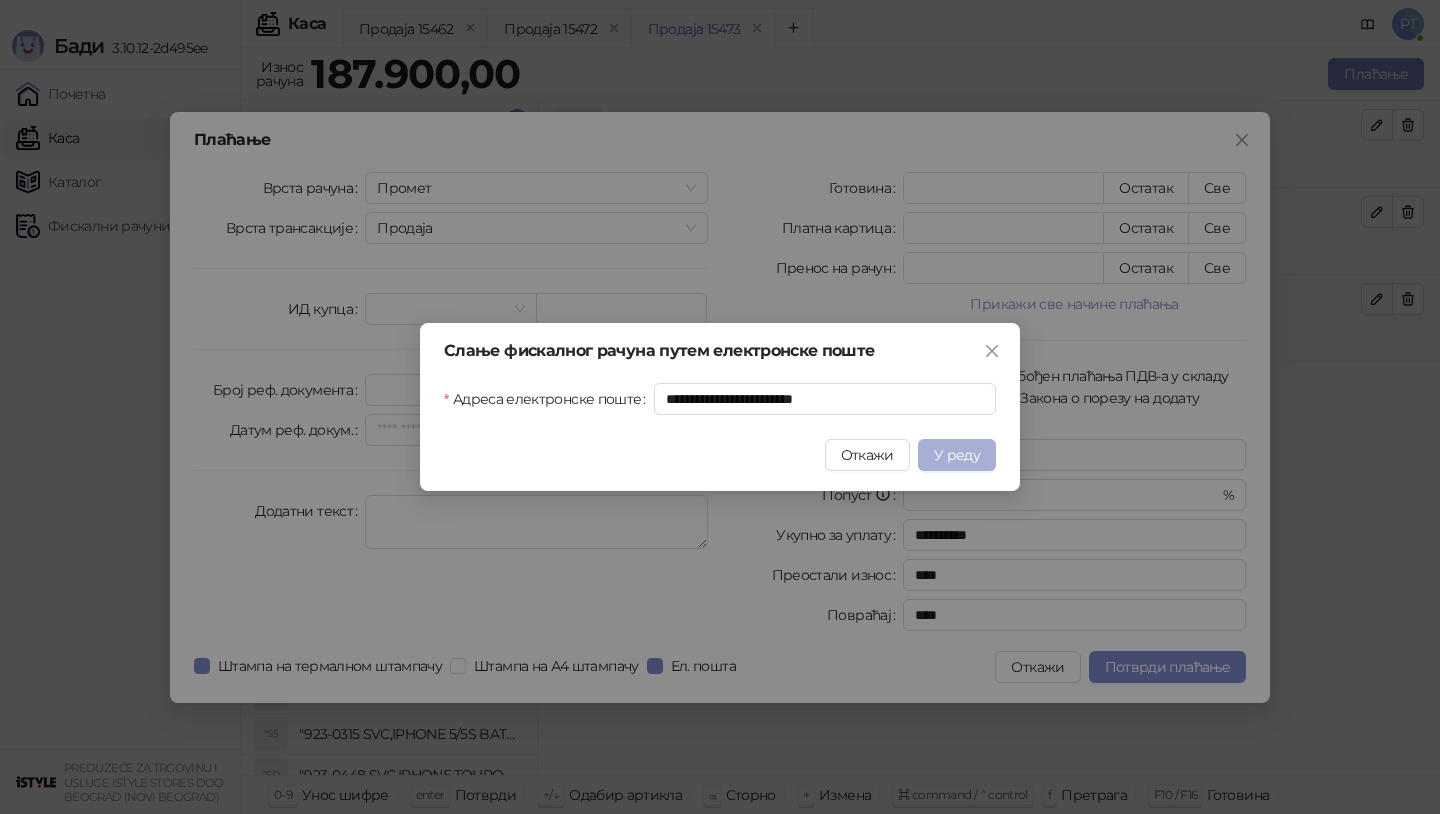 click on "У реду" at bounding box center [957, 455] 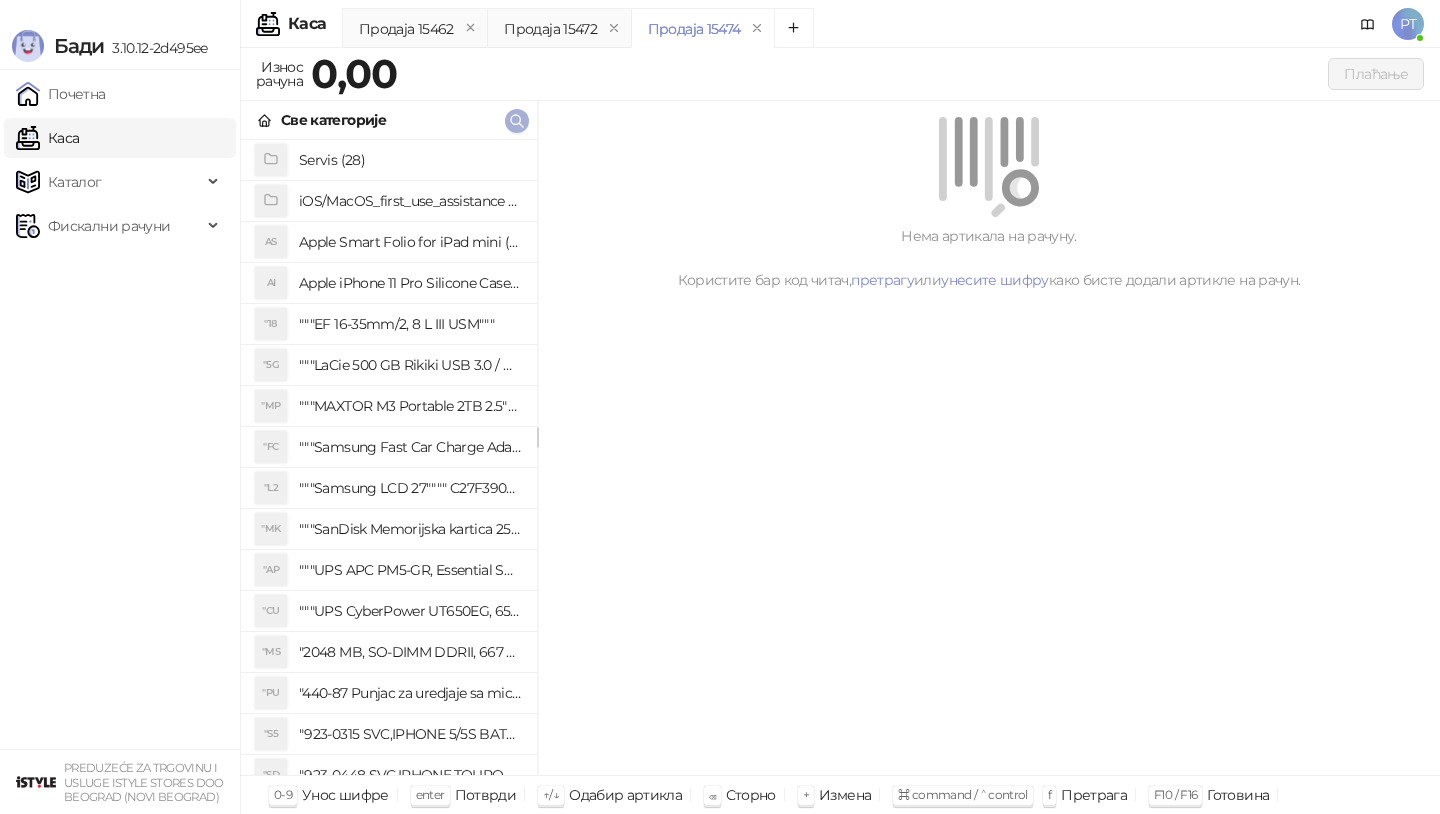click 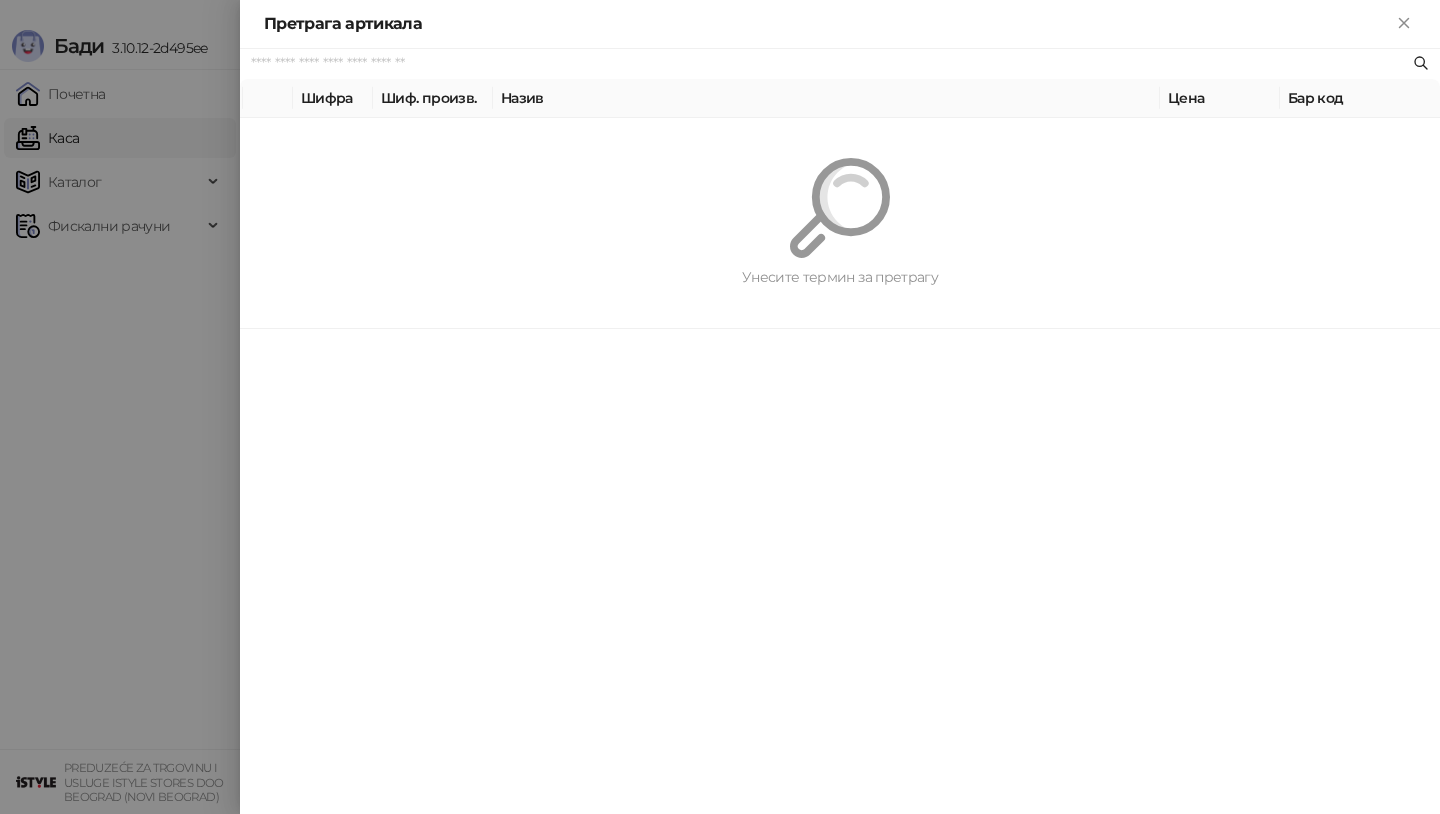 paste on "*********" 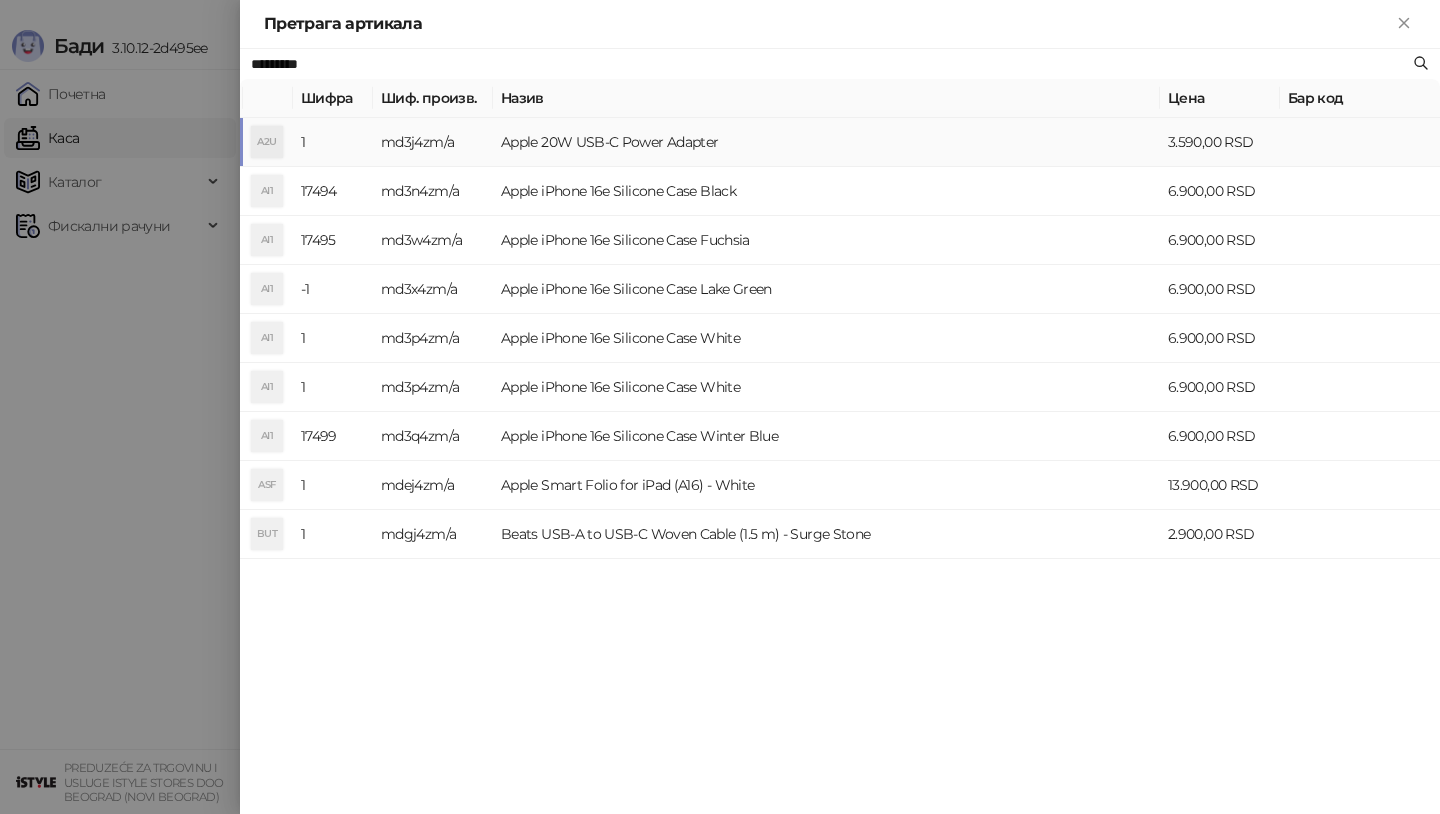 click on "Apple 20W USB-C Power Adapter" at bounding box center (826, 142) 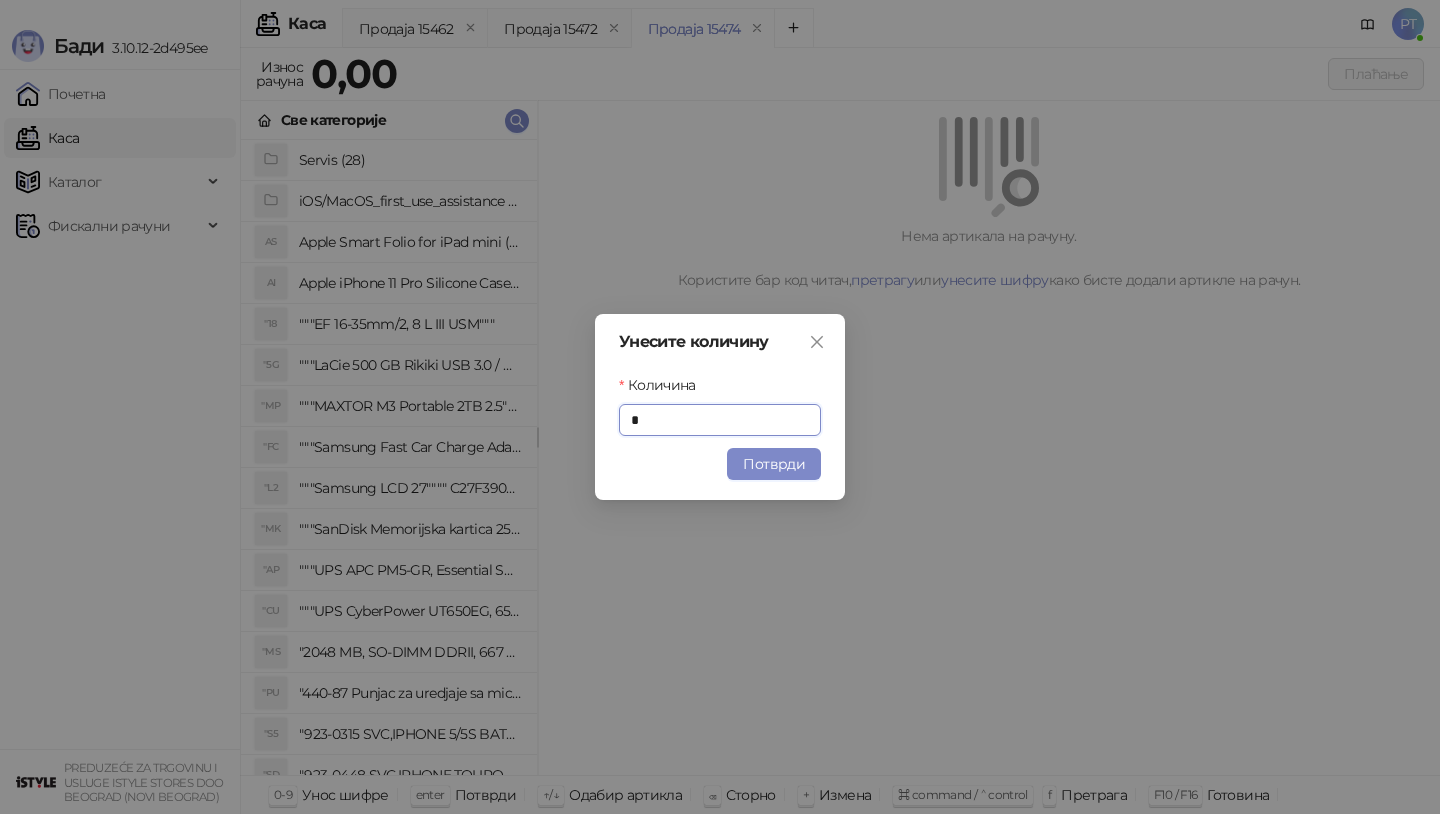 click on "Унесите количину Количина * Потврди" at bounding box center (720, 407) 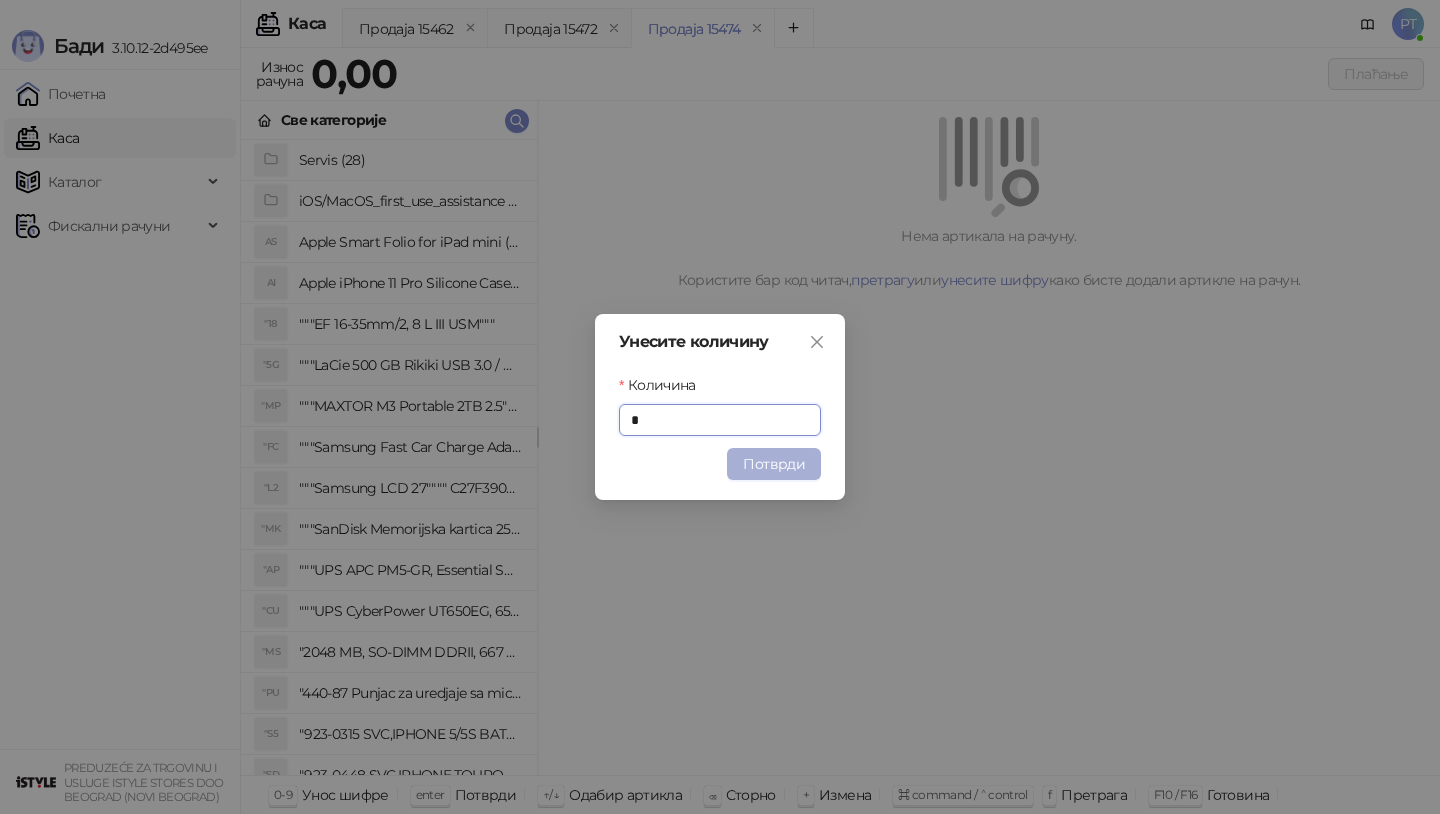 click on "Потврди" at bounding box center [774, 464] 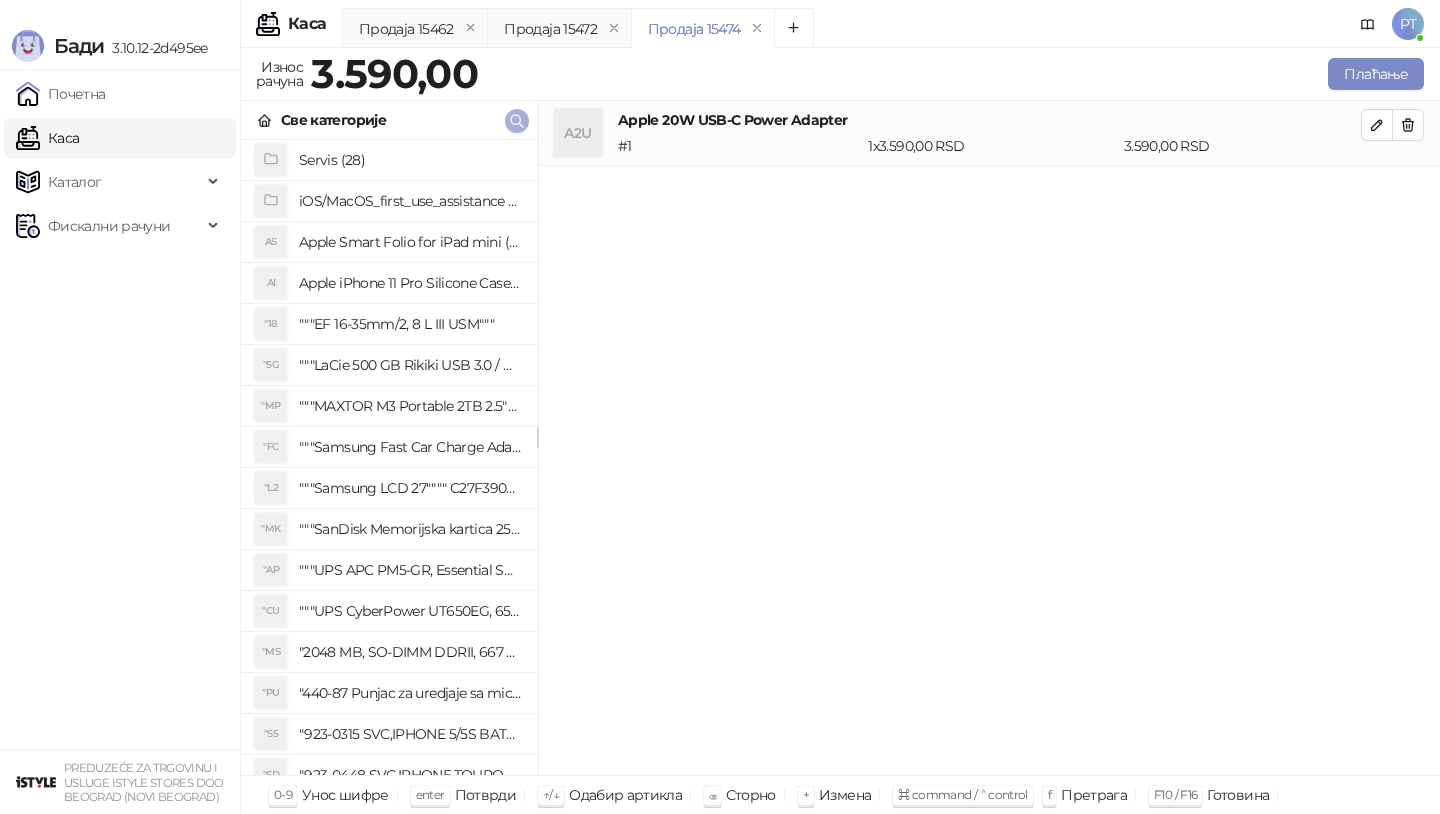click 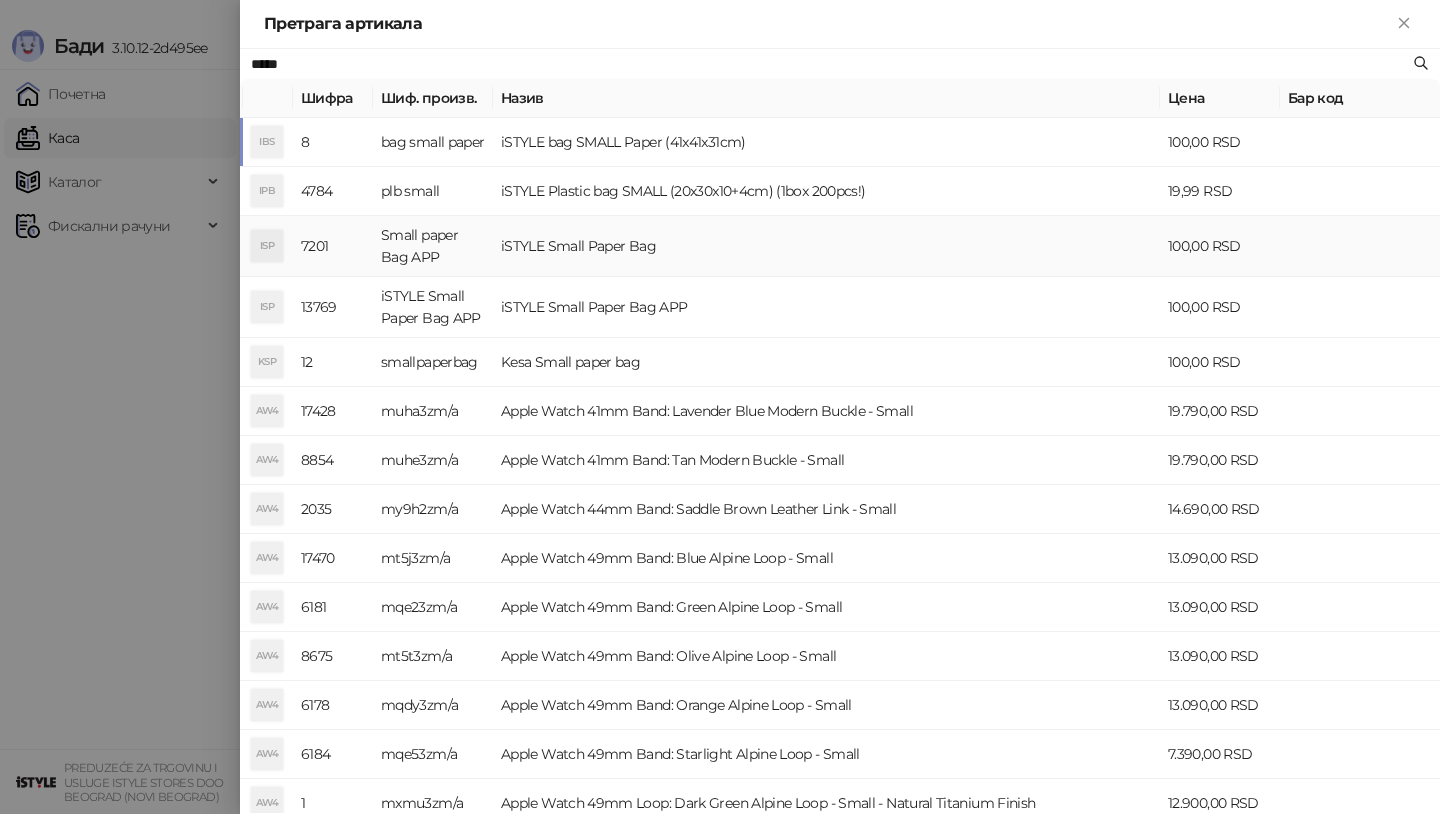 type on "*****" 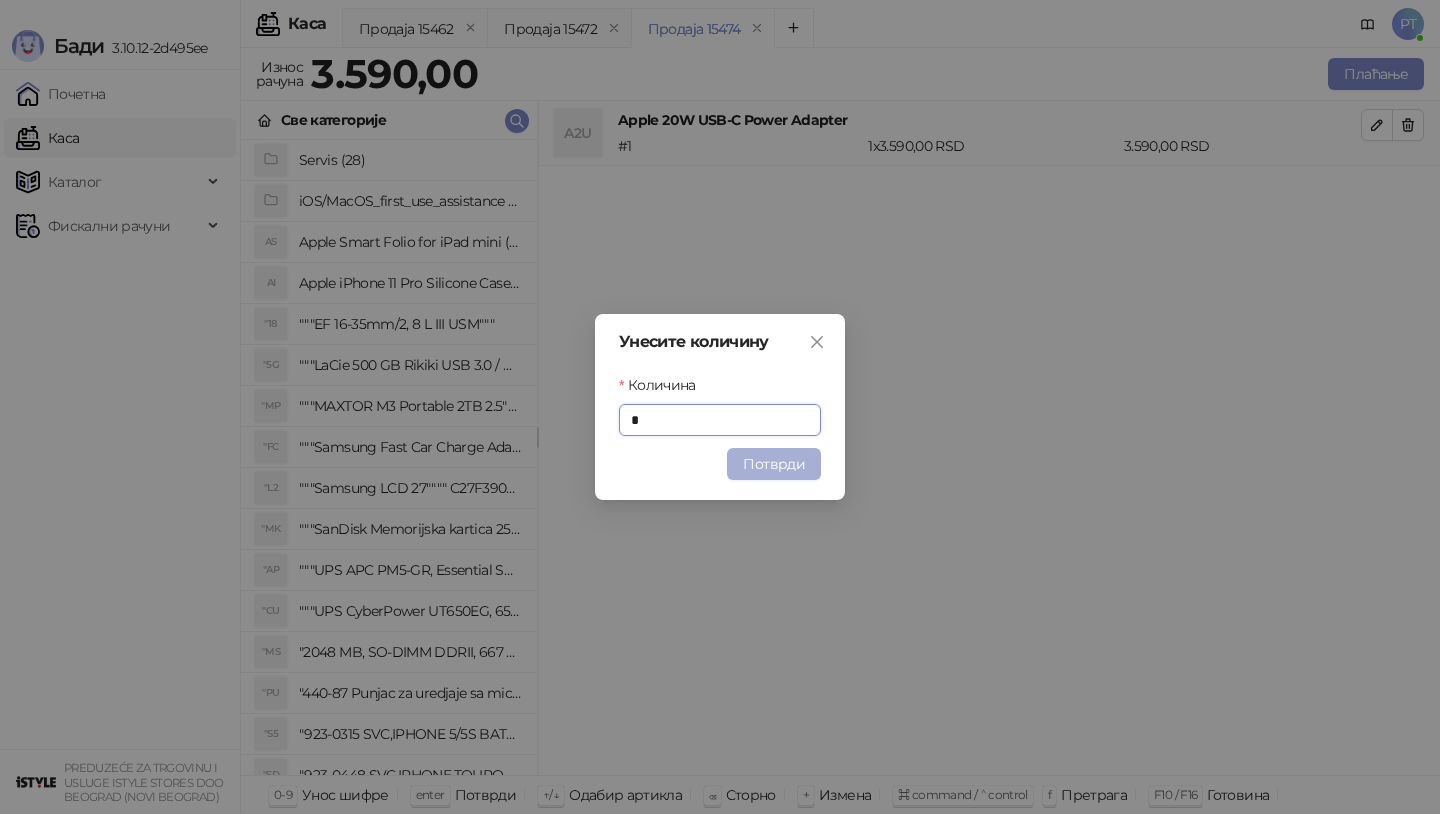 click on "Потврди" at bounding box center (774, 464) 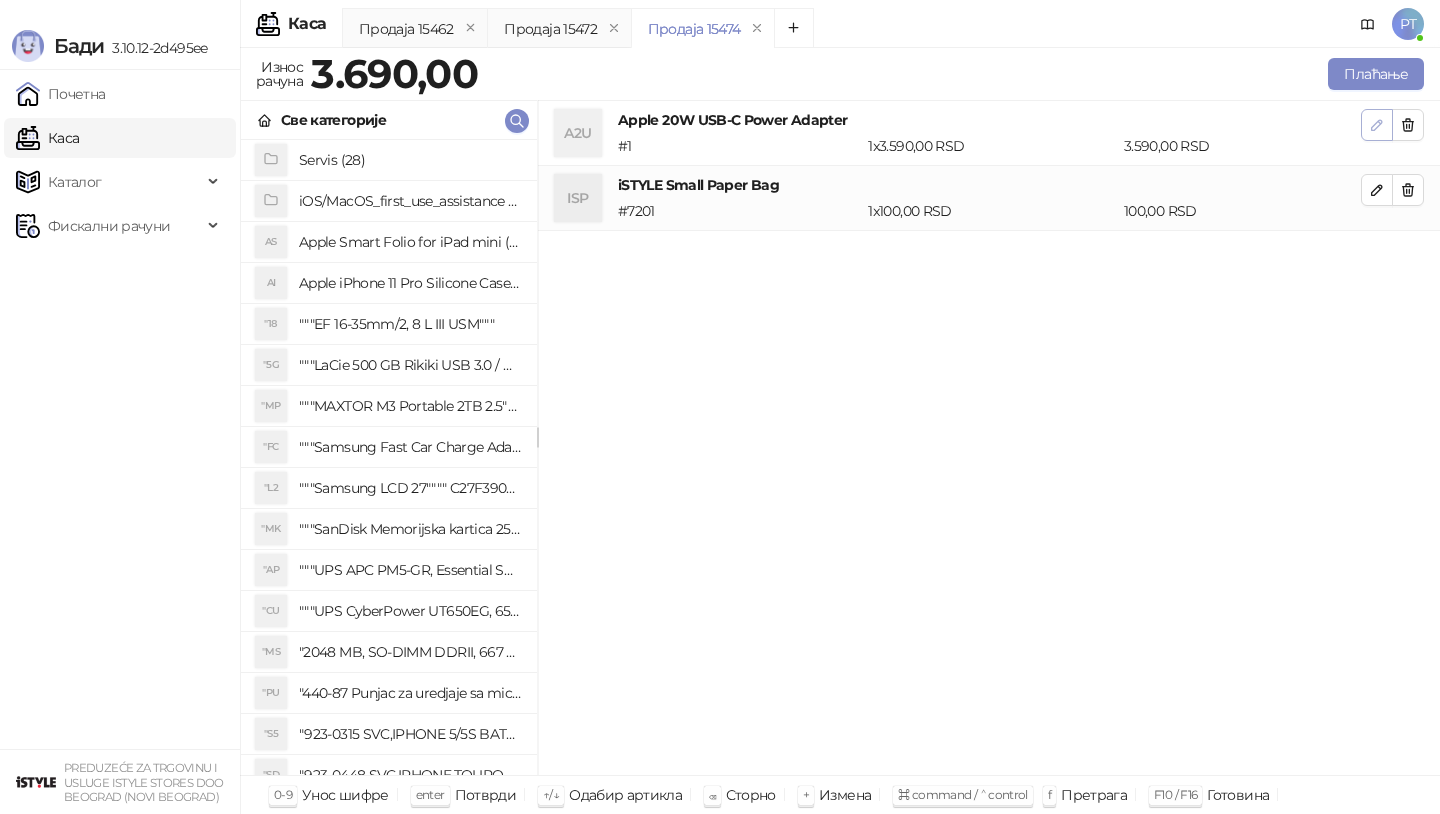 click at bounding box center [1377, 125] 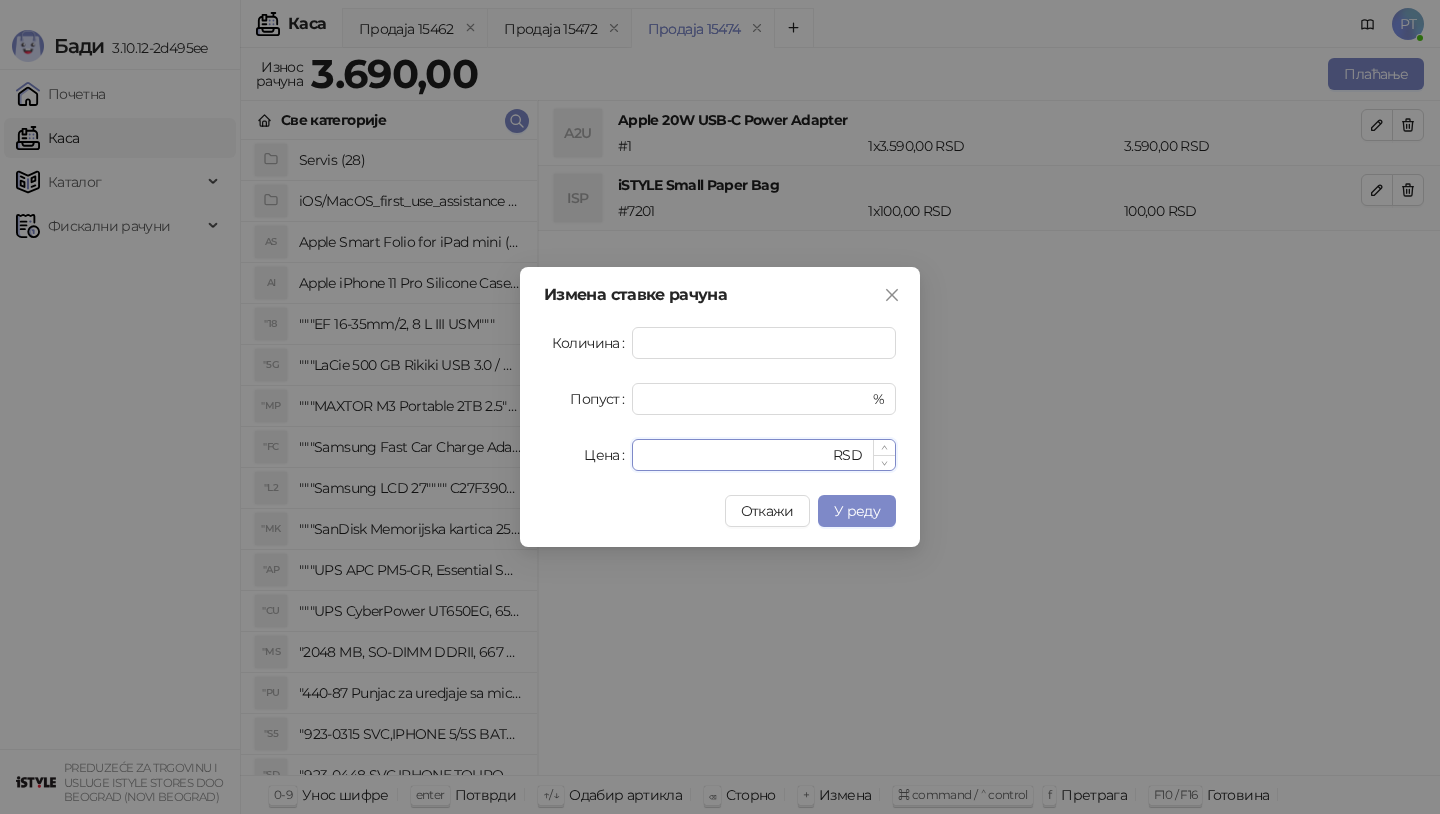 click on "****" at bounding box center (736, 455) 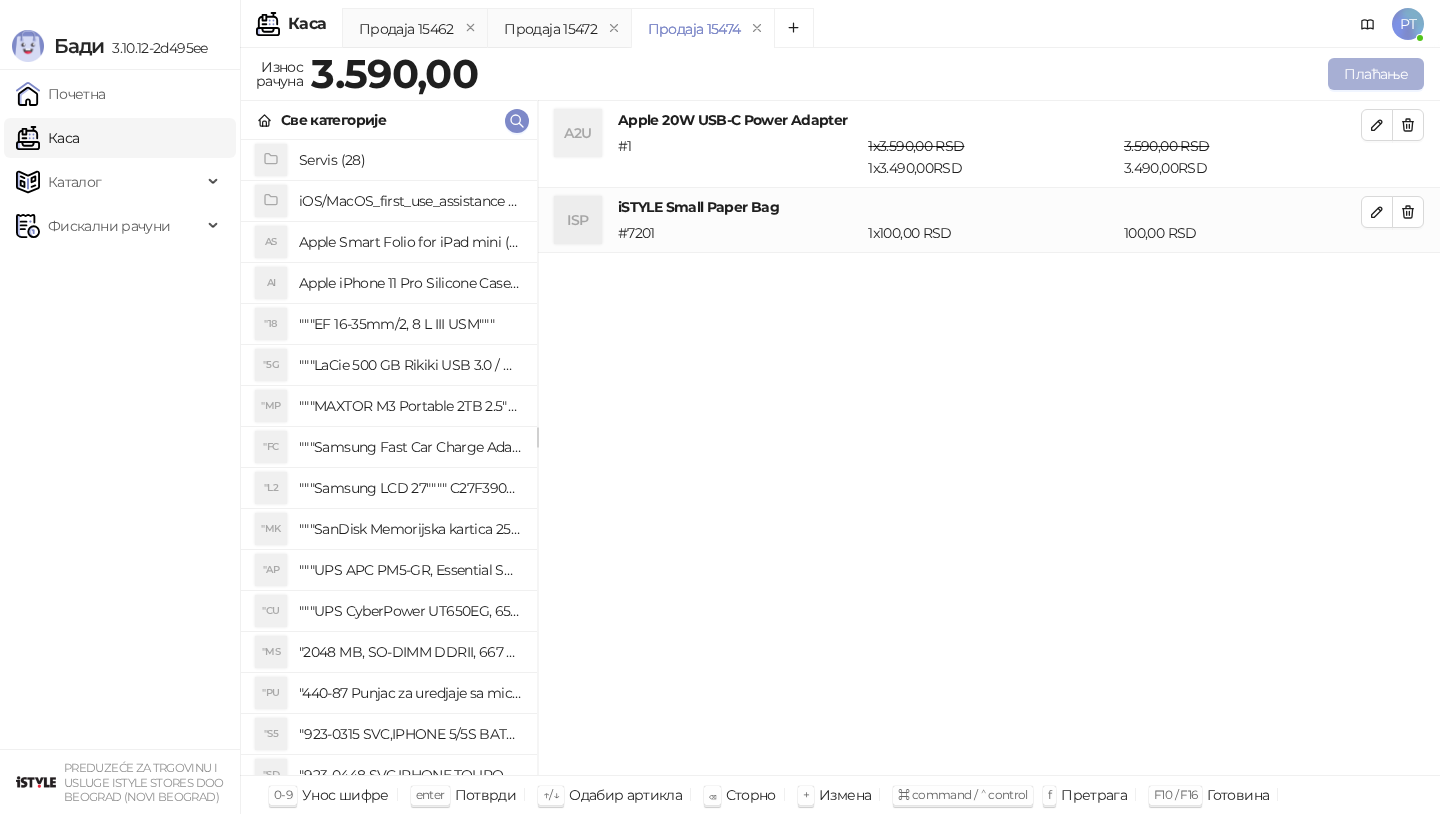 click on "Плаћање" at bounding box center (1376, 74) 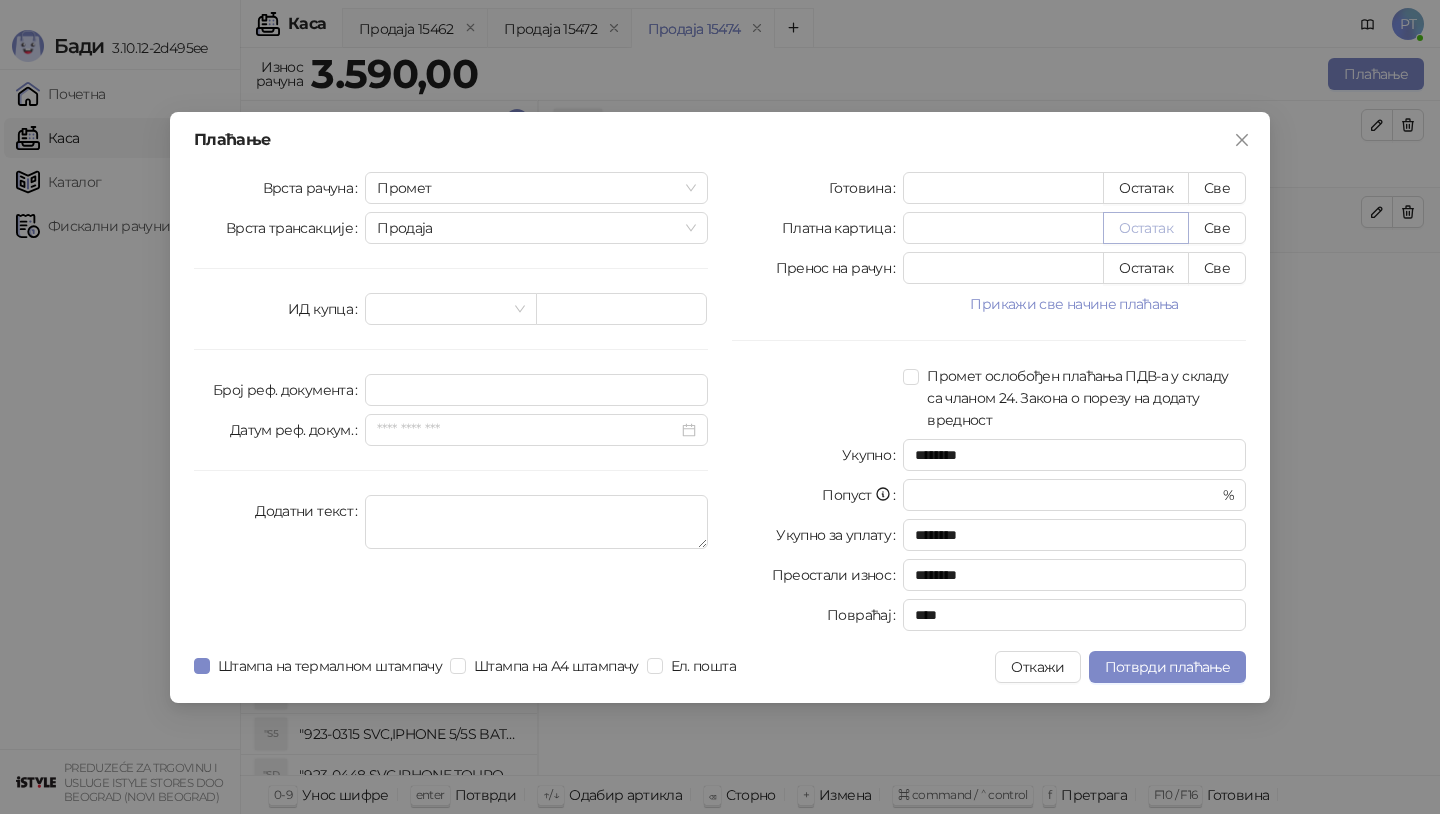click on "Остатак" at bounding box center [1146, 228] 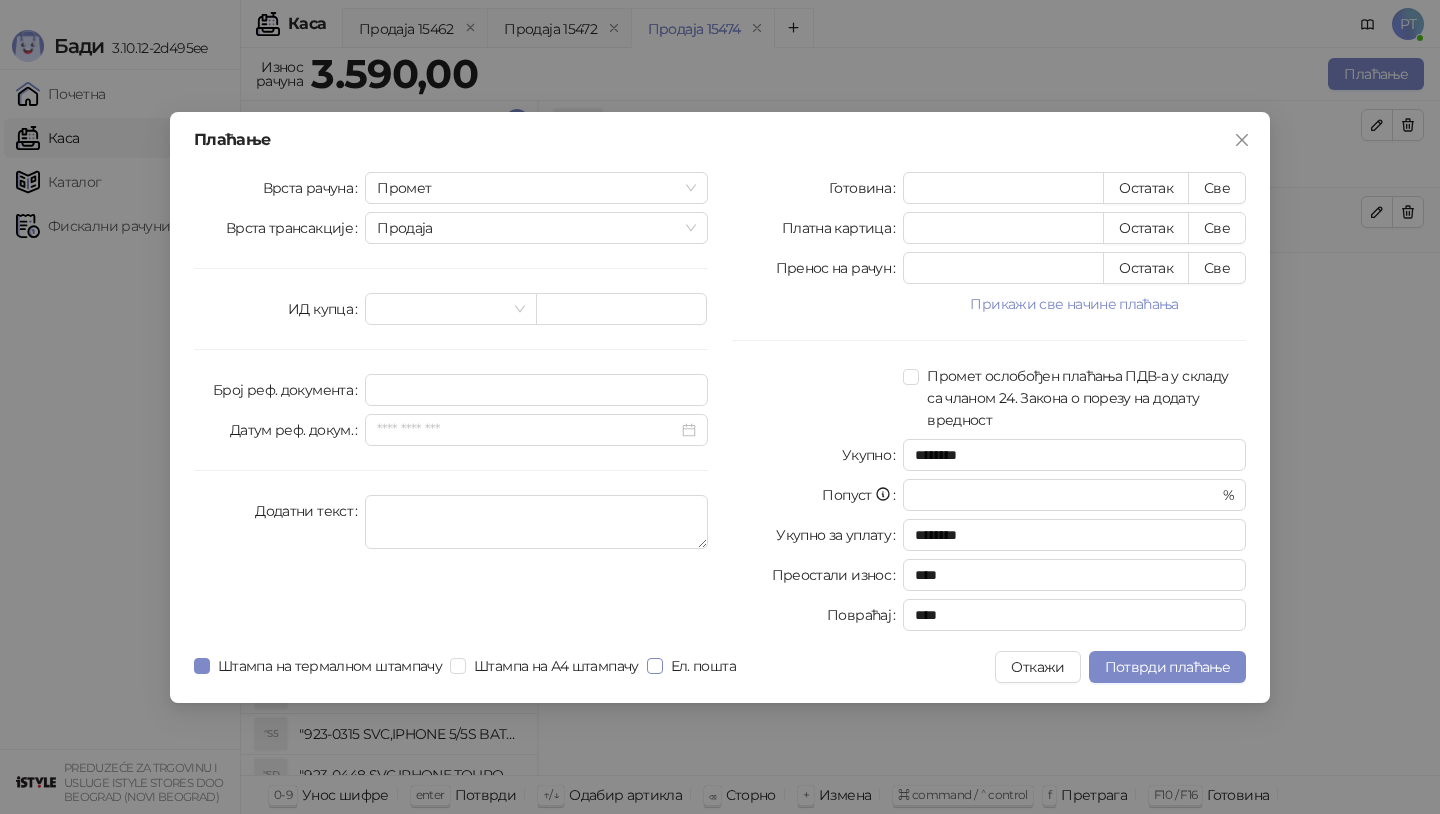 click on "Ел. пошта" at bounding box center [703, 666] 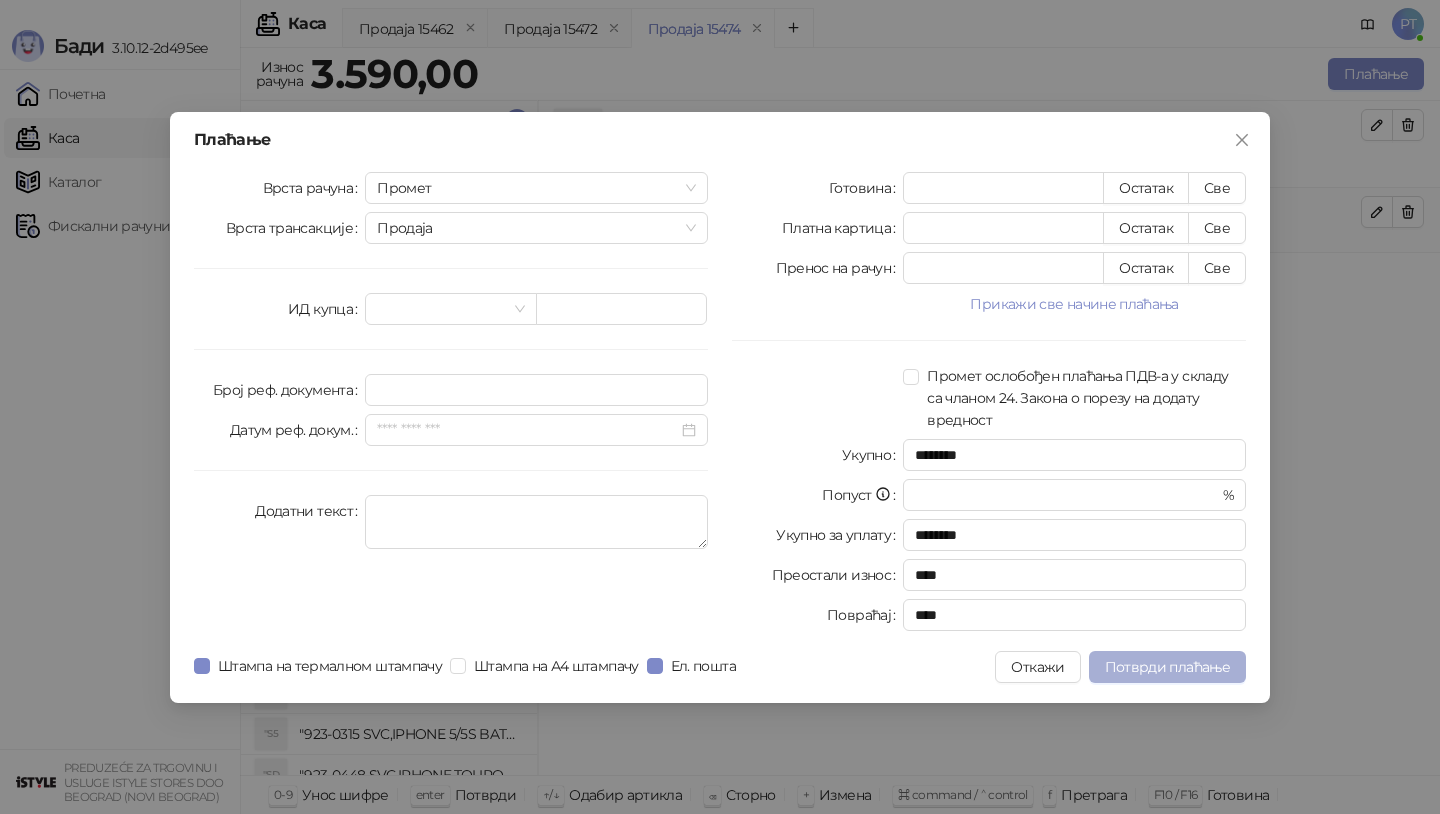 click on "Потврди плаћање" at bounding box center (1167, 667) 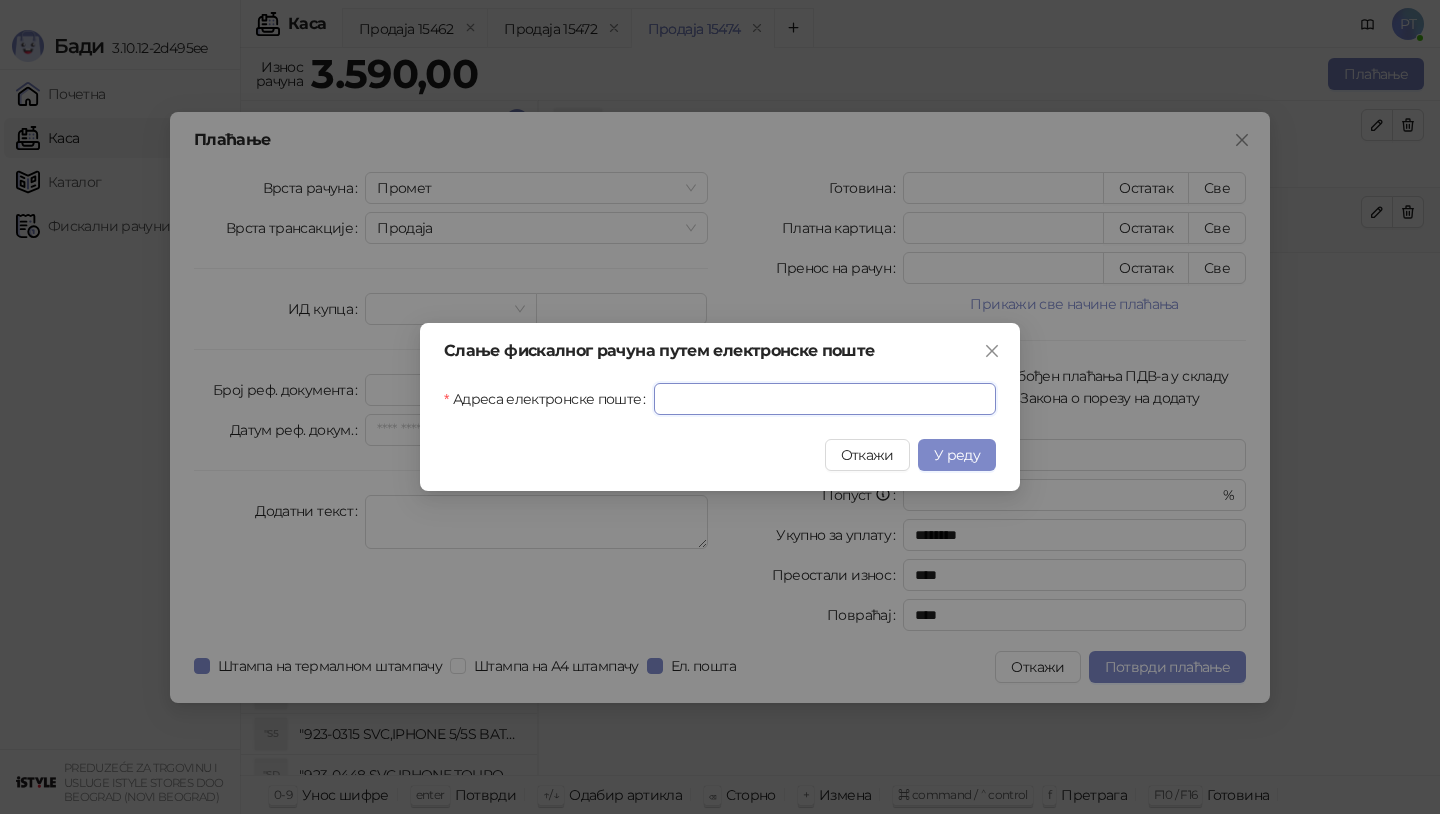 click on "Адреса електронске поште" at bounding box center [825, 399] 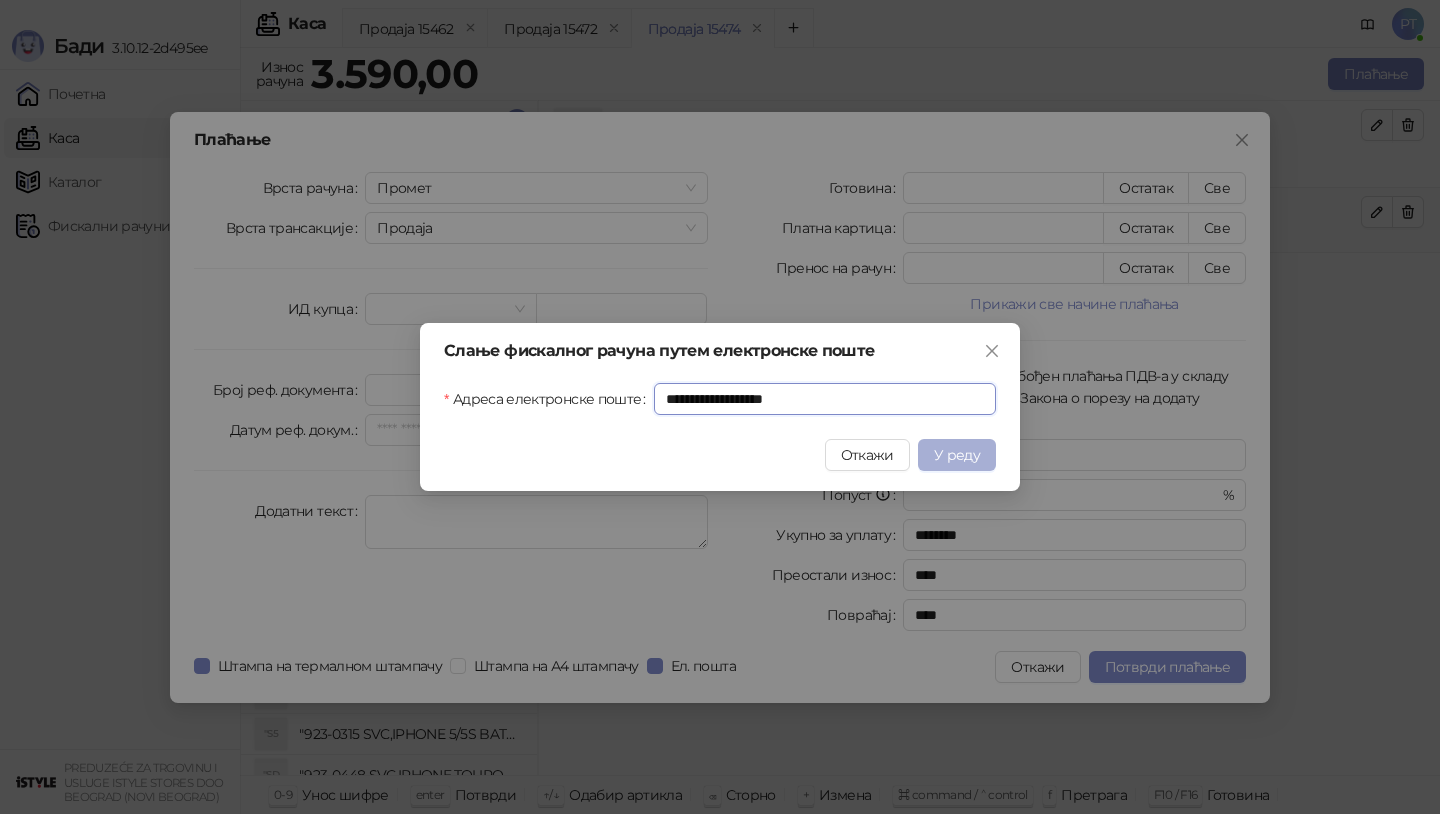type on "**********" 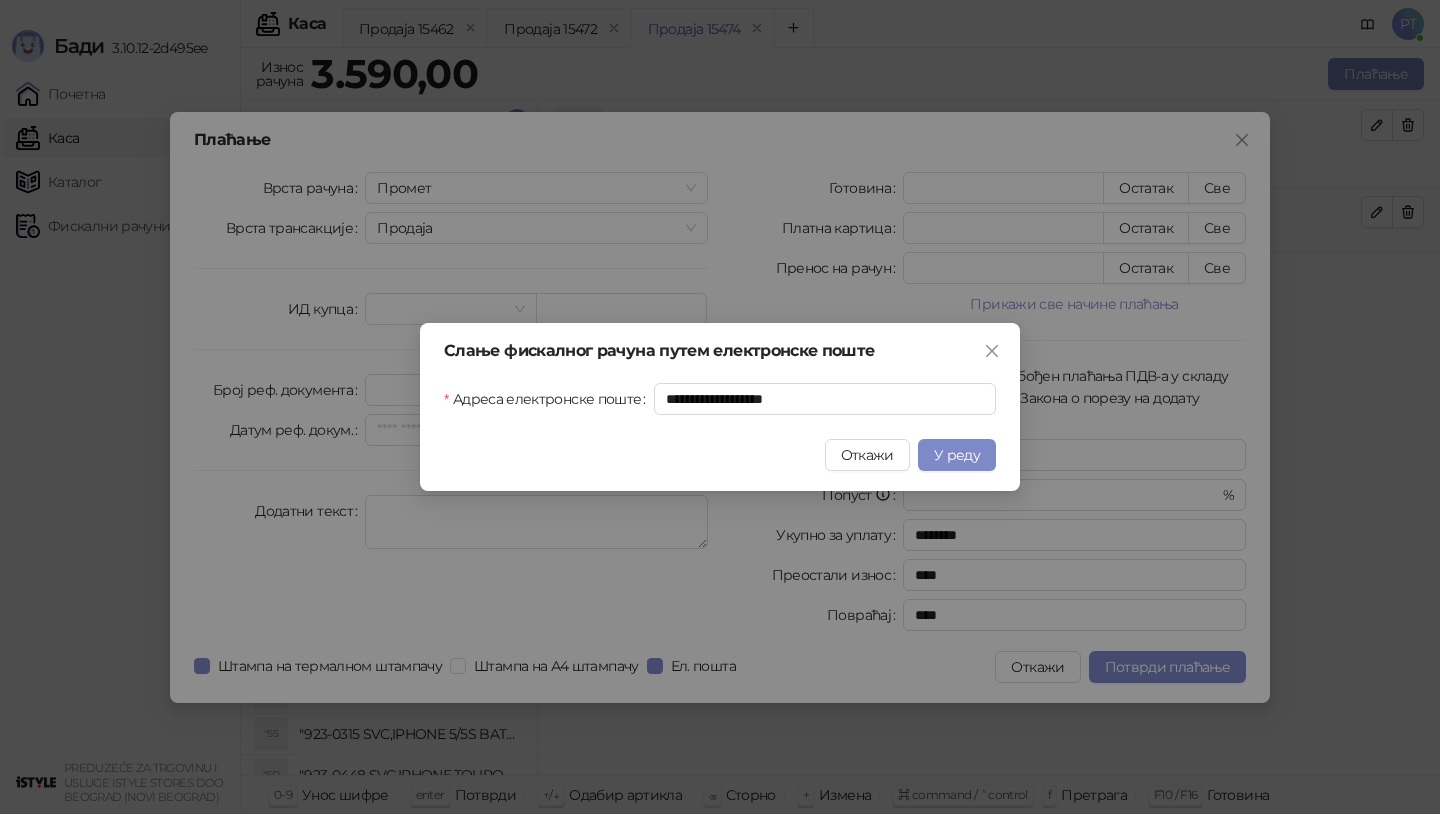 click on "У реду" at bounding box center [957, 455] 